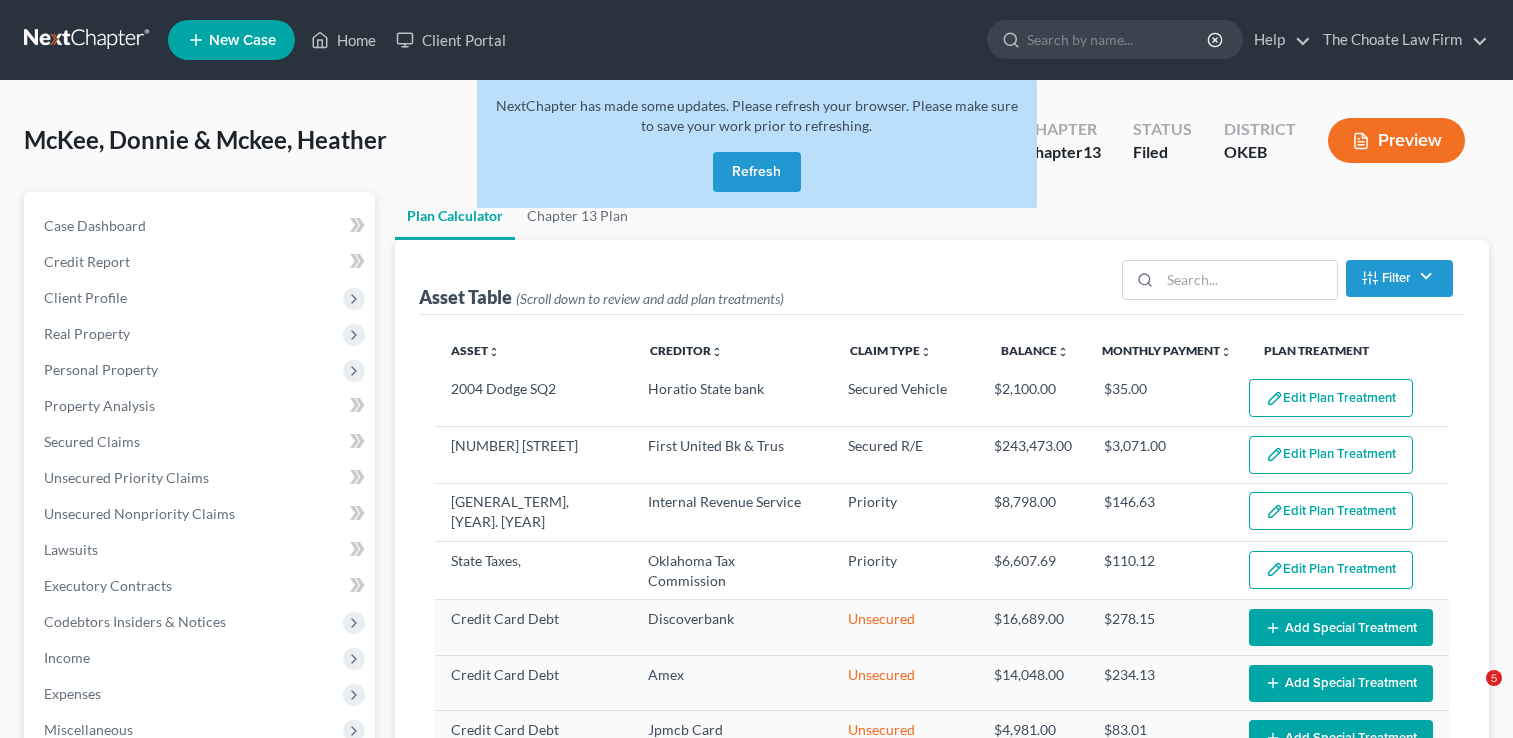 select on "59" 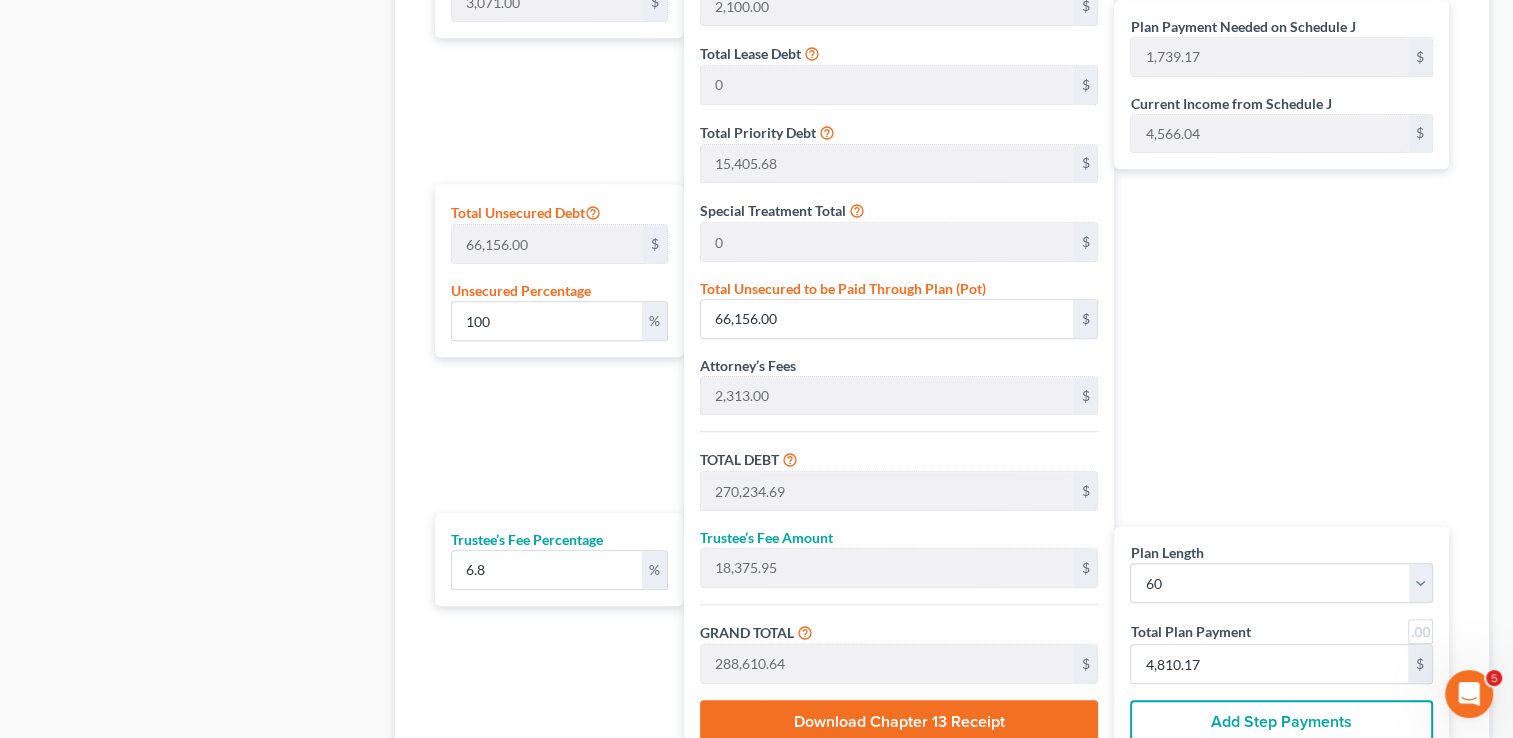 scroll, scrollTop: 0, scrollLeft: 0, axis: both 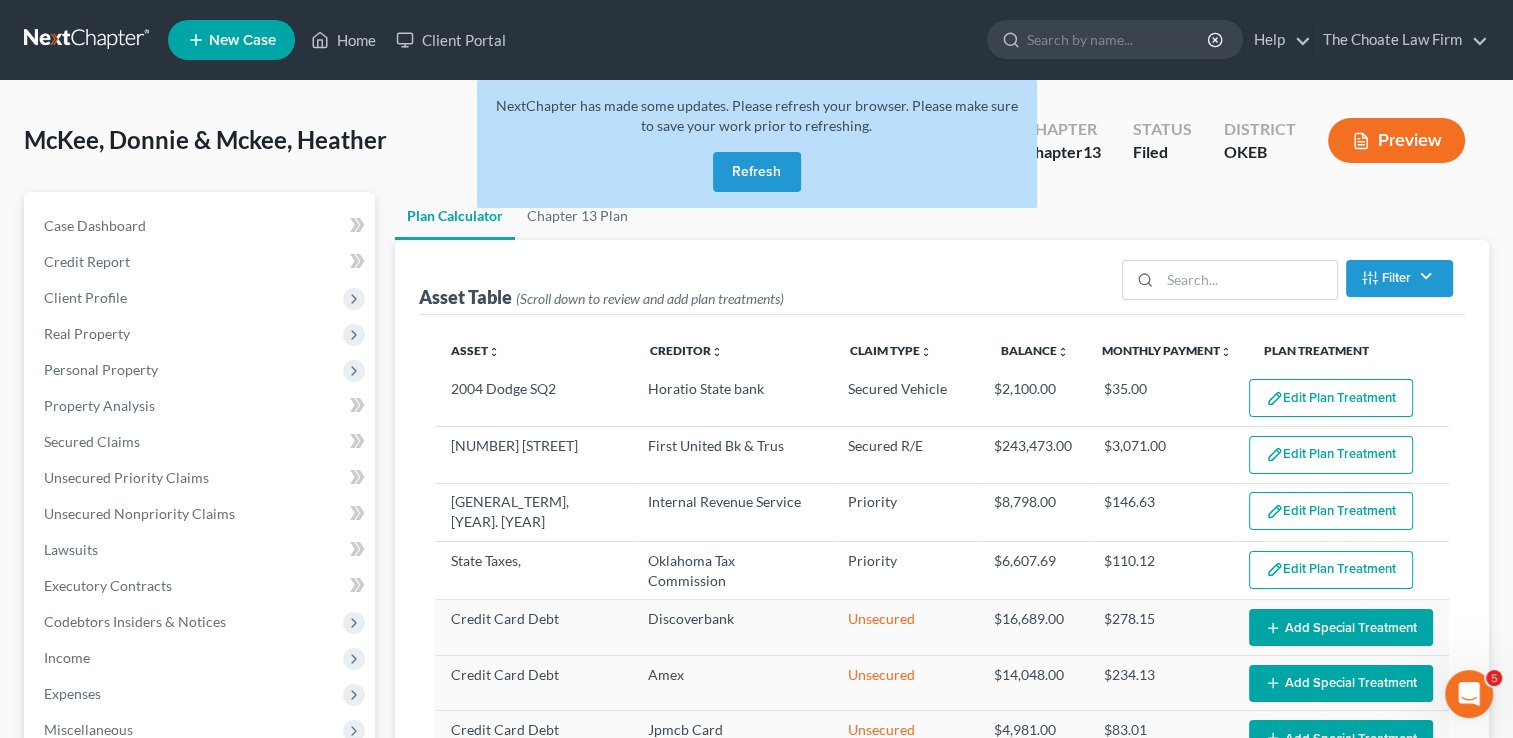 click at bounding box center (88, 40) 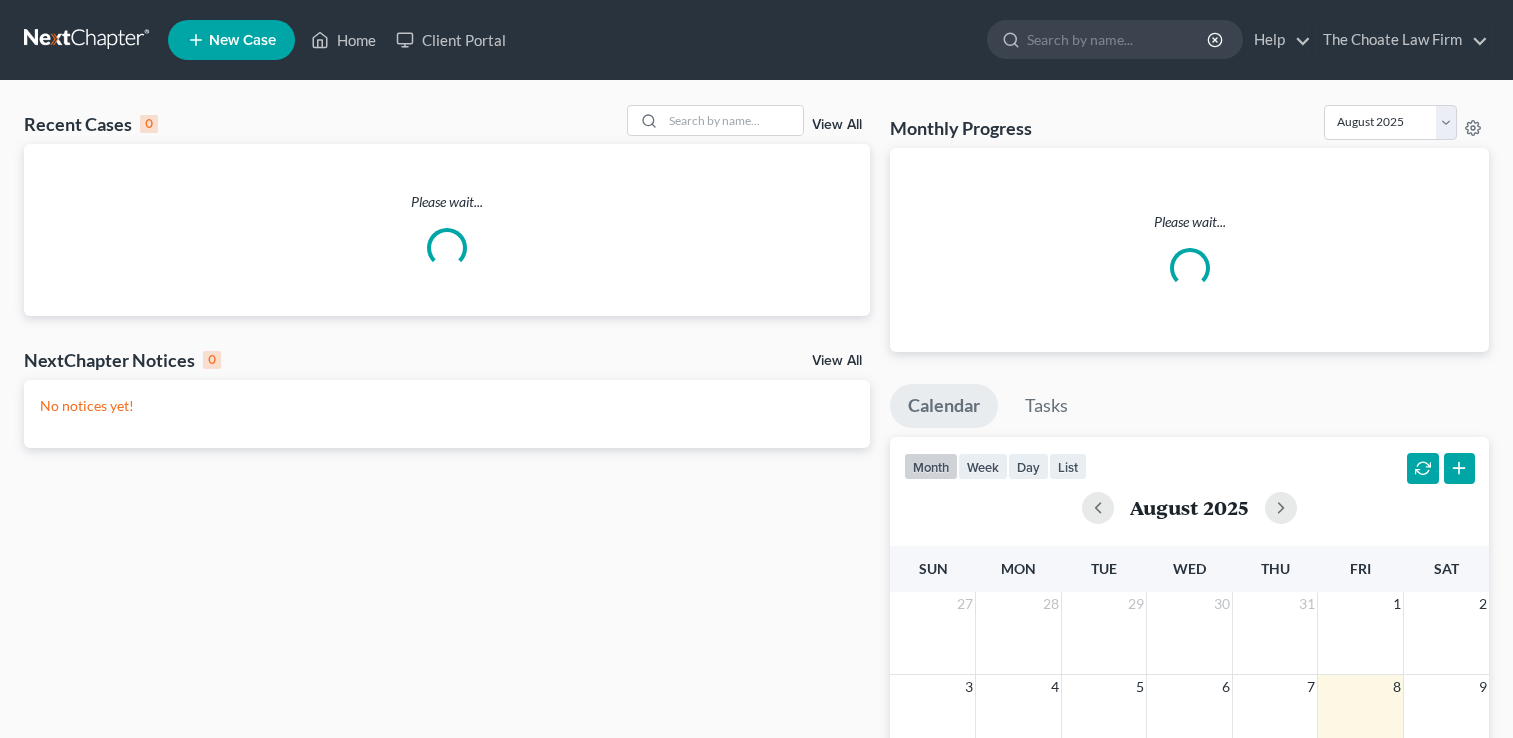 scroll, scrollTop: 0, scrollLeft: 0, axis: both 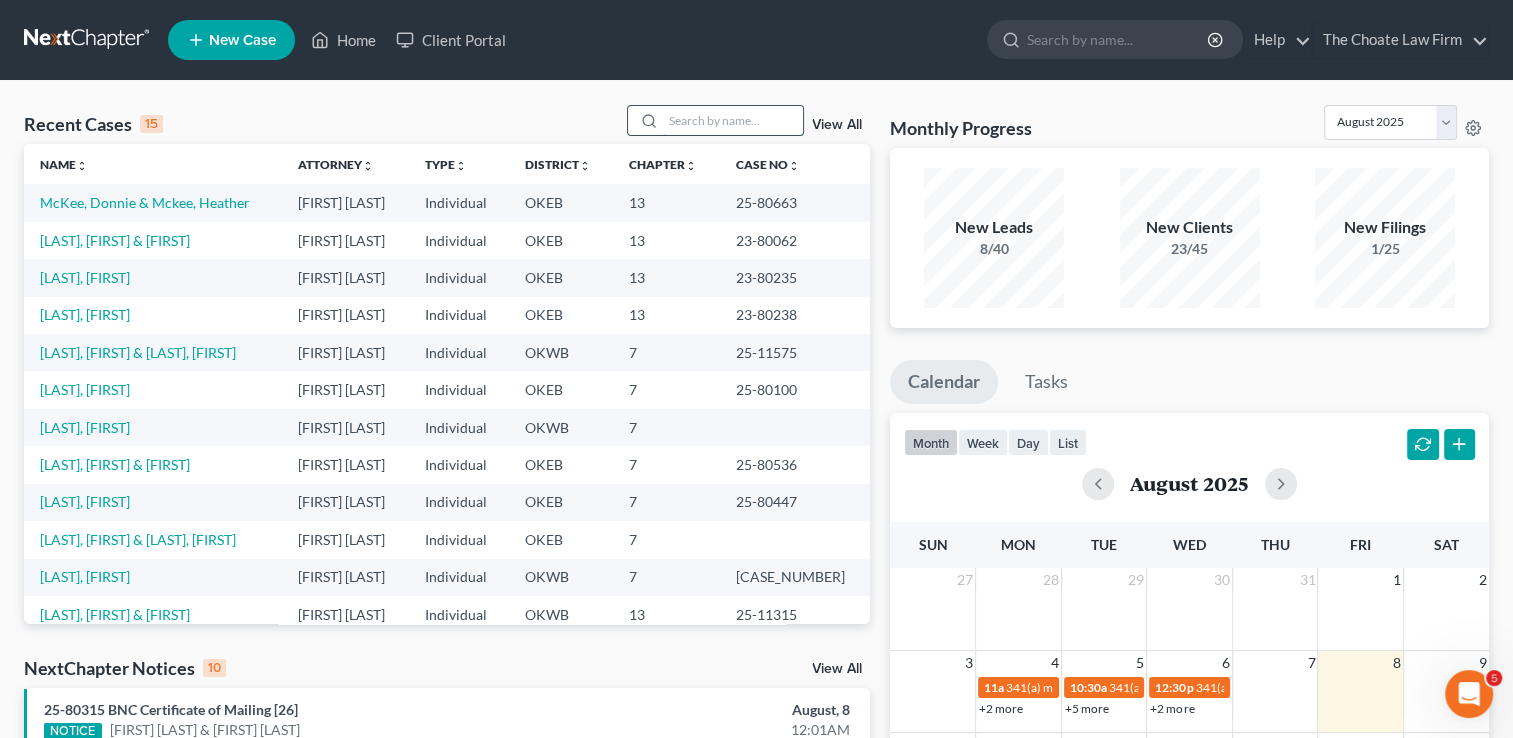 click at bounding box center (733, 120) 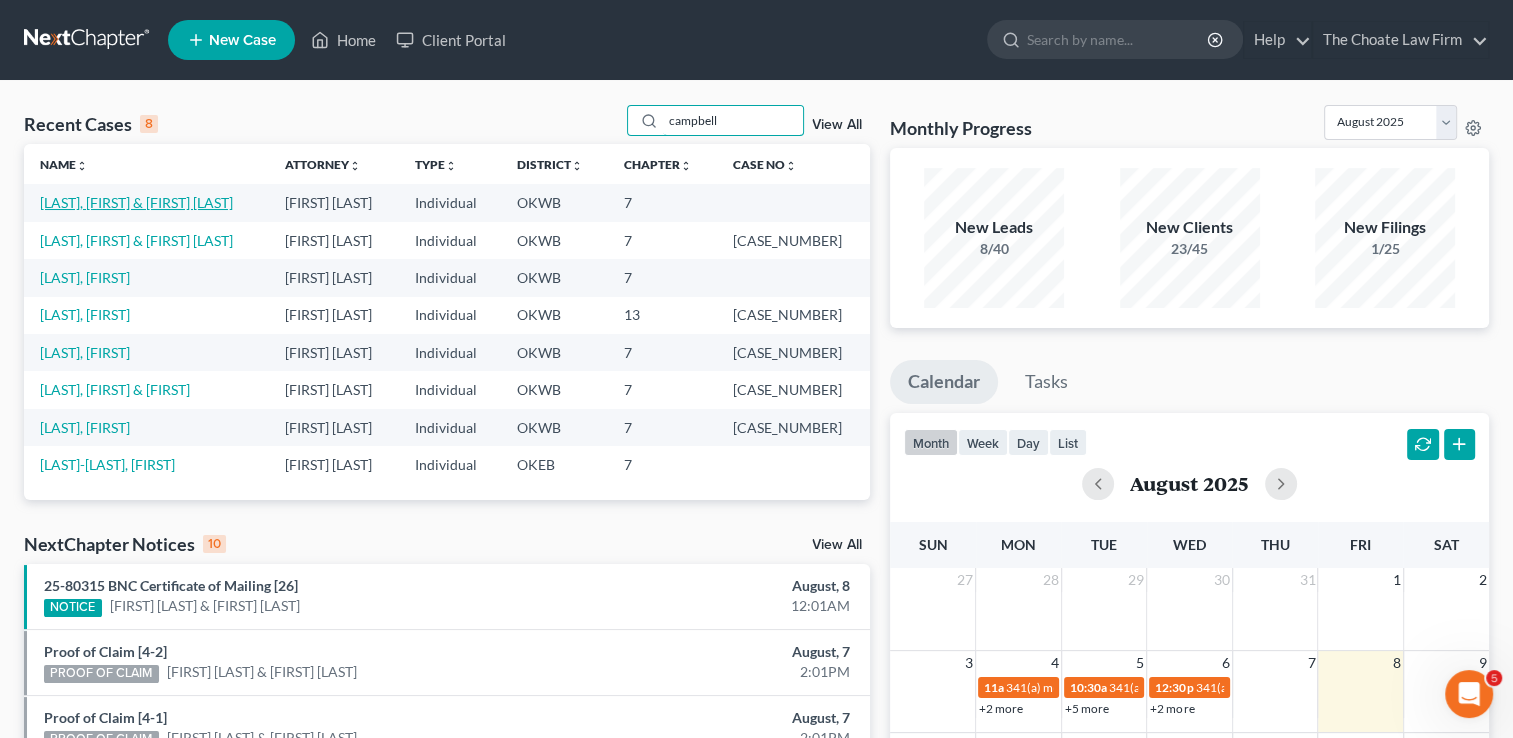 type on "campbell" 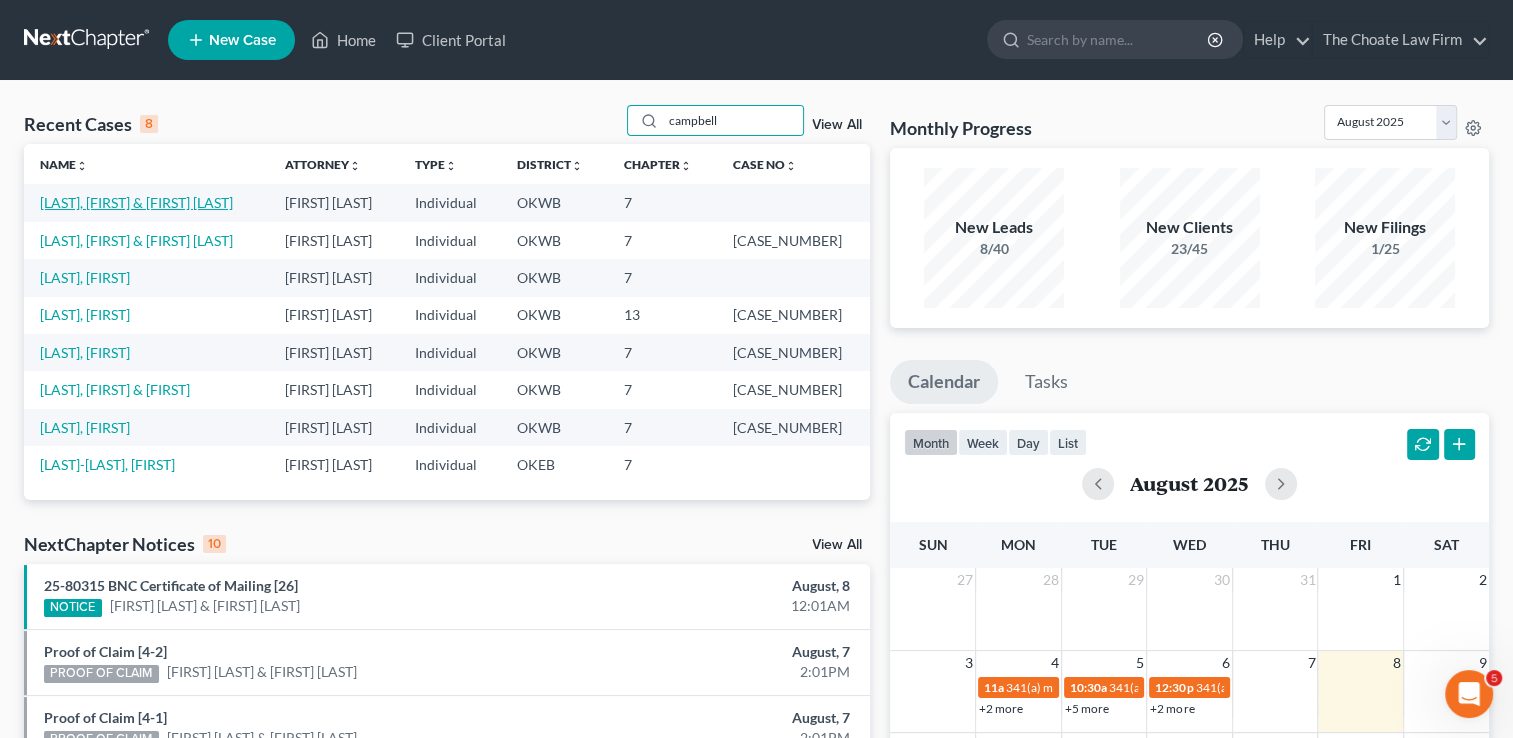 click on "[LAST], [FIRST] & [FIRST] [LAST]" at bounding box center (136, 202) 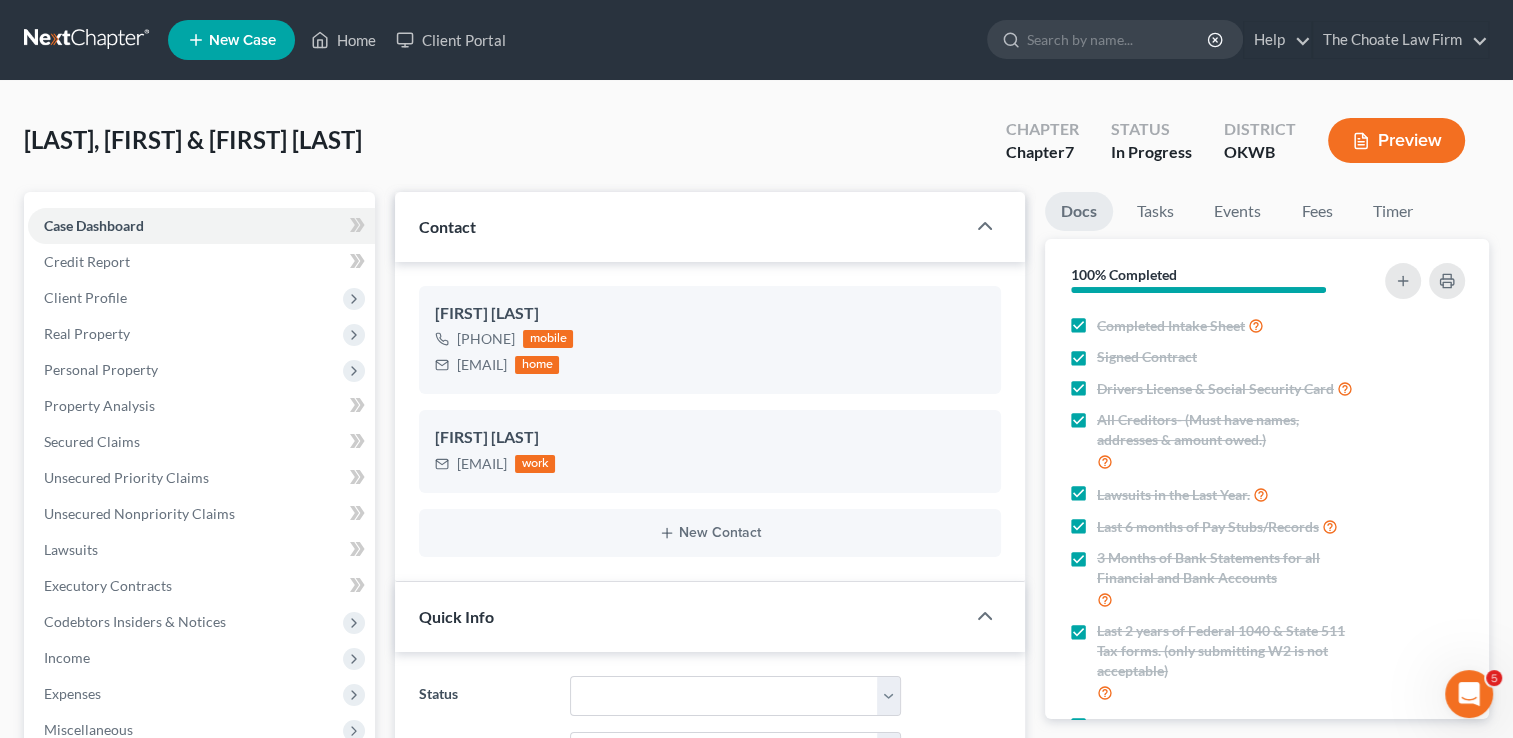 scroll, scrollTop: 186, scrollLeft: 0, axis: vertical 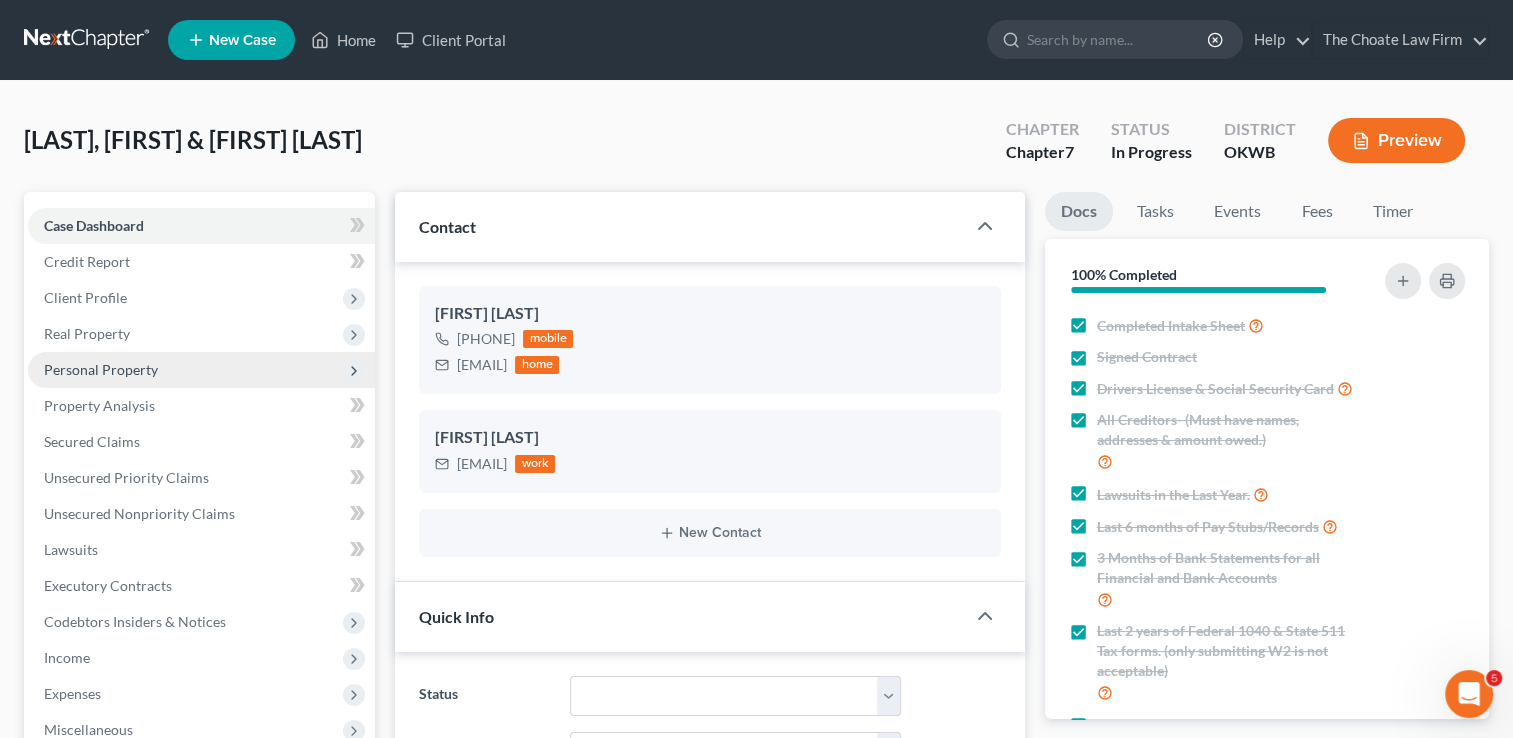 click on "Personal Property" at bounding box center [101, 369] 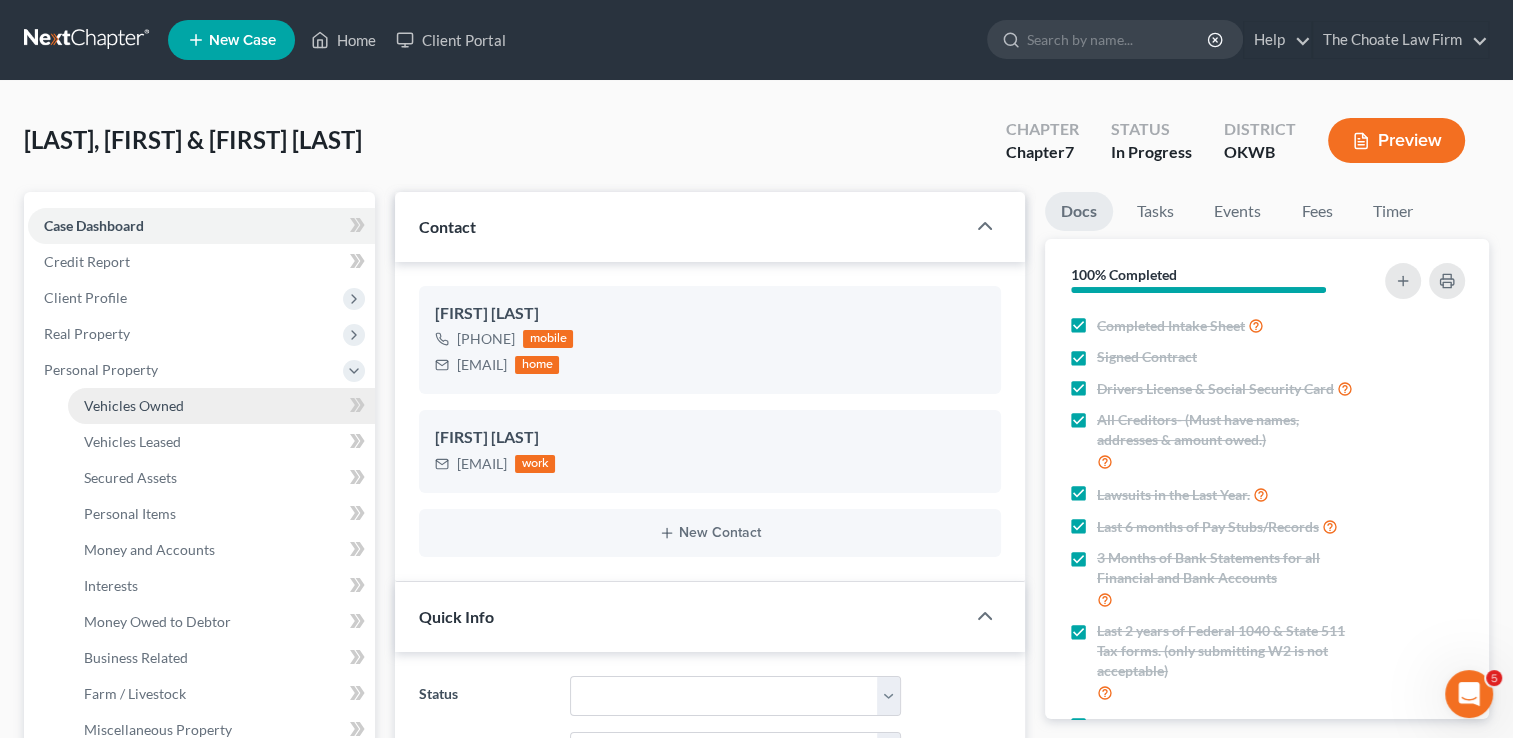 click on "Vehicles Owned" at bounding box center [134, 405] 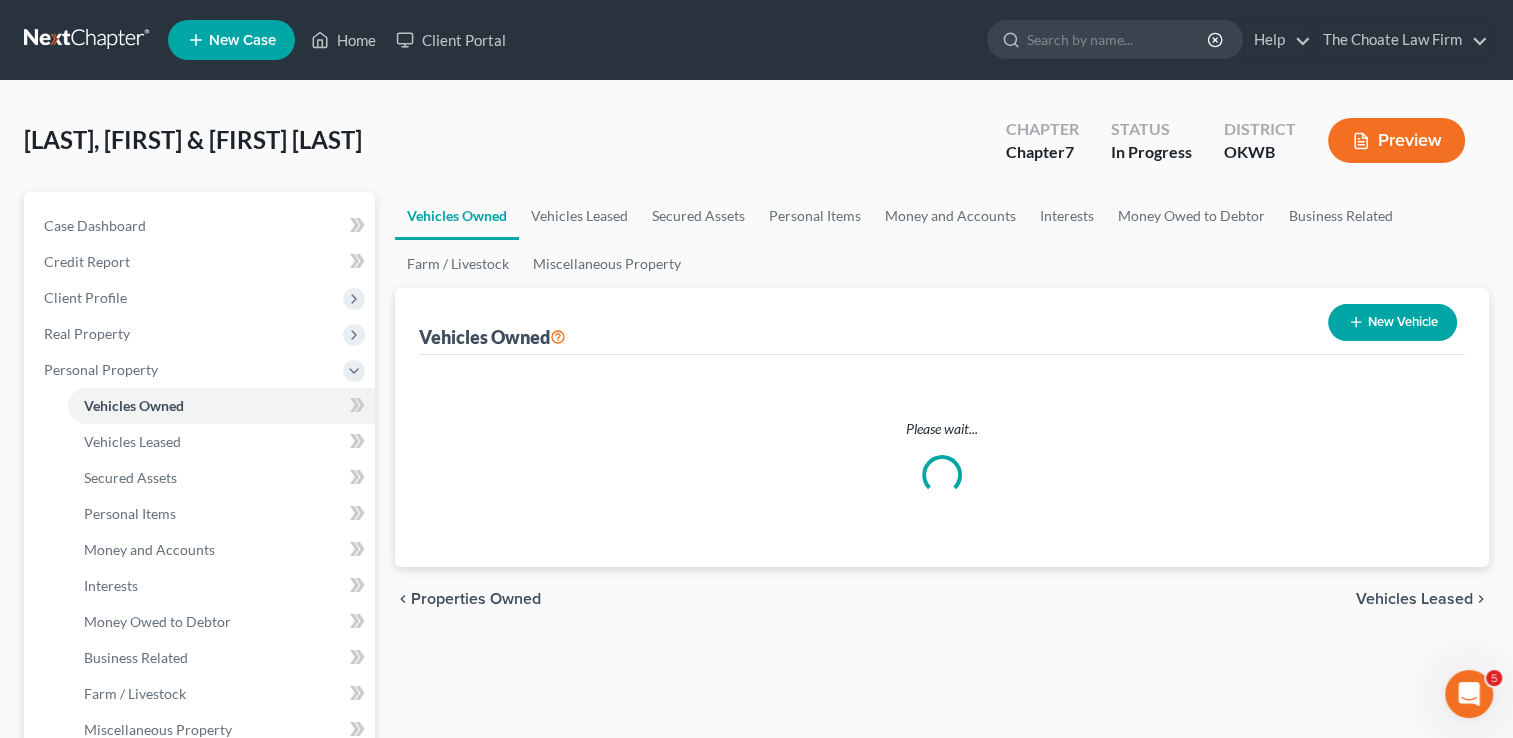 click at bounding box center (88, 40) 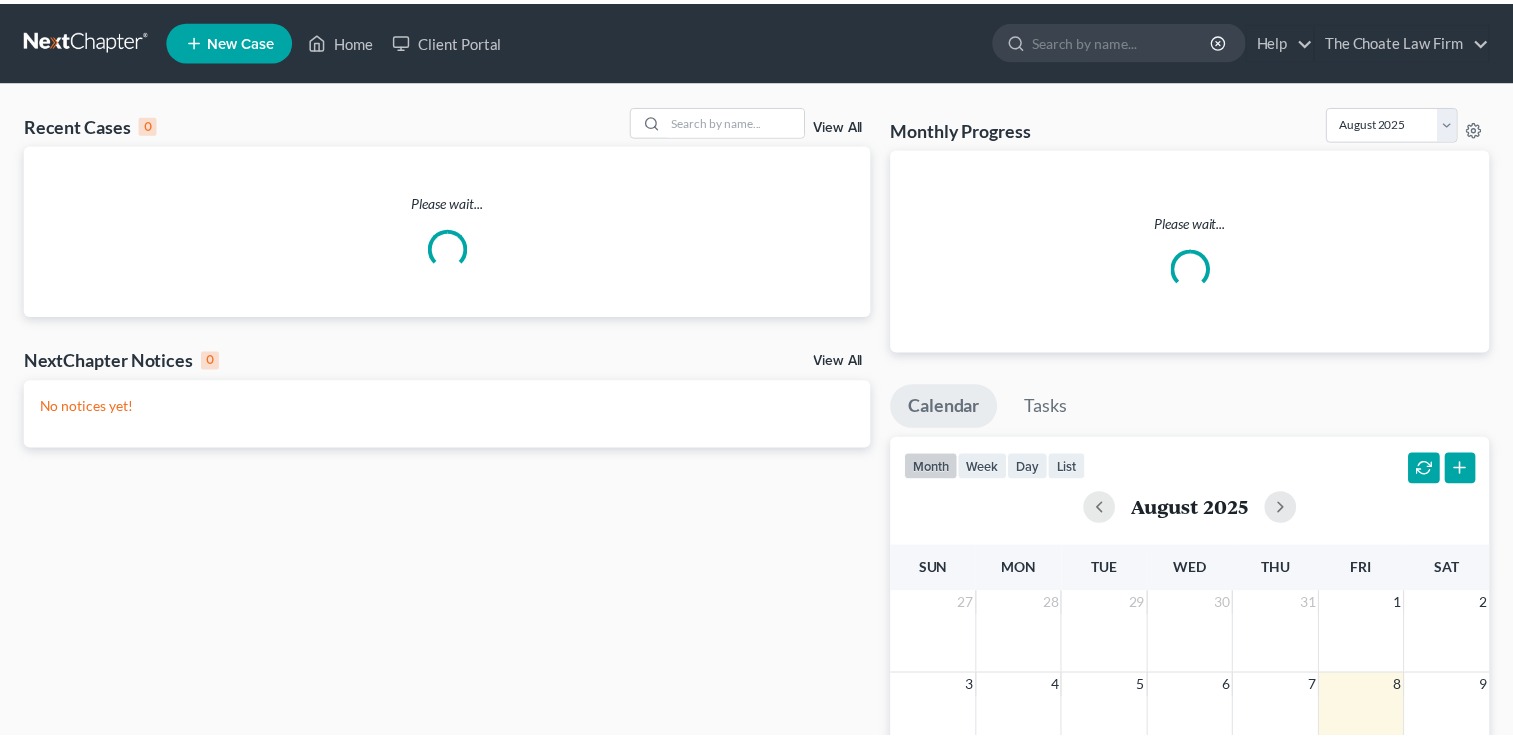 scroll, scrollTop: 0, scrollLeft: 0, axis: both 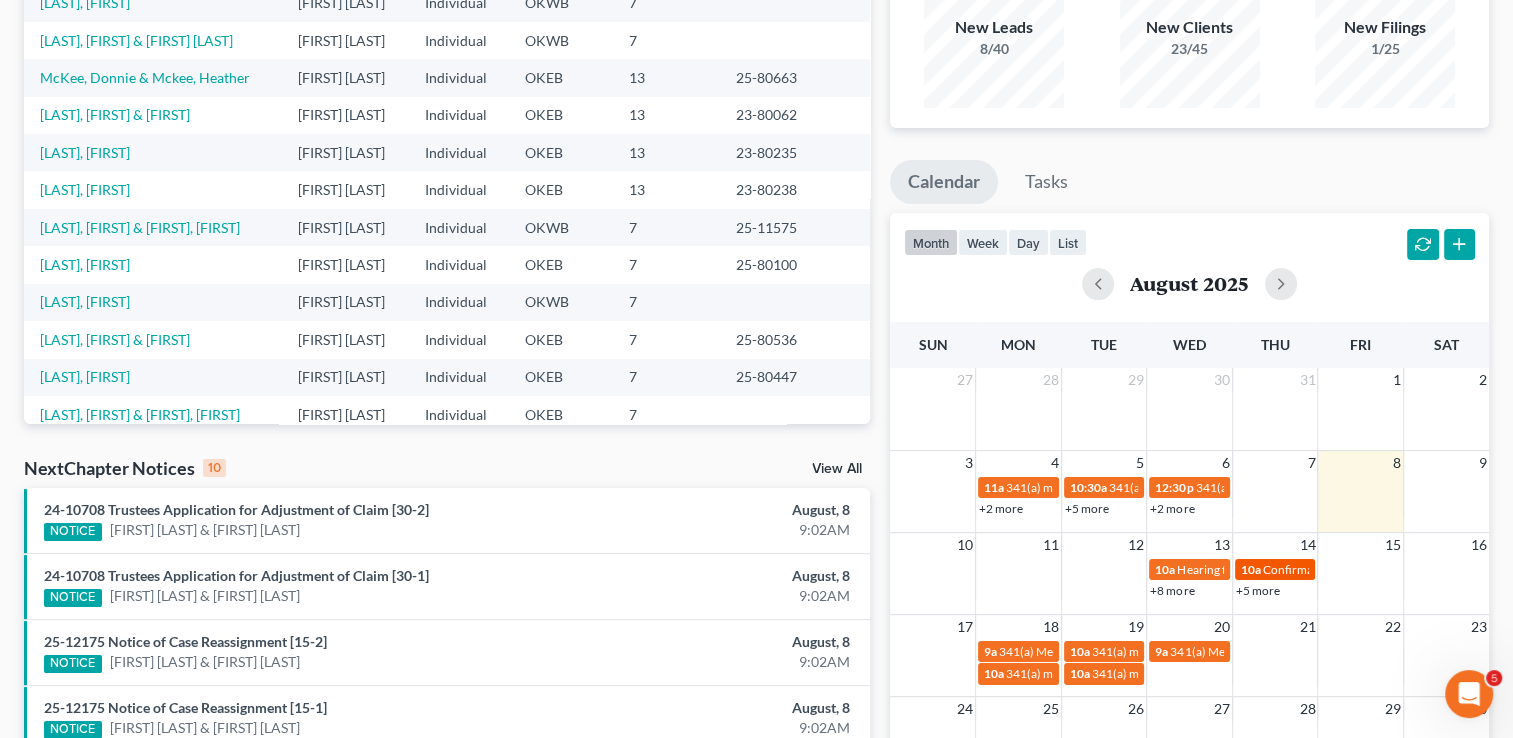 click on "Confirmation hearing for [FIRST] [LAST] & [FIRST] [LAST]" at bounding box center [1412, 569] 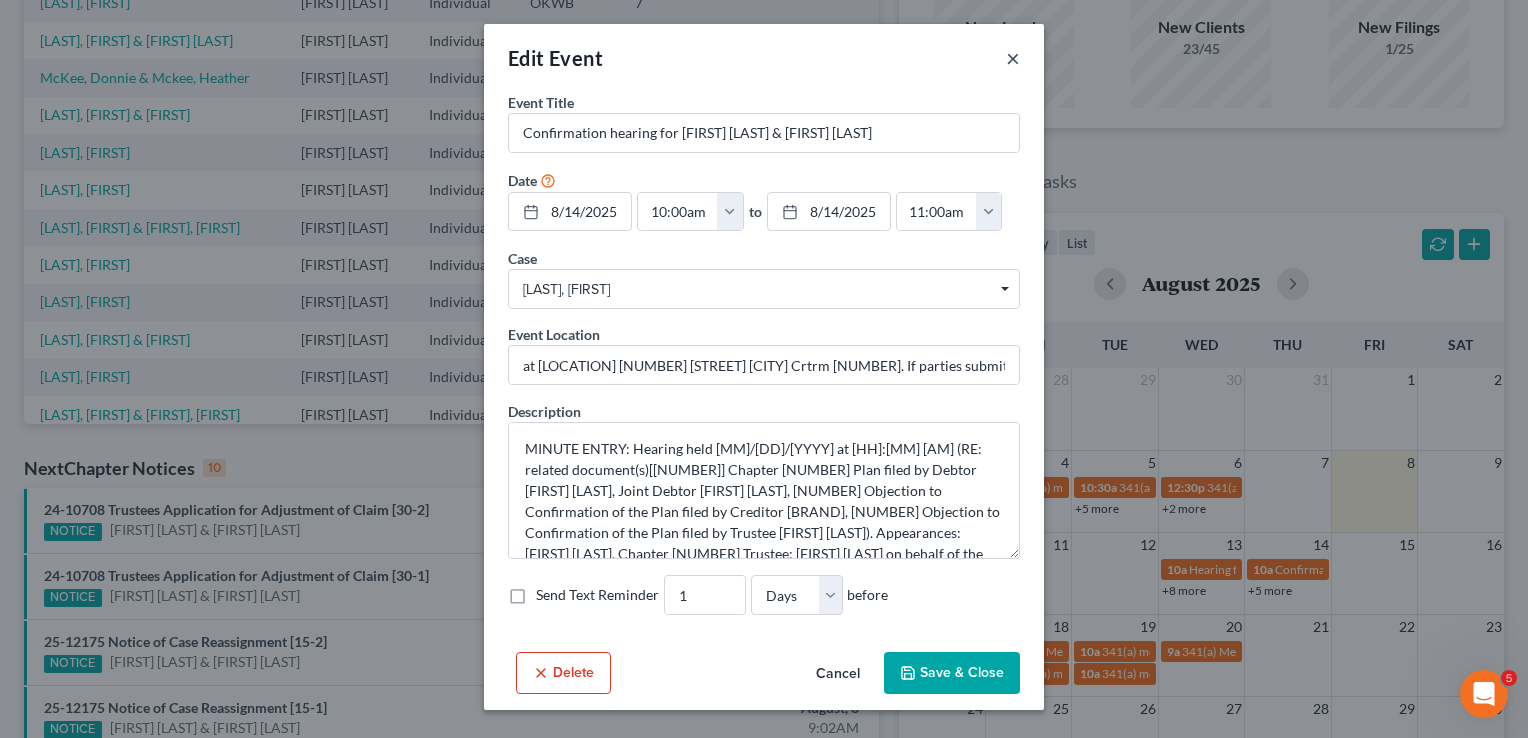 click on "×" at bounding box center [1013, 58] 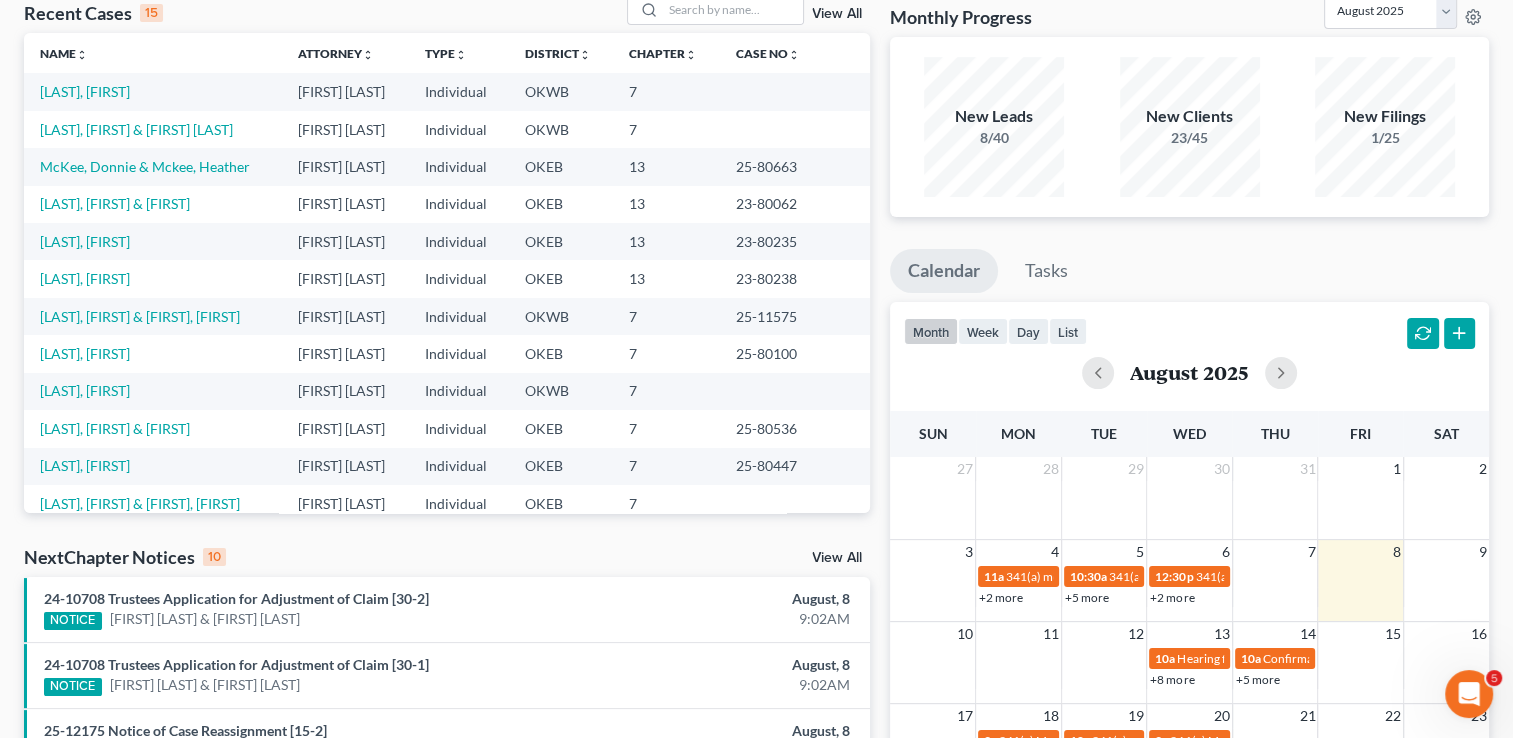 scroll, scrollTop: 0, scrollLeft: 0, axis: both 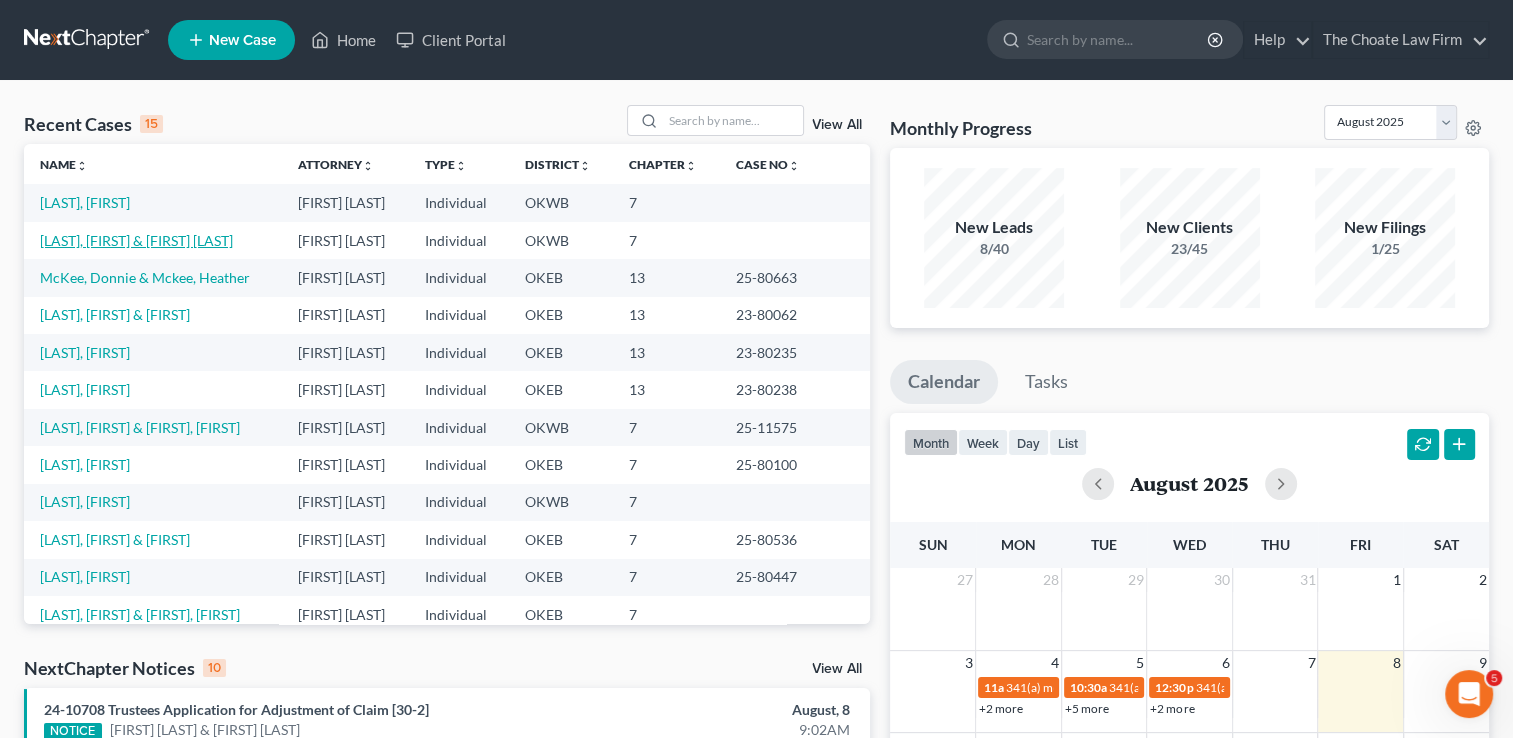 click on "[LAST], [FIRST] & [FIRST]" at bounding box center [136, 240] 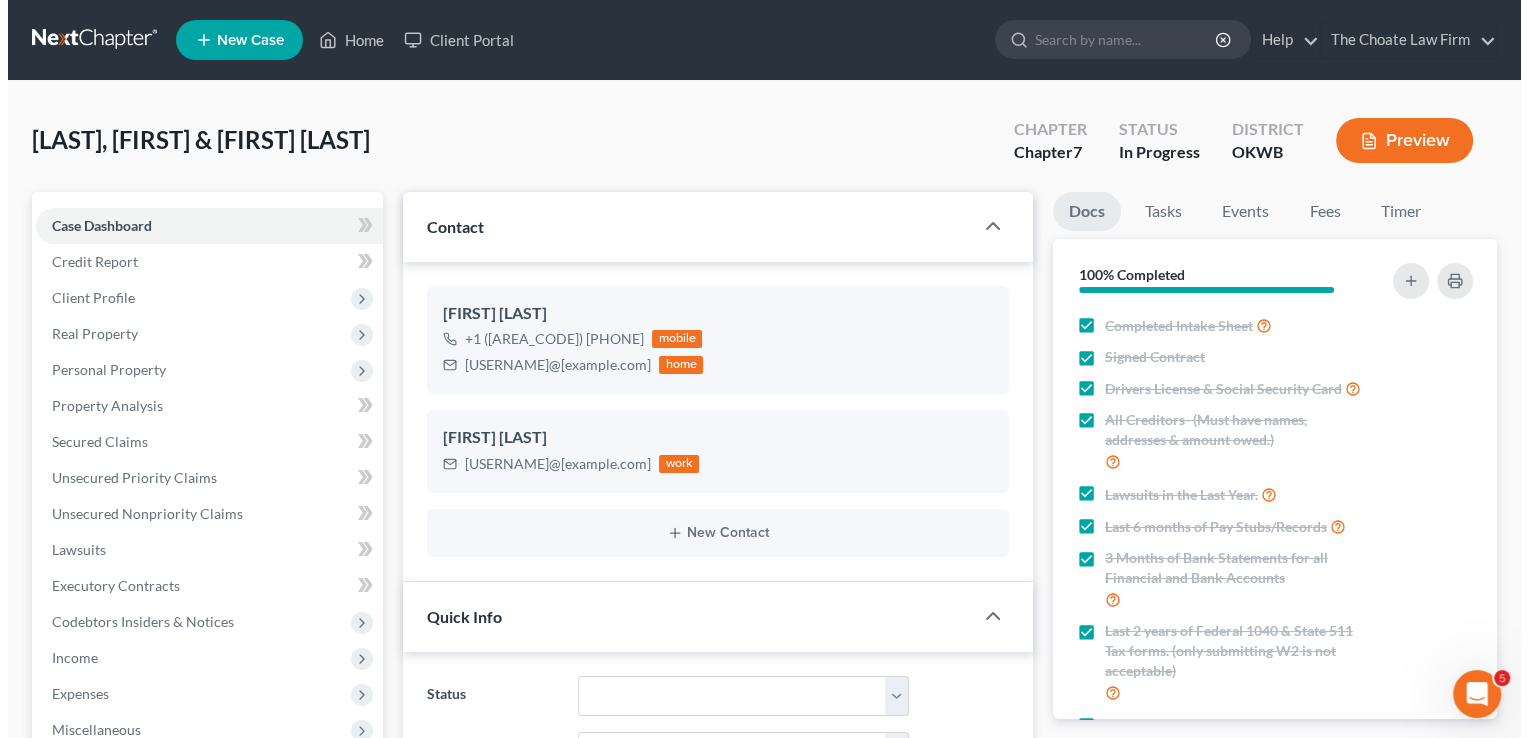 scroll, scrollTop: 186, scrollLeft: 0, axis: vertical 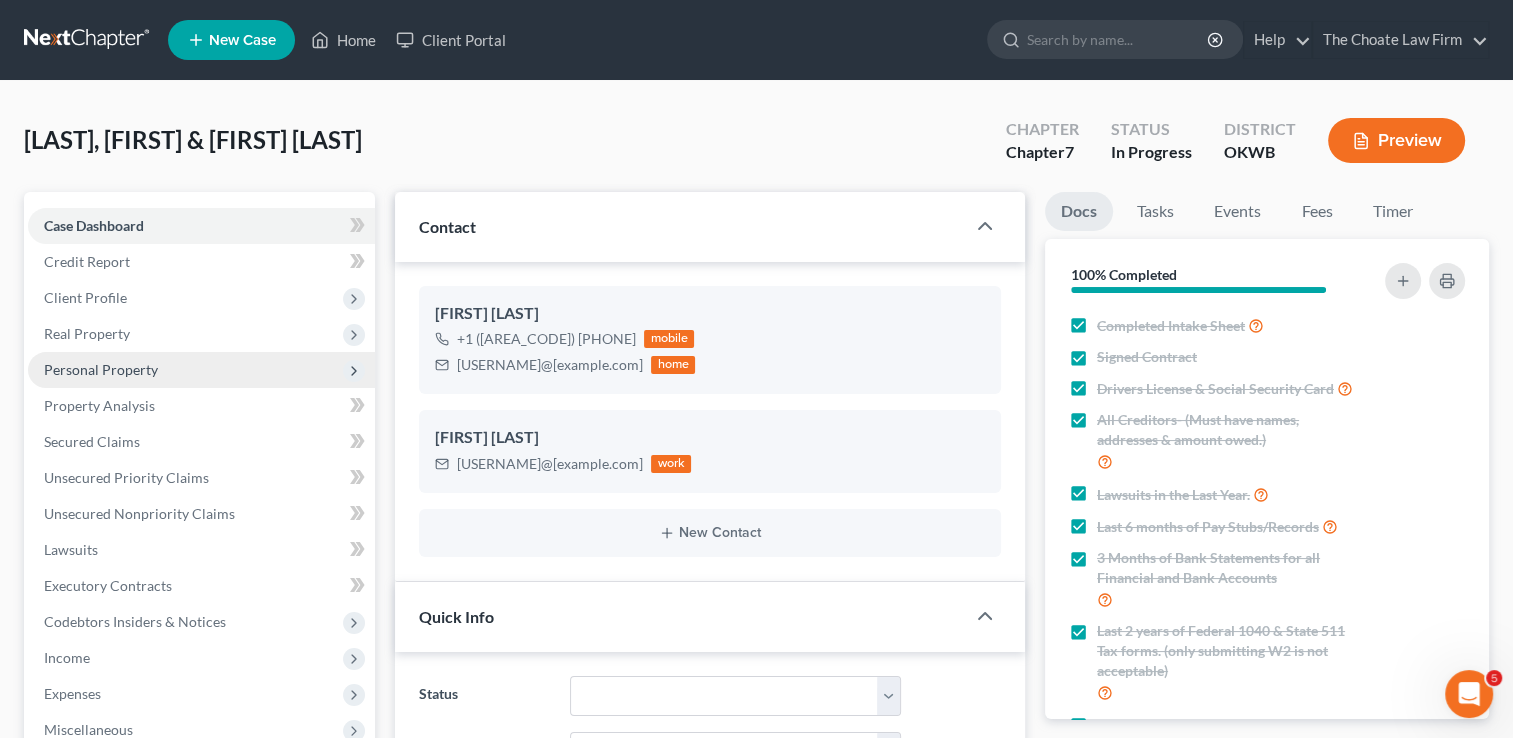 click on "Personal Property" at bounding box center (101, 369) 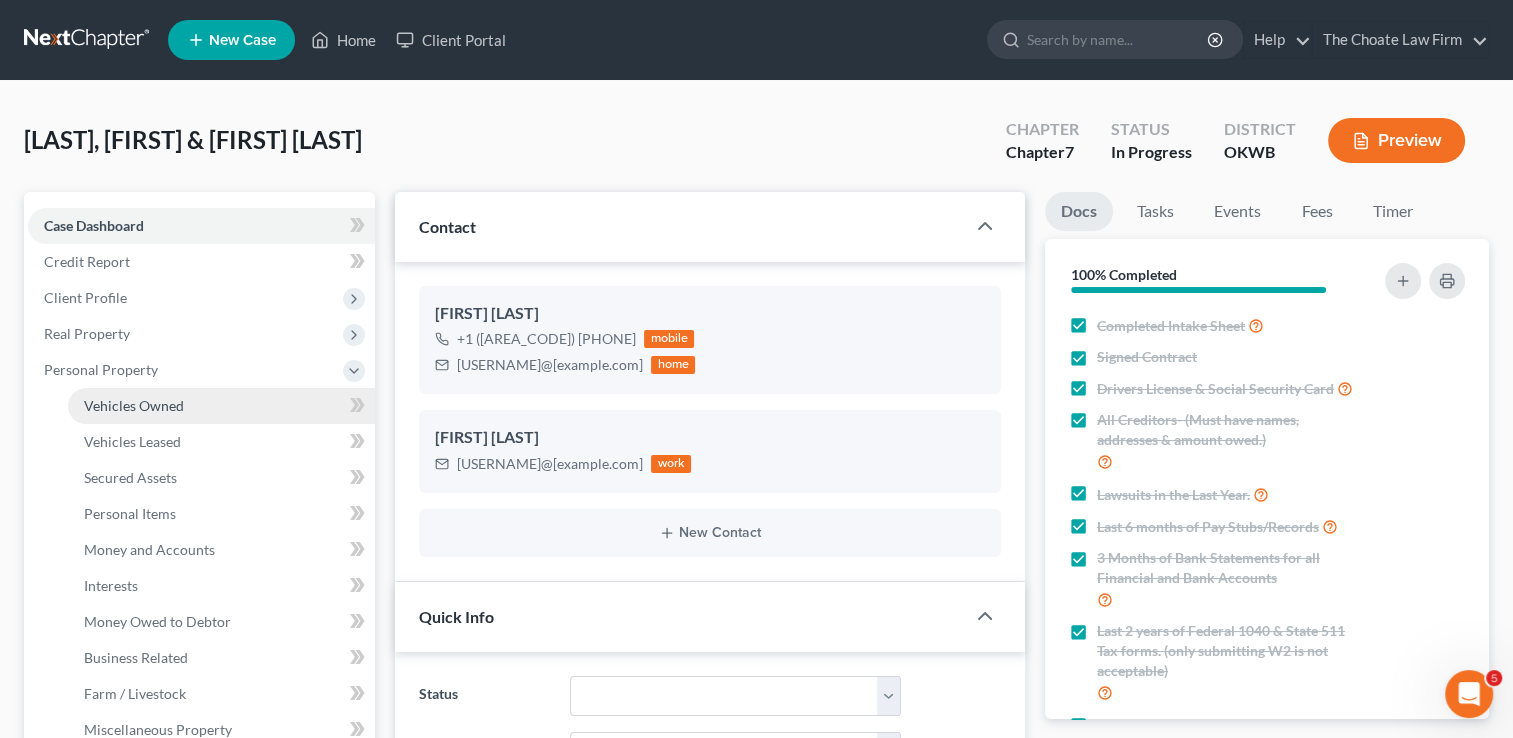 click on "Vehicles Owned" at bounding box center [134, 405] 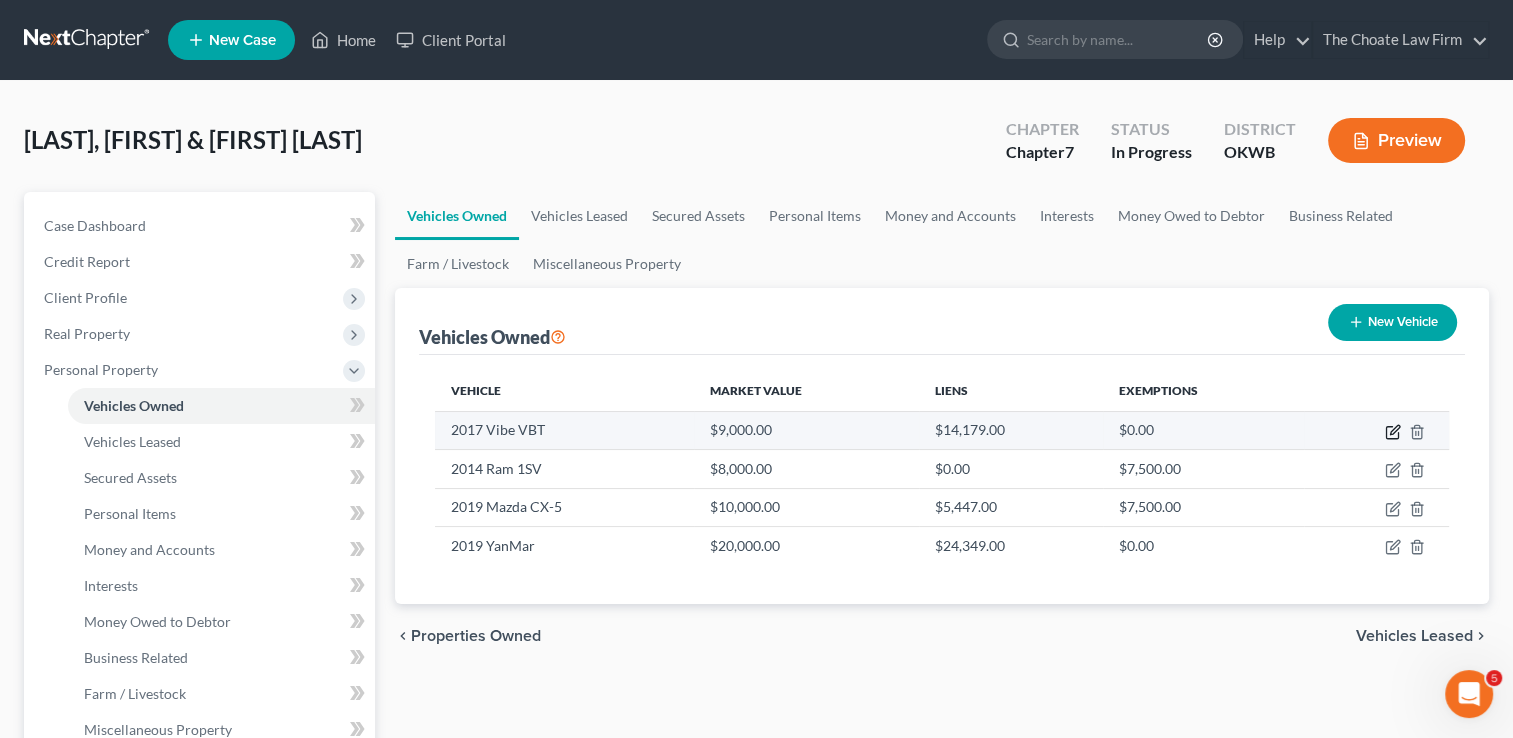 click 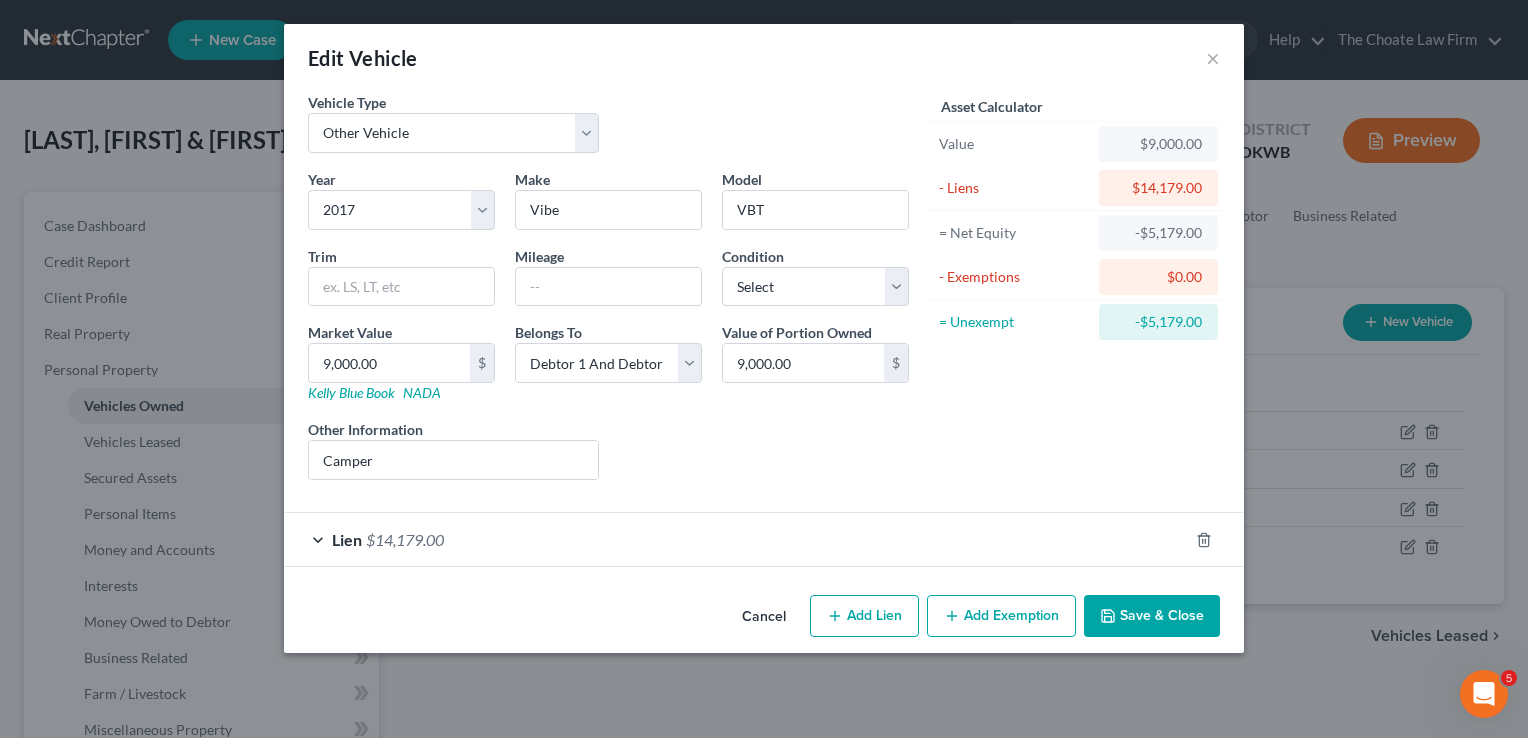 click on "Lien $14,179.00" at bounding box center (736, 539) 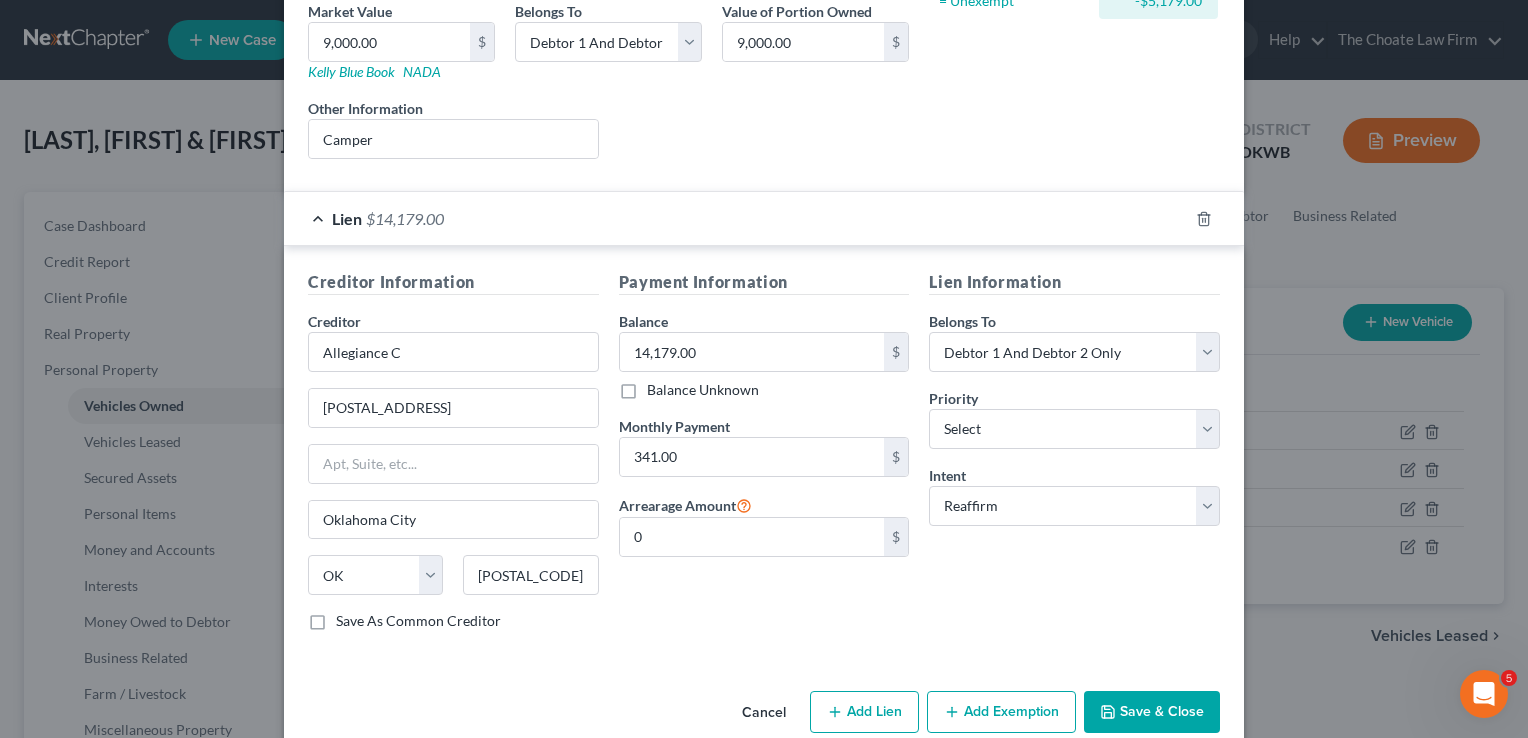 scroll, scrollTop: 351, scrollLeft: 0, axis: vertical 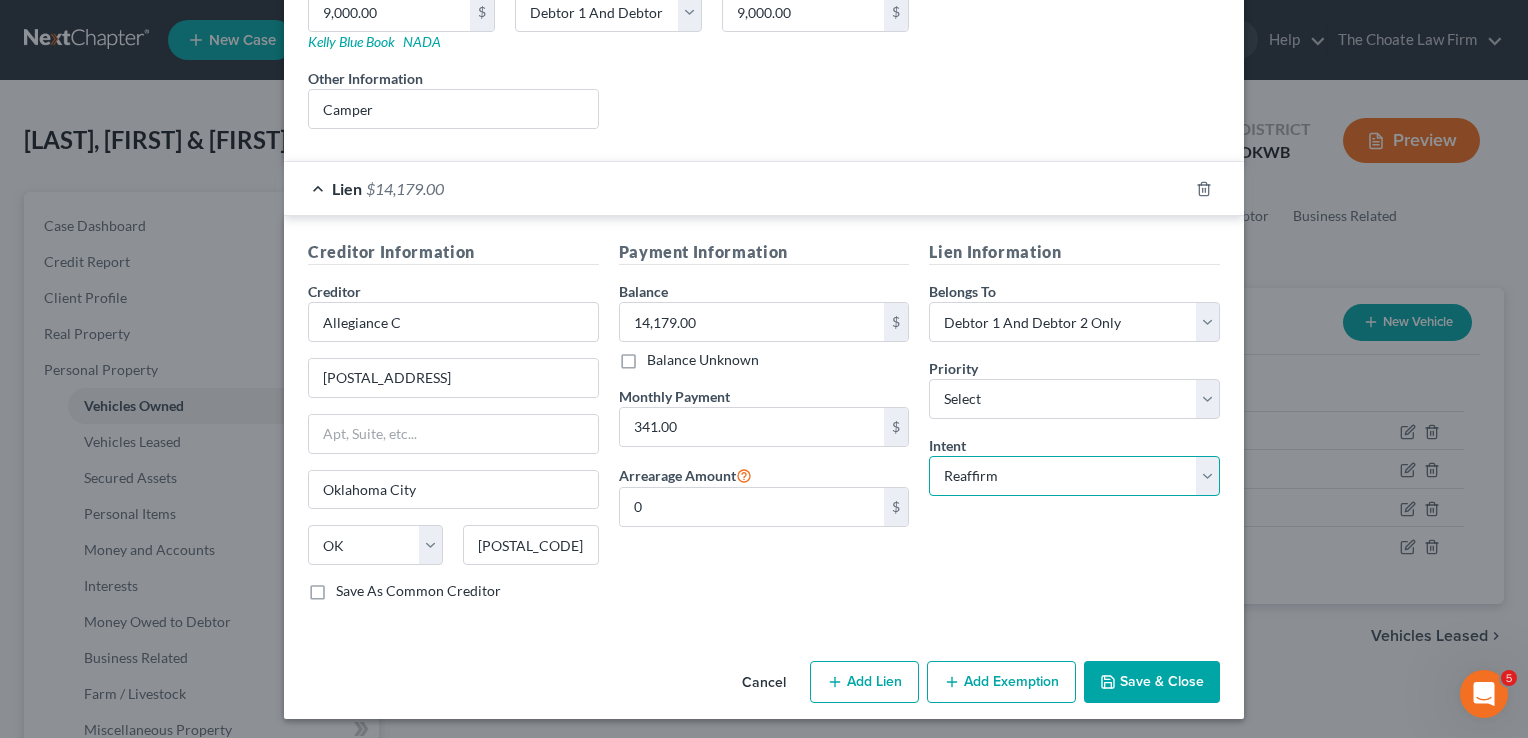 click on "Select Surrender Redeem Reaffirm Avoid Other" at bounding box center [1074, 476] 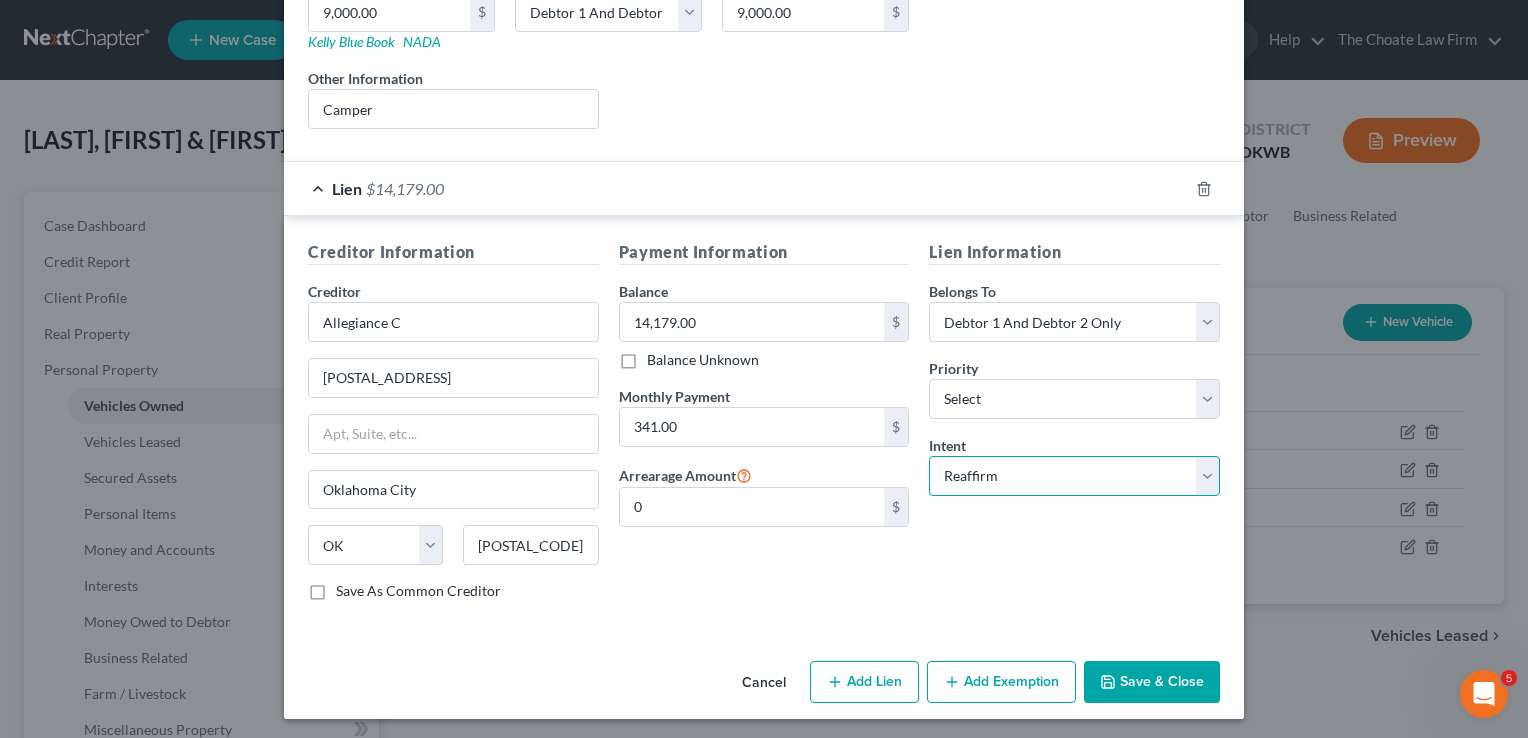 select on "0" 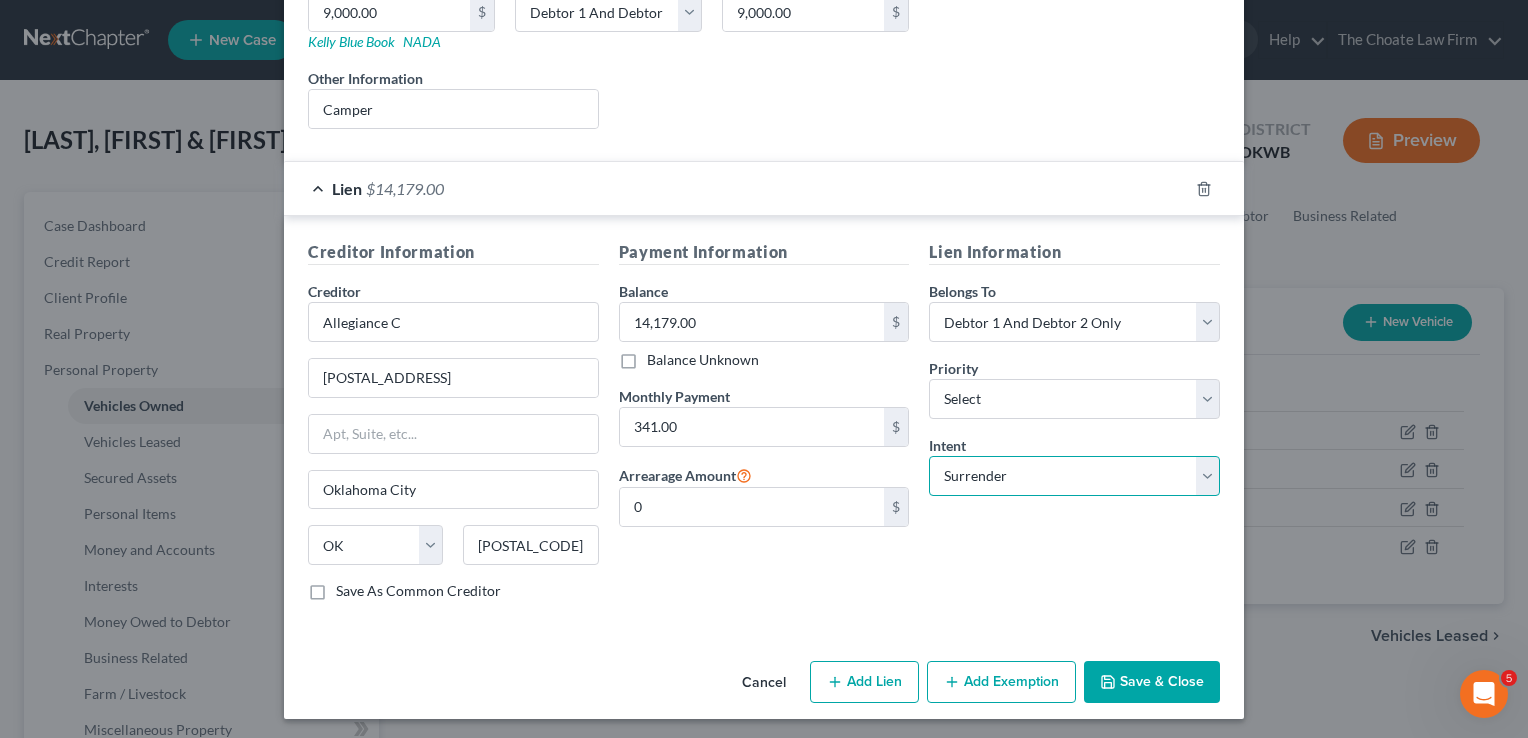 click on "Select Surrender Redeem Reaffirm Avoid Other" at bounding box center [1074, 476] 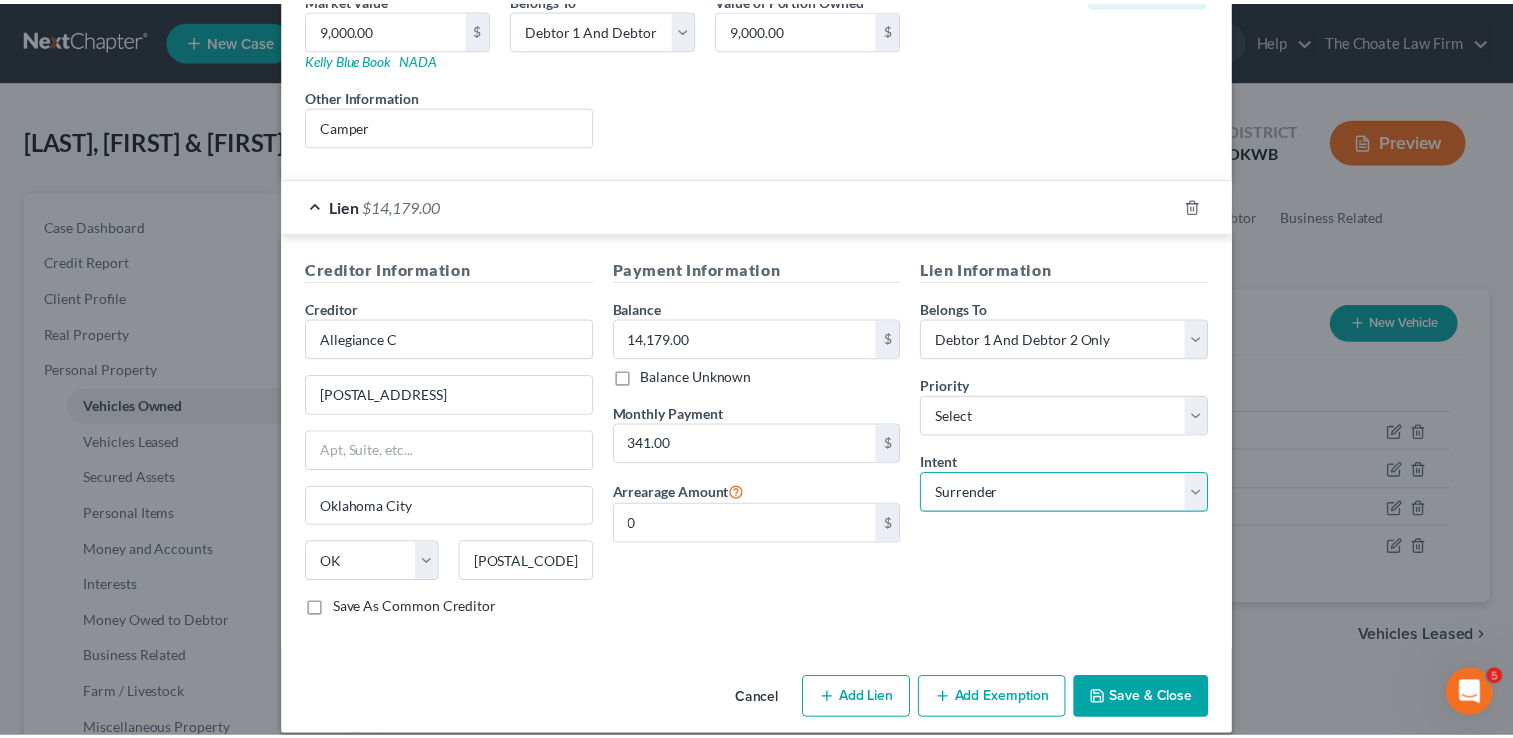 scroll, scrollTop: 351, scrollLeft: 0, axis: vertical 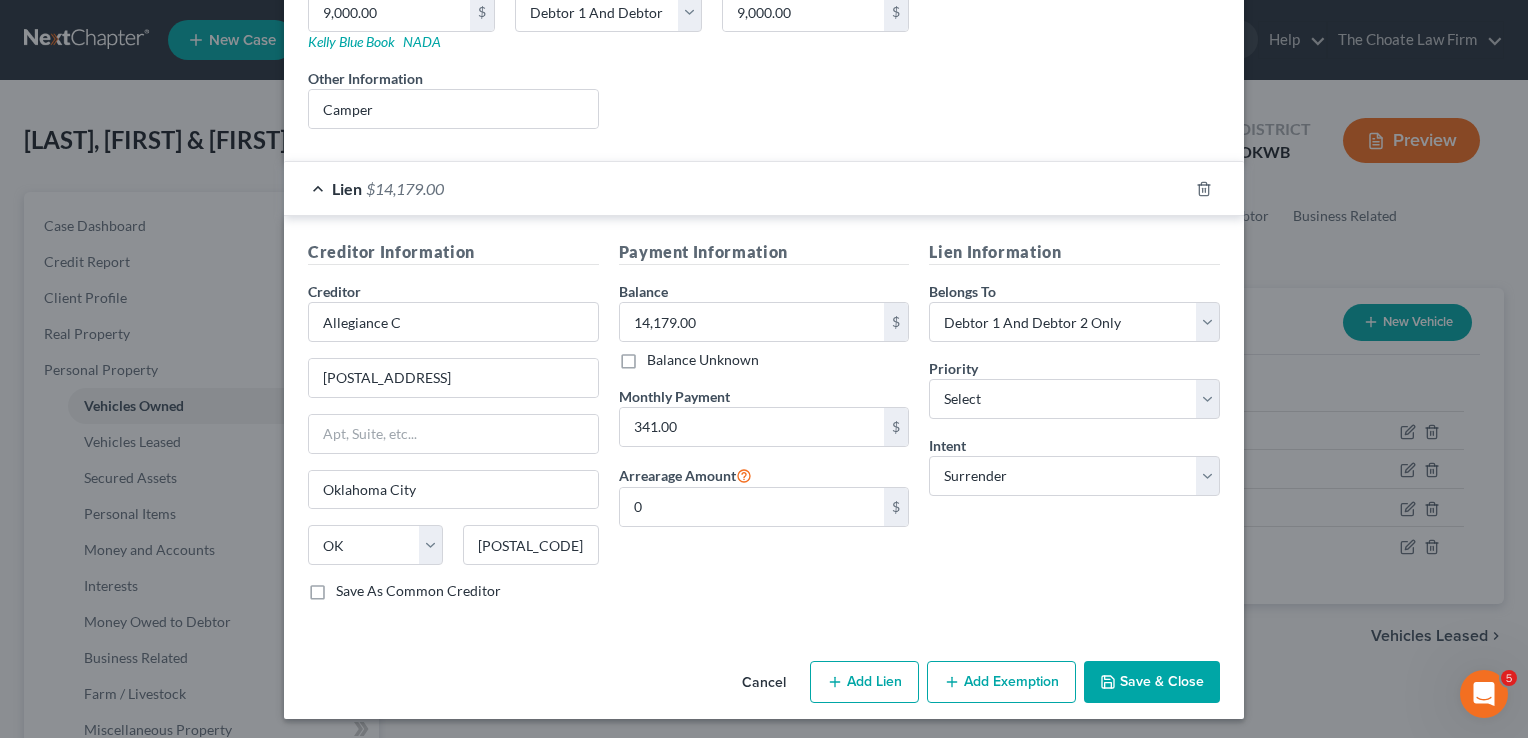 click on "Save & Close" at bounding box center [1152, 682] 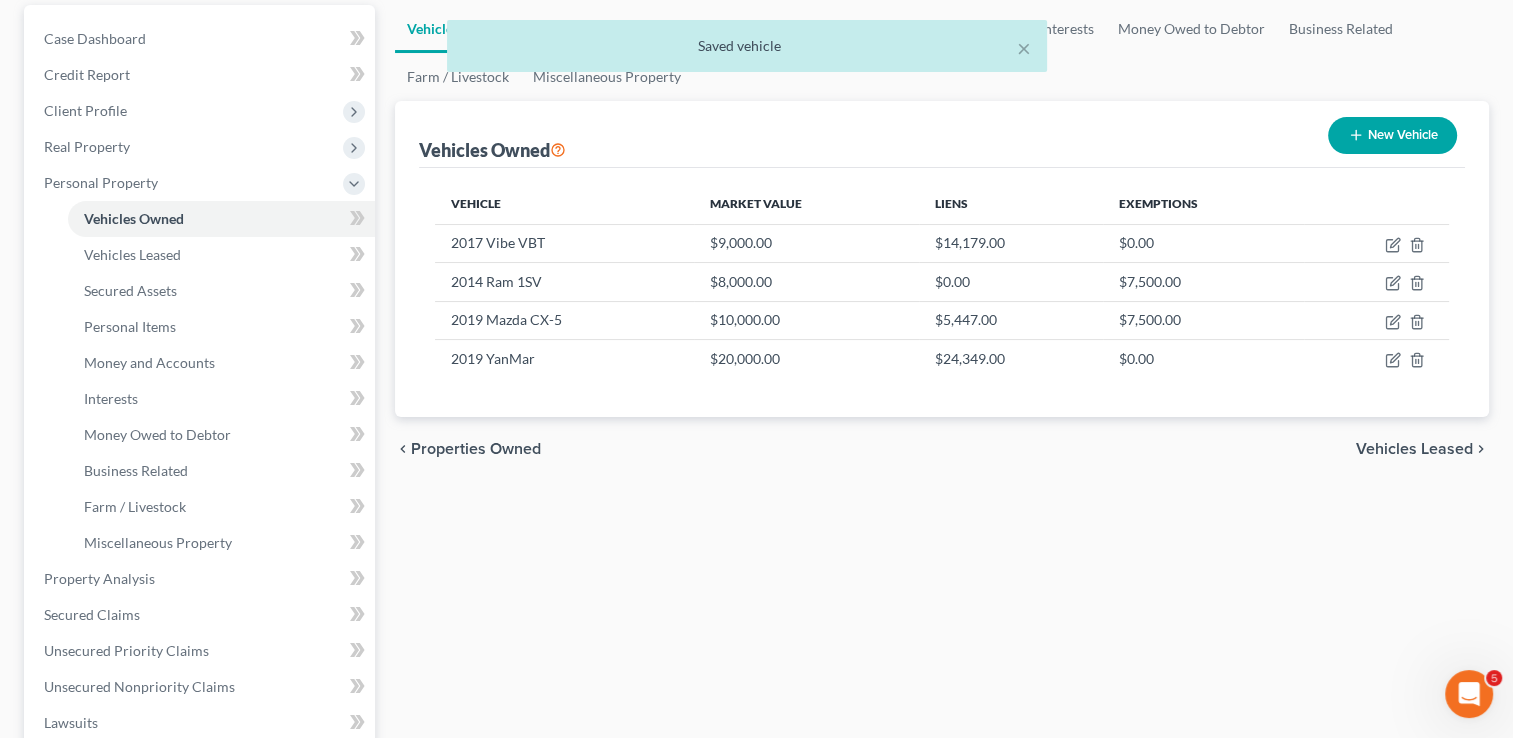 scroll, scrollTop: 200, scrollLeft: 0, axis: vertical 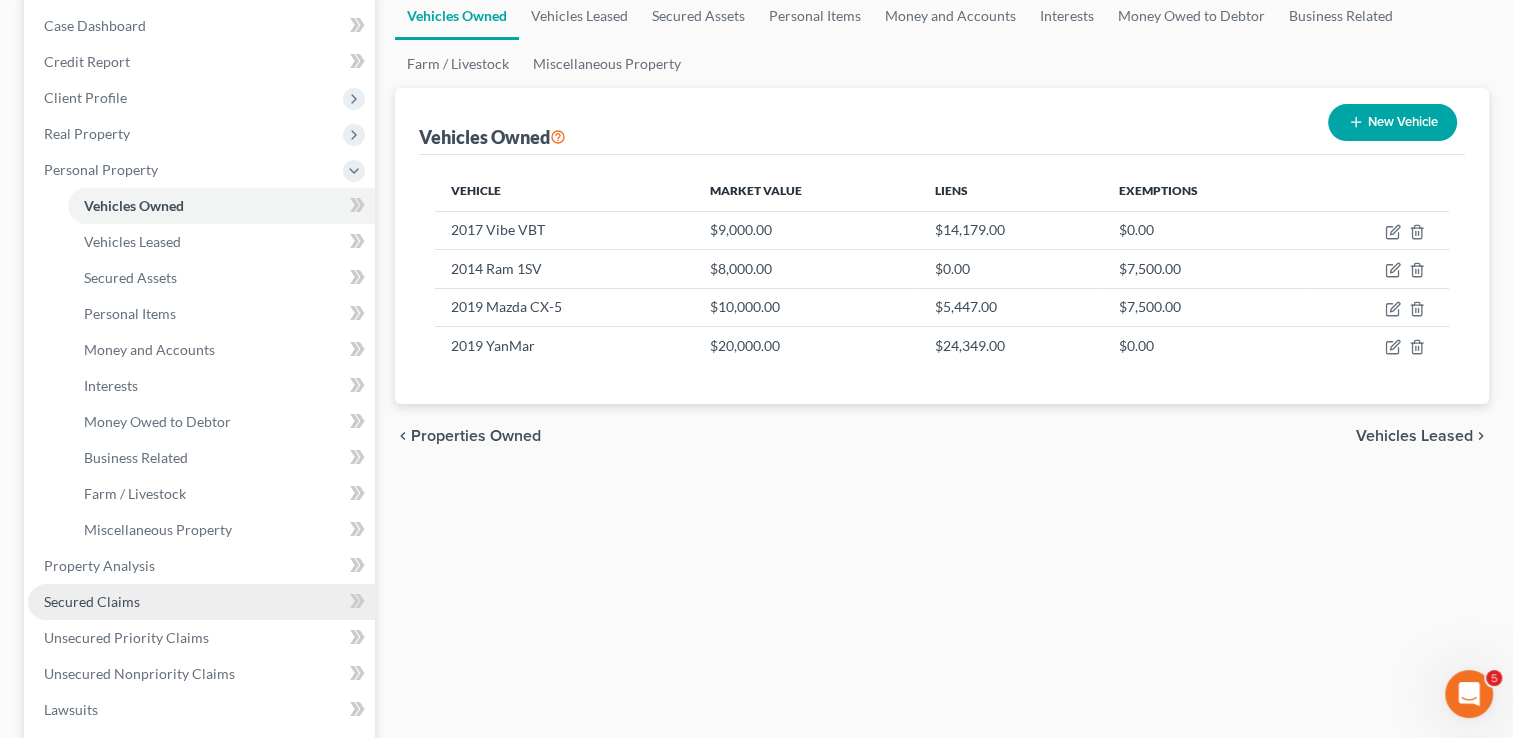 click on "Secured Claims" at bounding box center (92, 601) 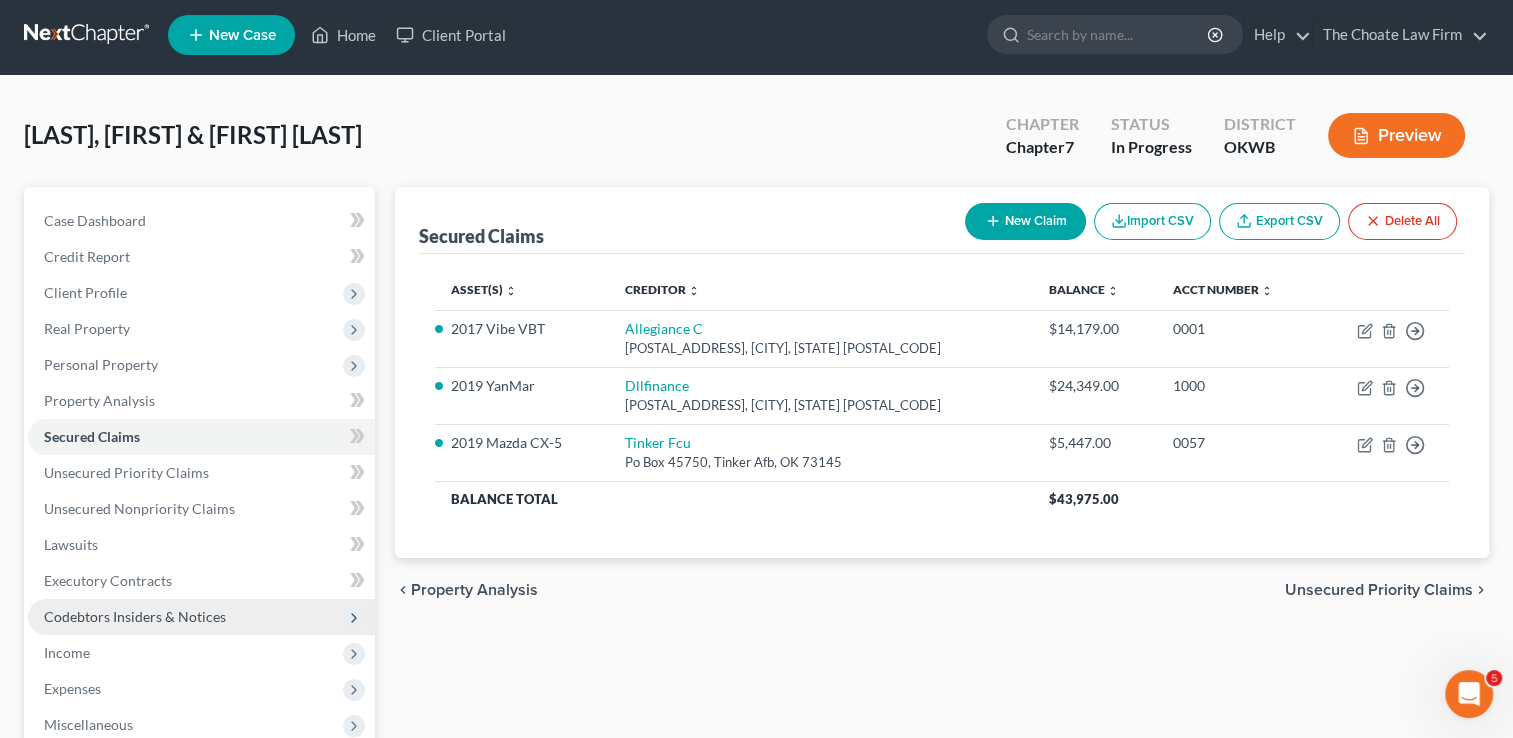 scroll, scrollTop: 0, scrollLeft: 0, axis: both 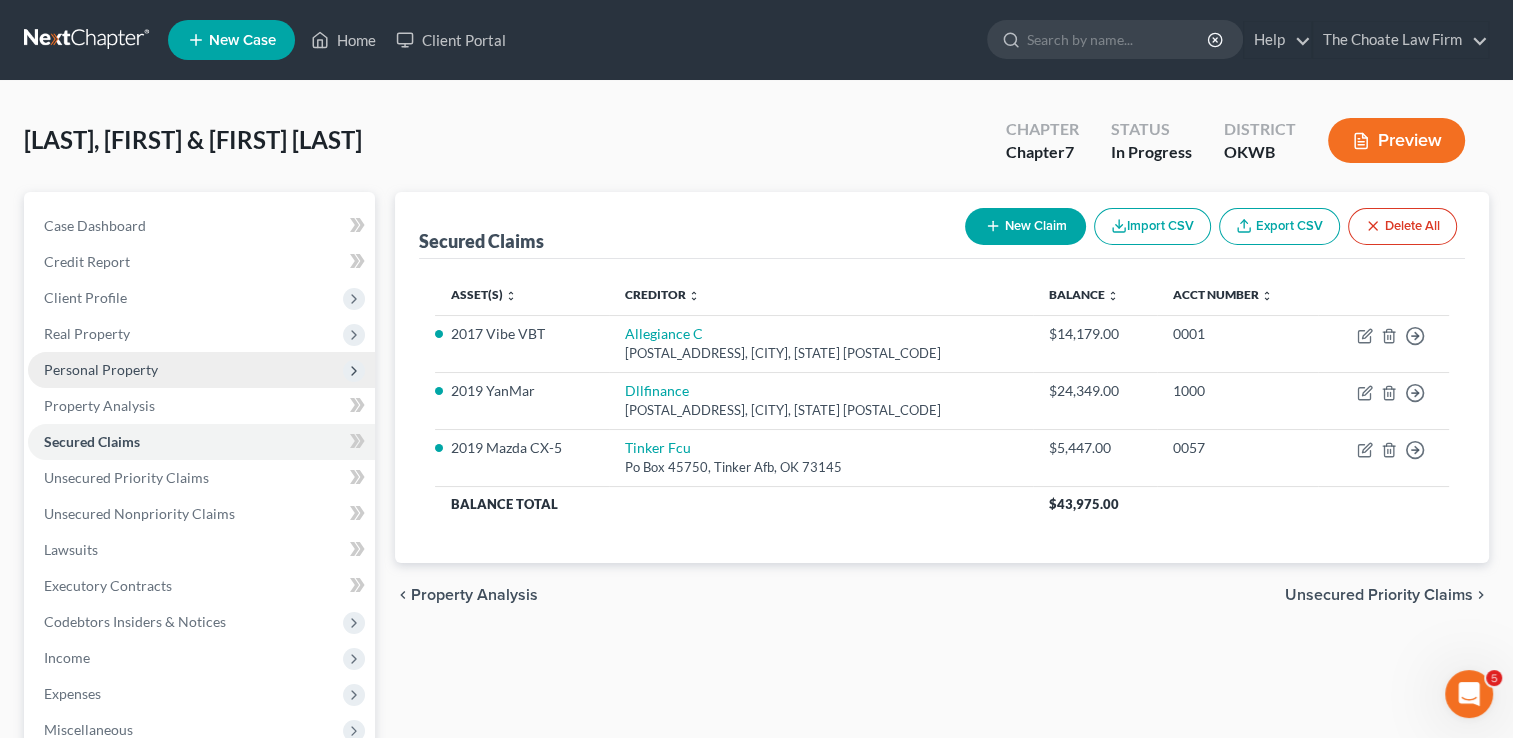 click on "Personal Property" at bounding box center [101, 369] 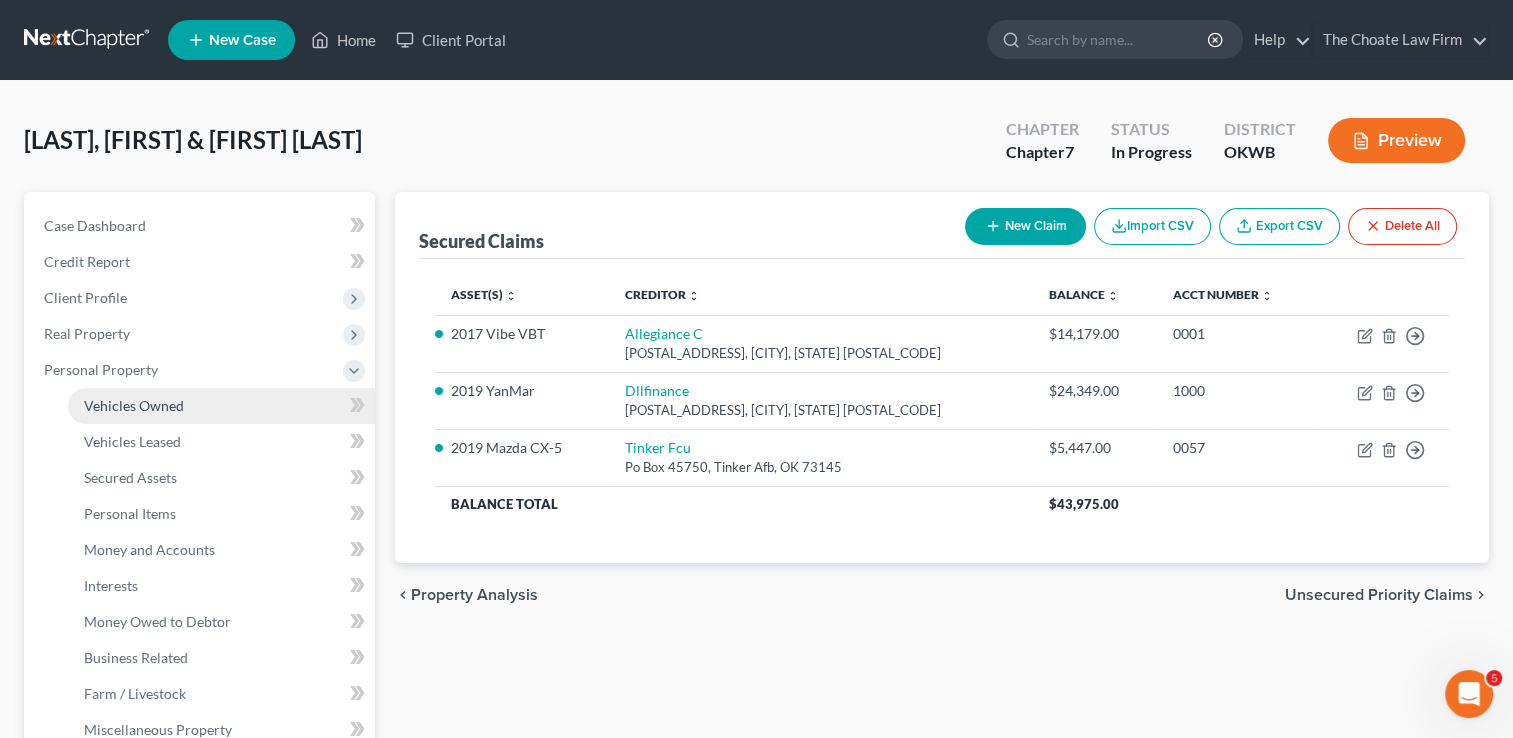 click on "Vehicles Owned" at bounding box center [134, 405] 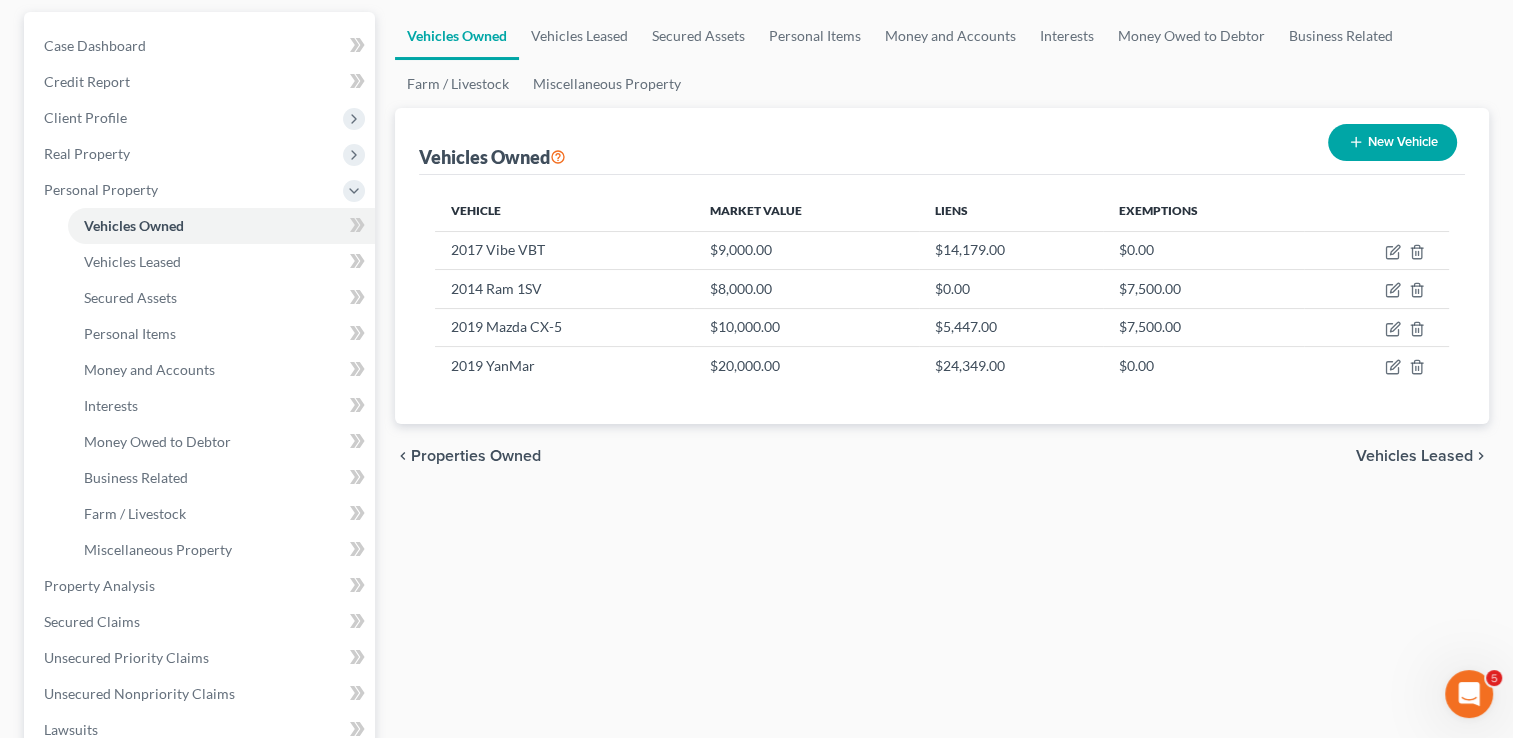 scroll, scrollTop: 200, scrollLeft: 0, axis: vertical 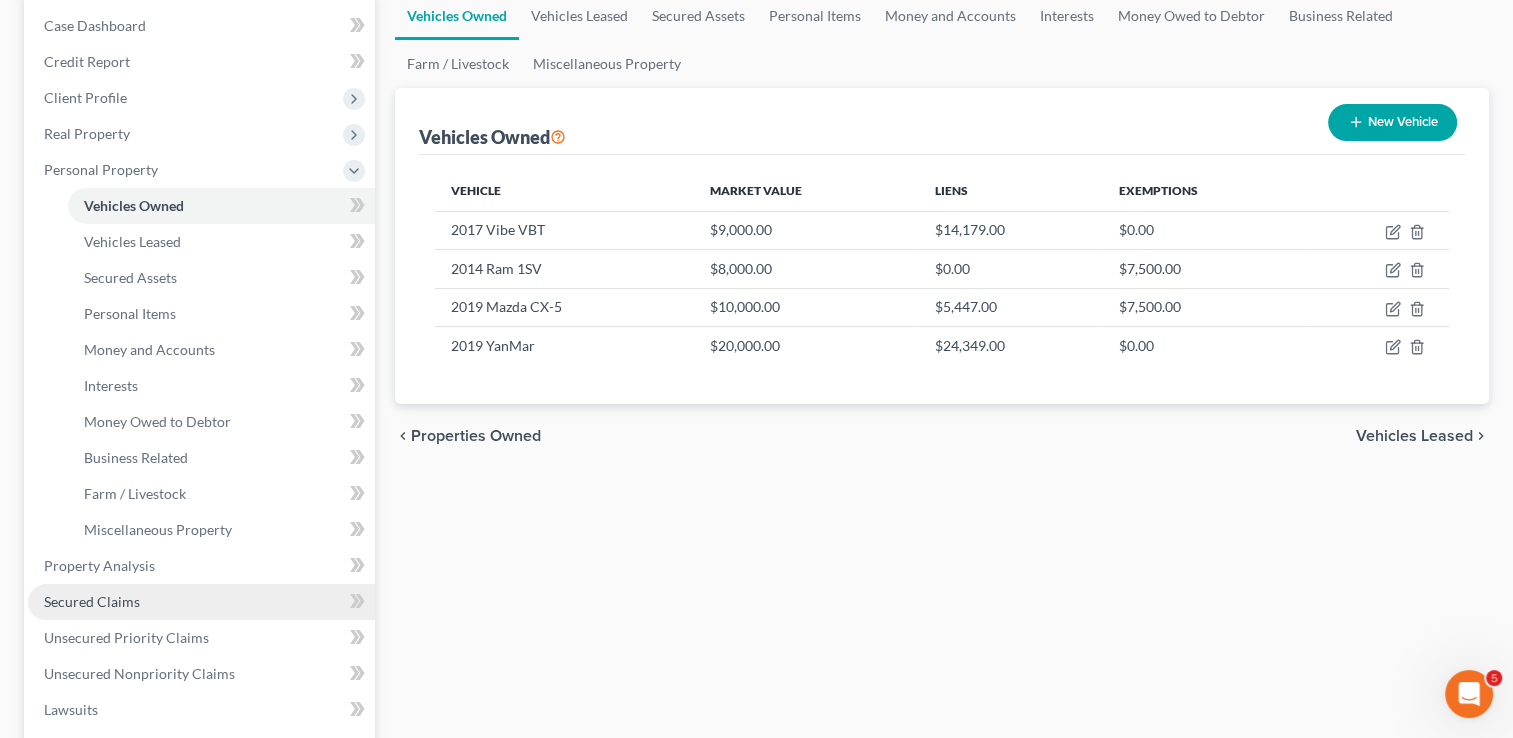 click on "Secured Claims" at bounding box center [92, 601] 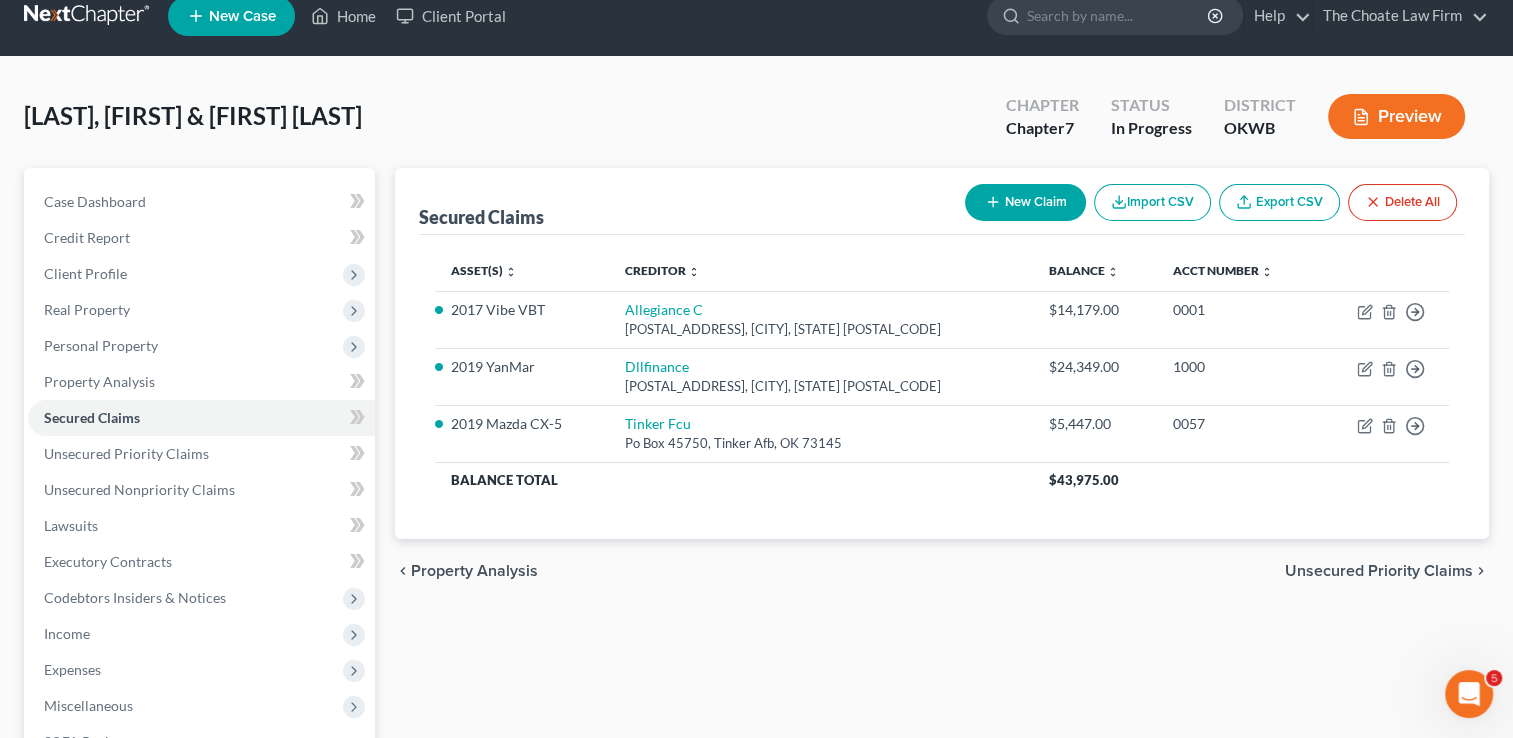 scroll, scrollTop: 0, scrollLeft: 0, axis: both 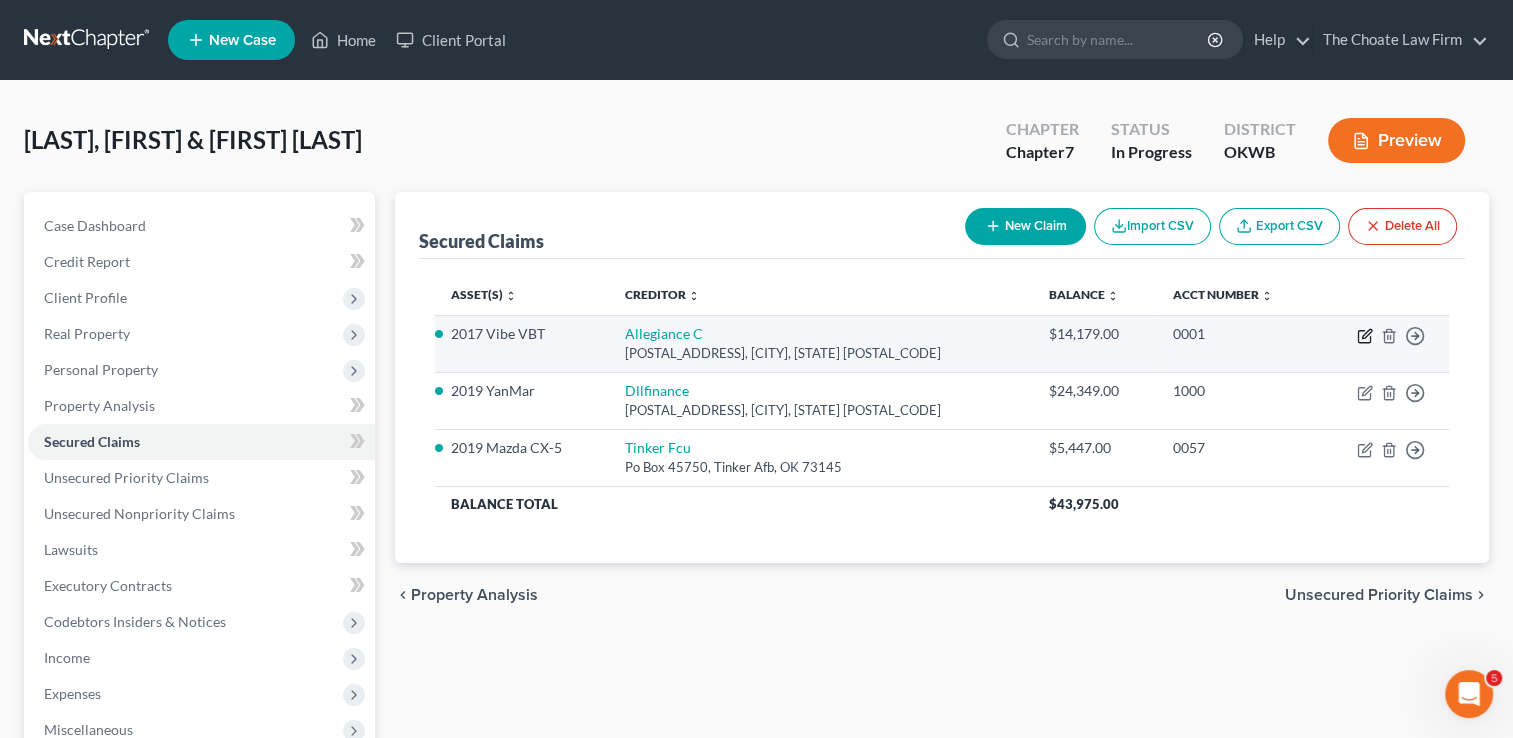 click 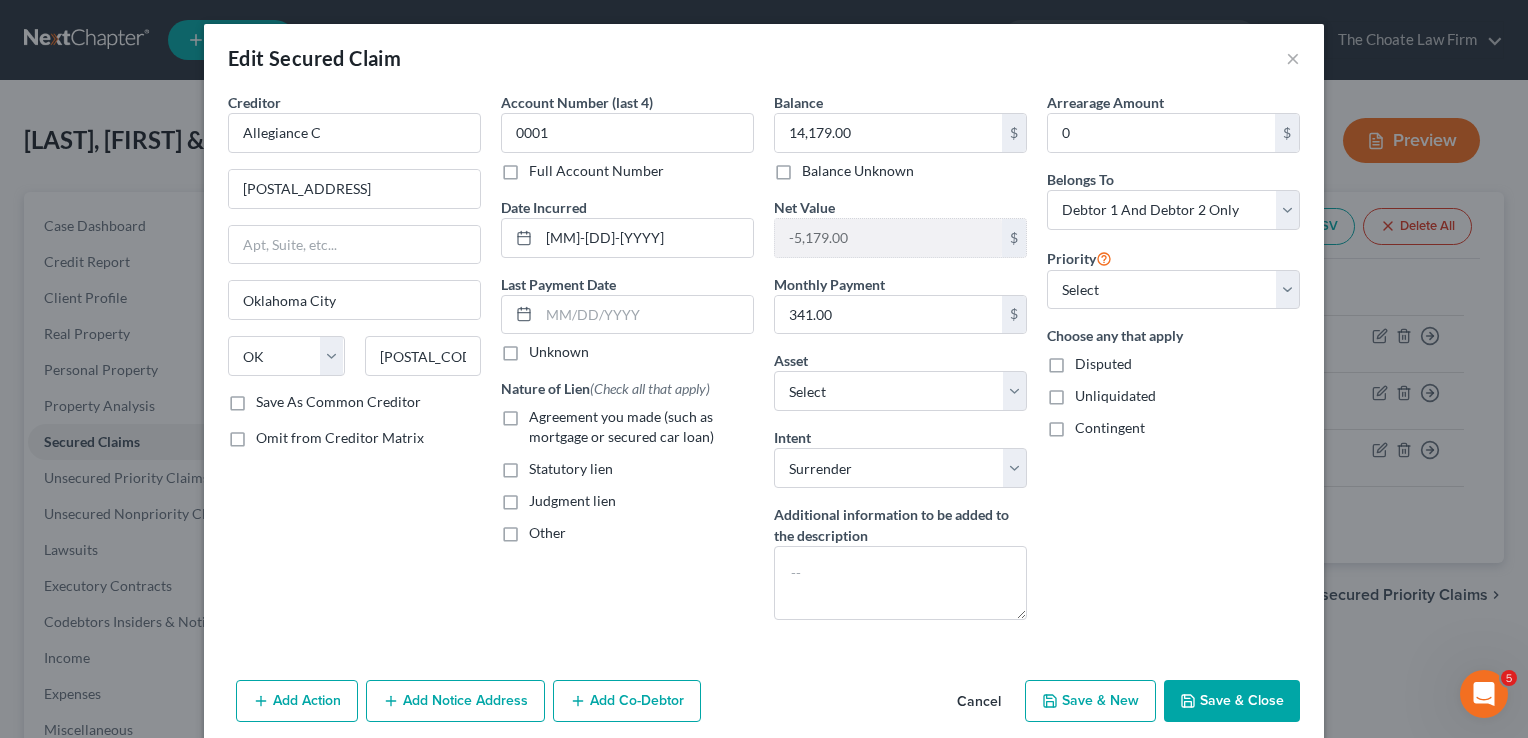 click on "Save & Close" at bounding box center [1232, 701] 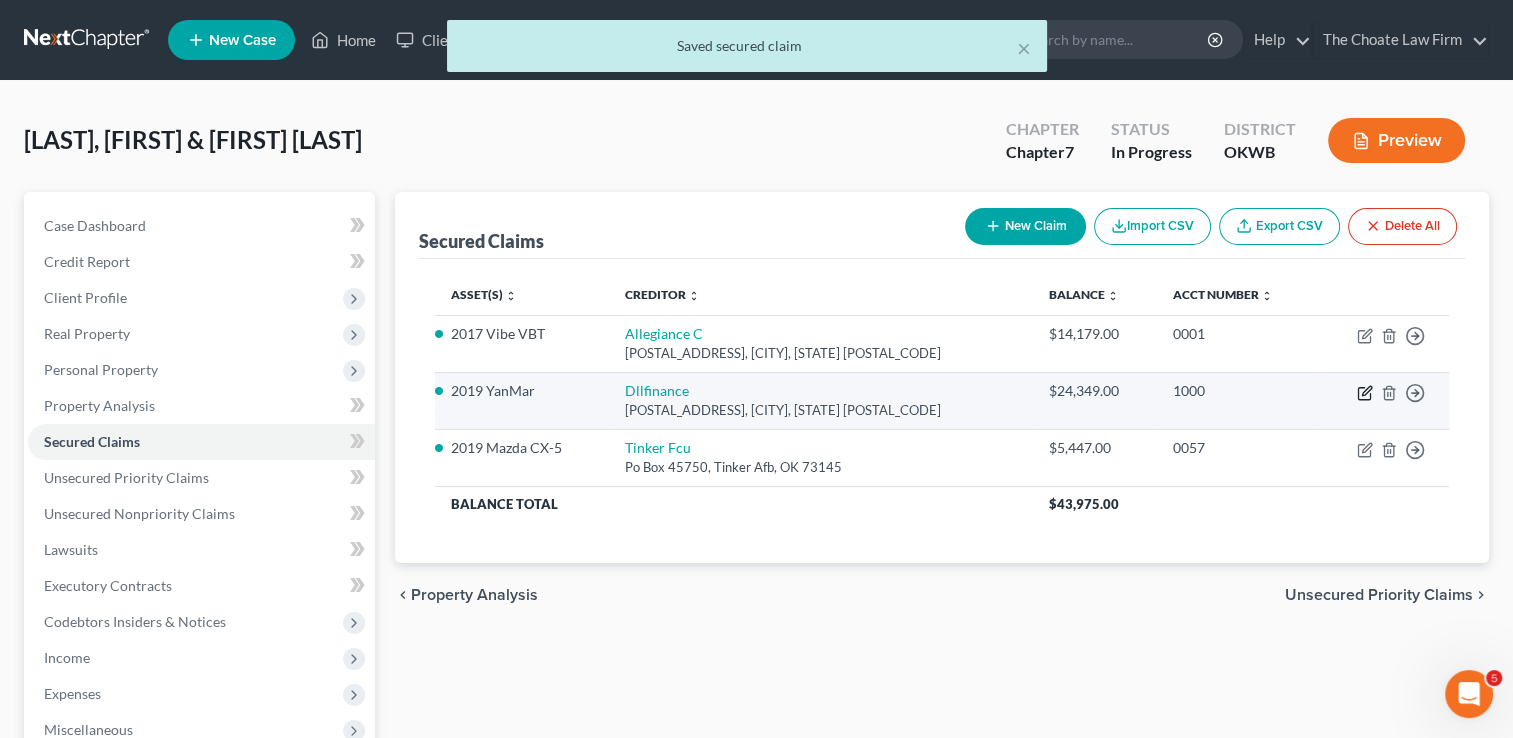 click 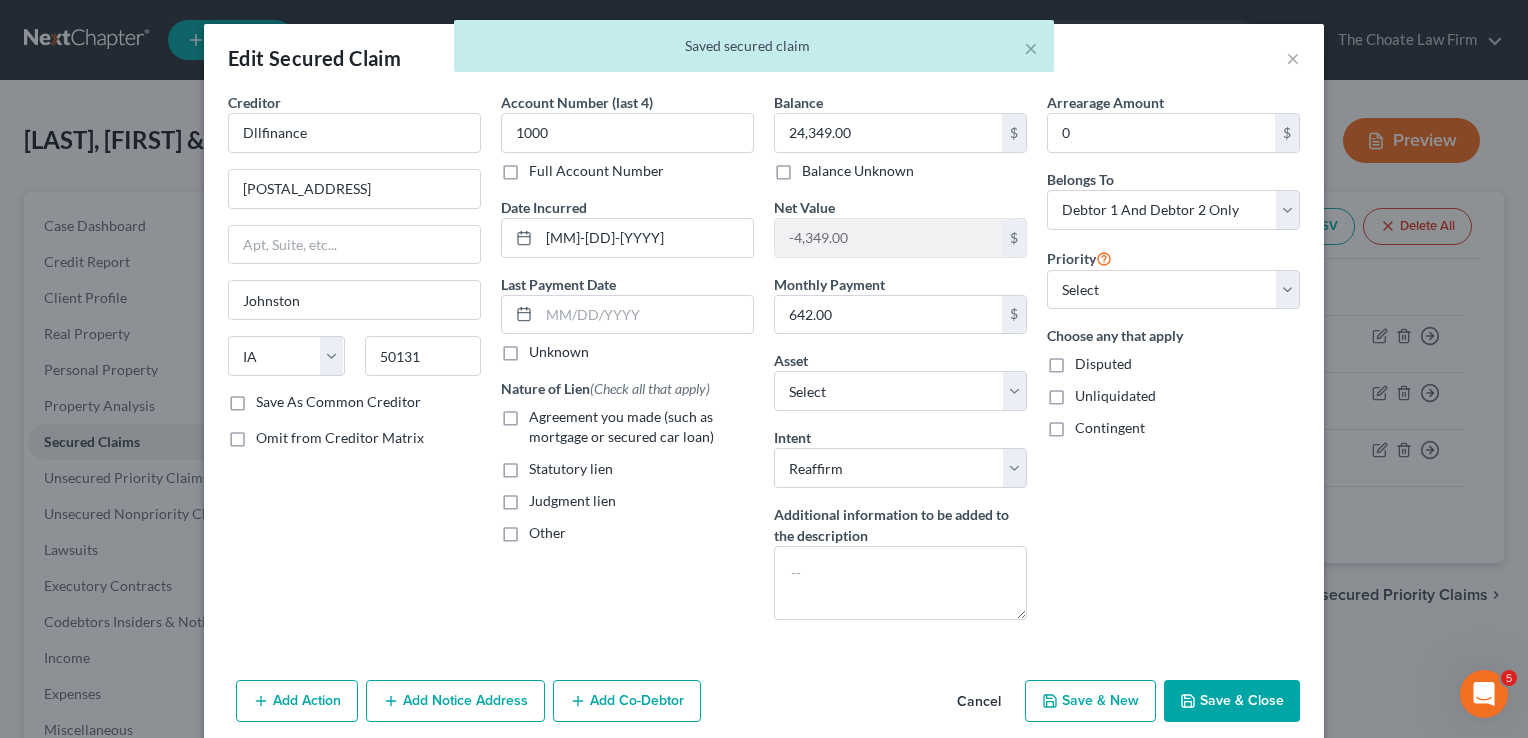 click on "Save & Close" at bounding box center [1232, 701] 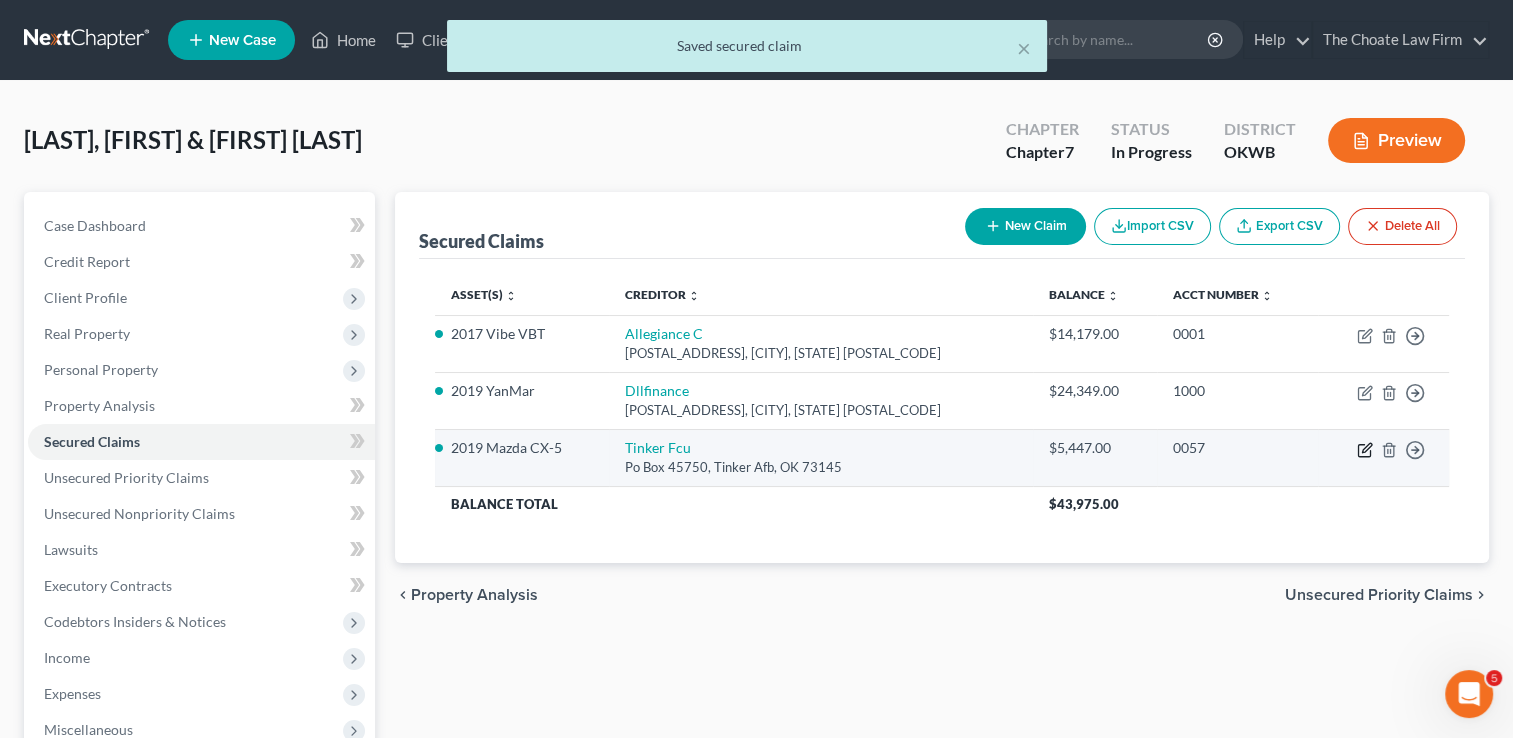 click 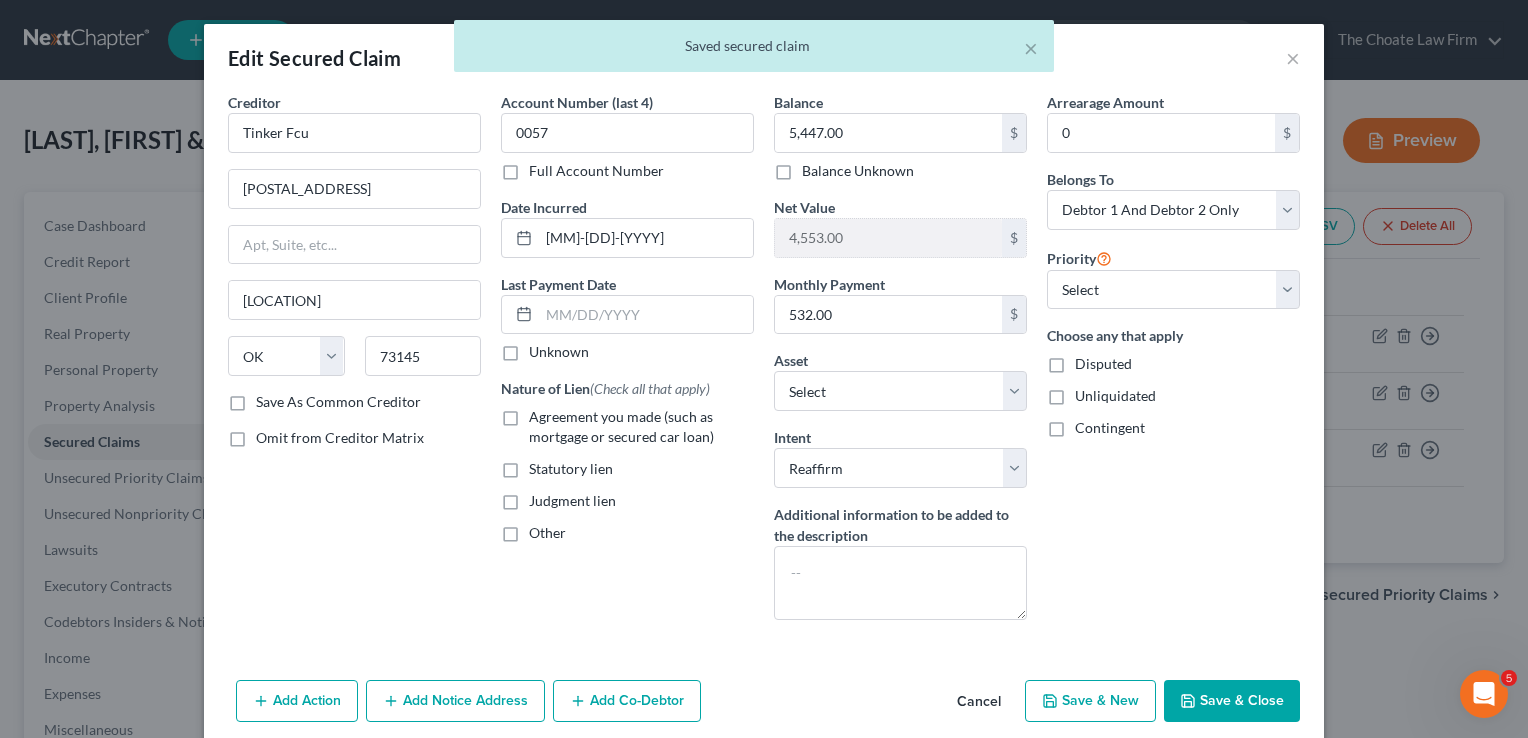click on "Save & Close" at bounding box center (1232, 701) 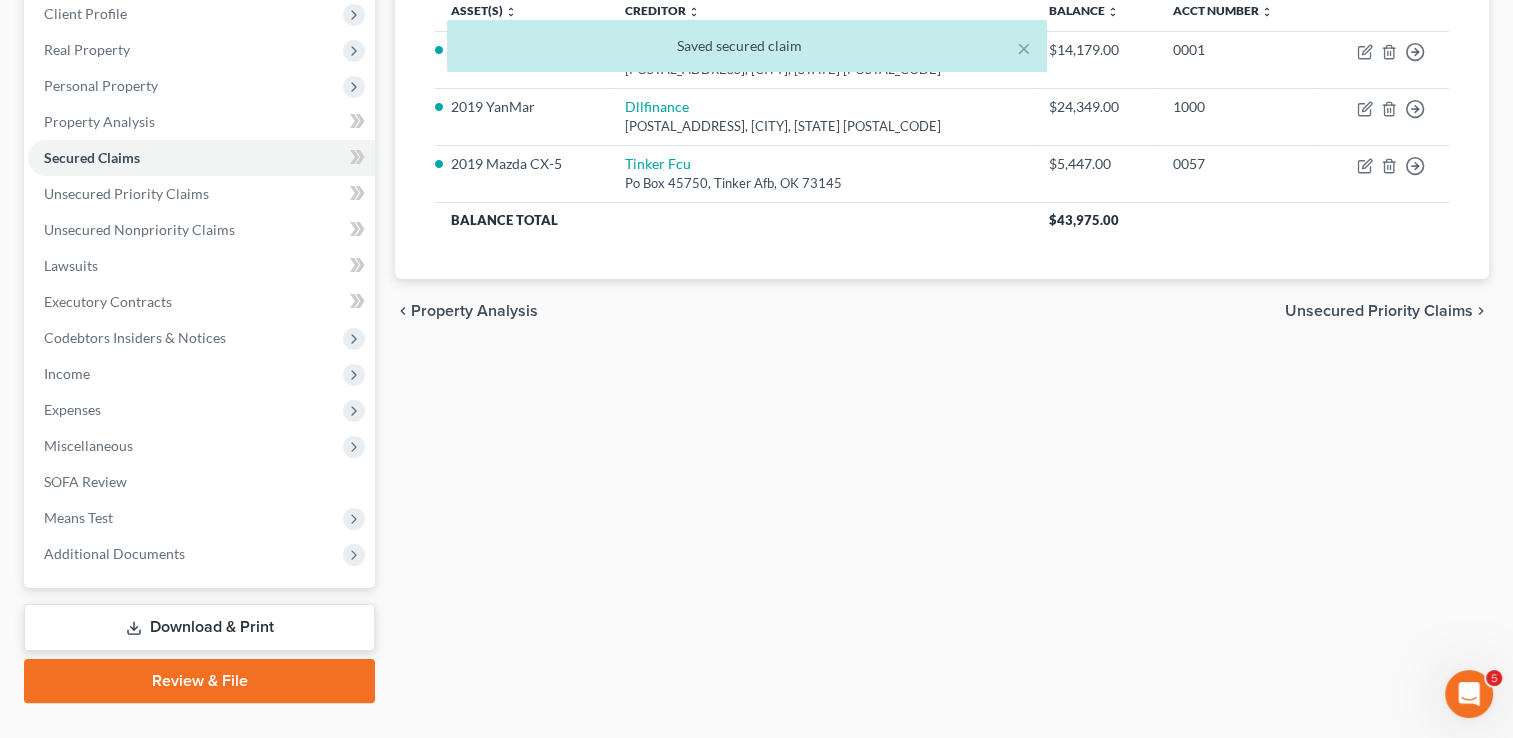 scroll, scrollTop: 300, scrollLeft: 0, axis: vertical 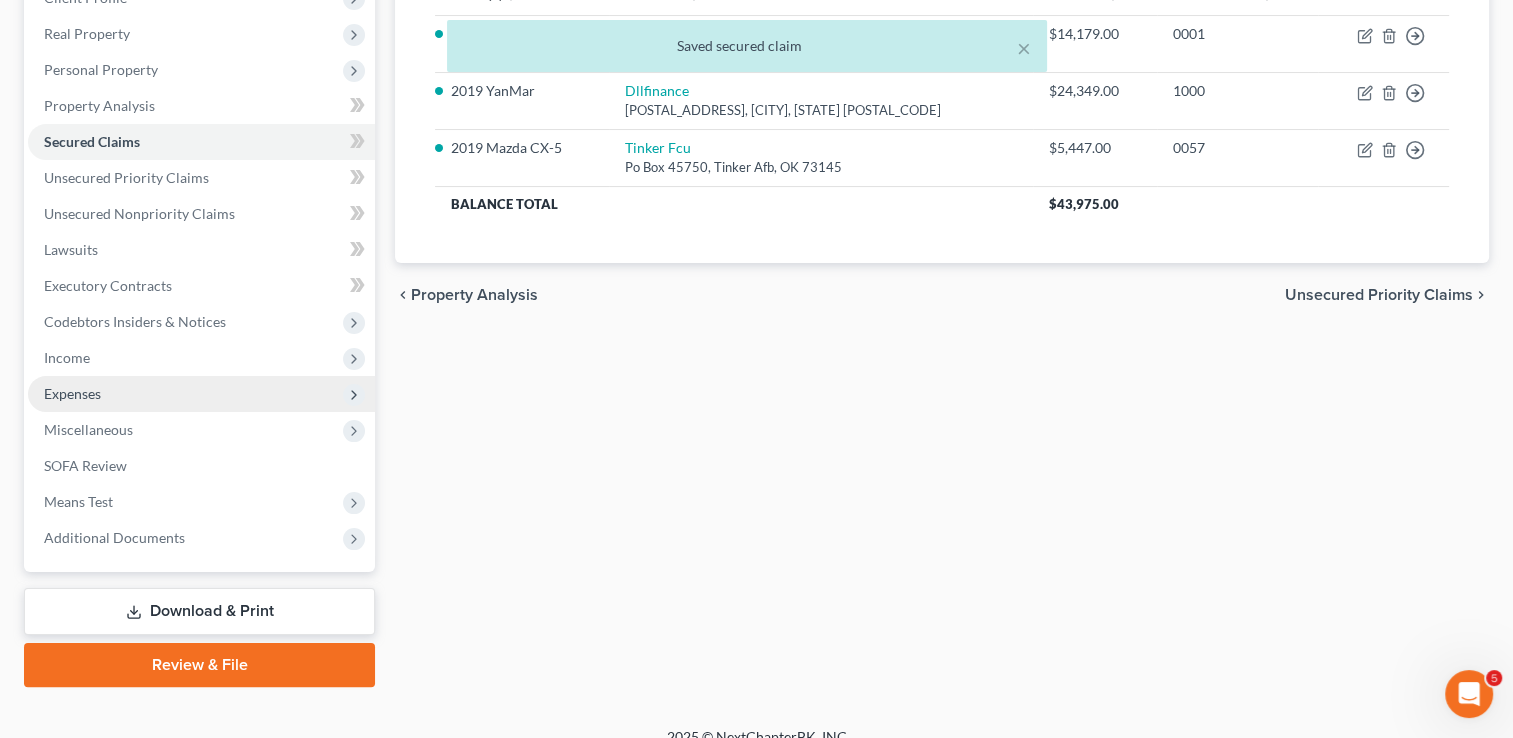 click on "Expenses" at bounding box center [201, 394] 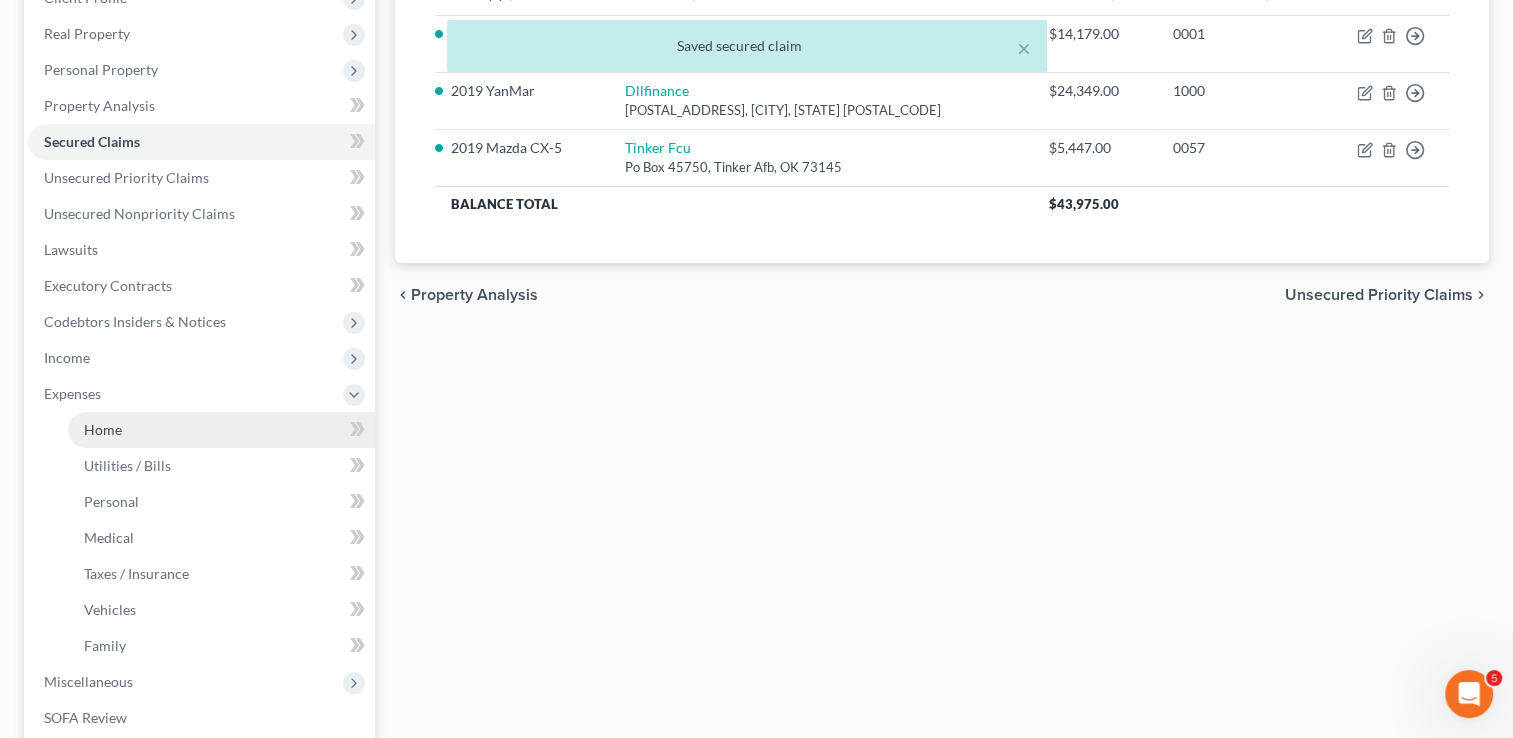 click on "Home" at bounding box center (221, 430) 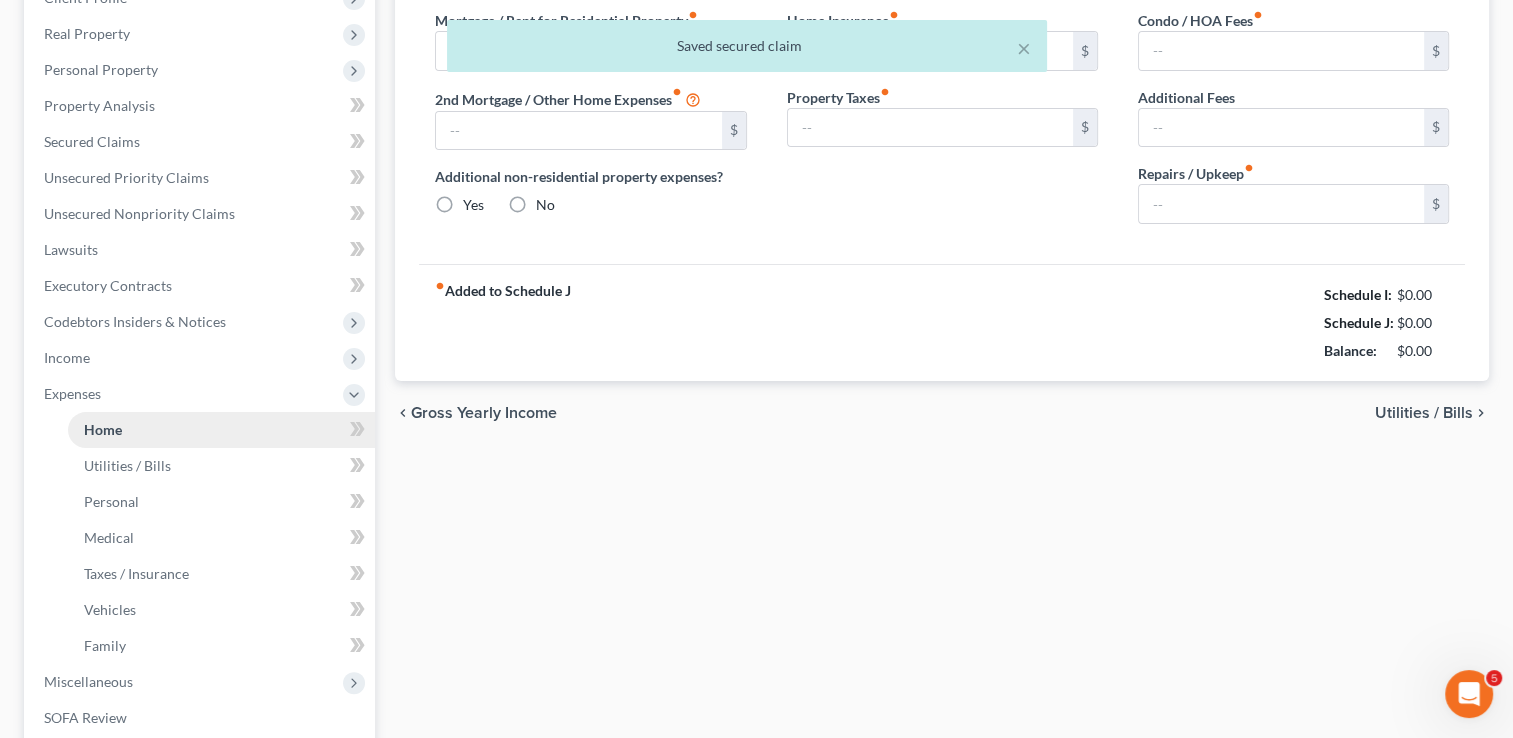 type on "0.00" 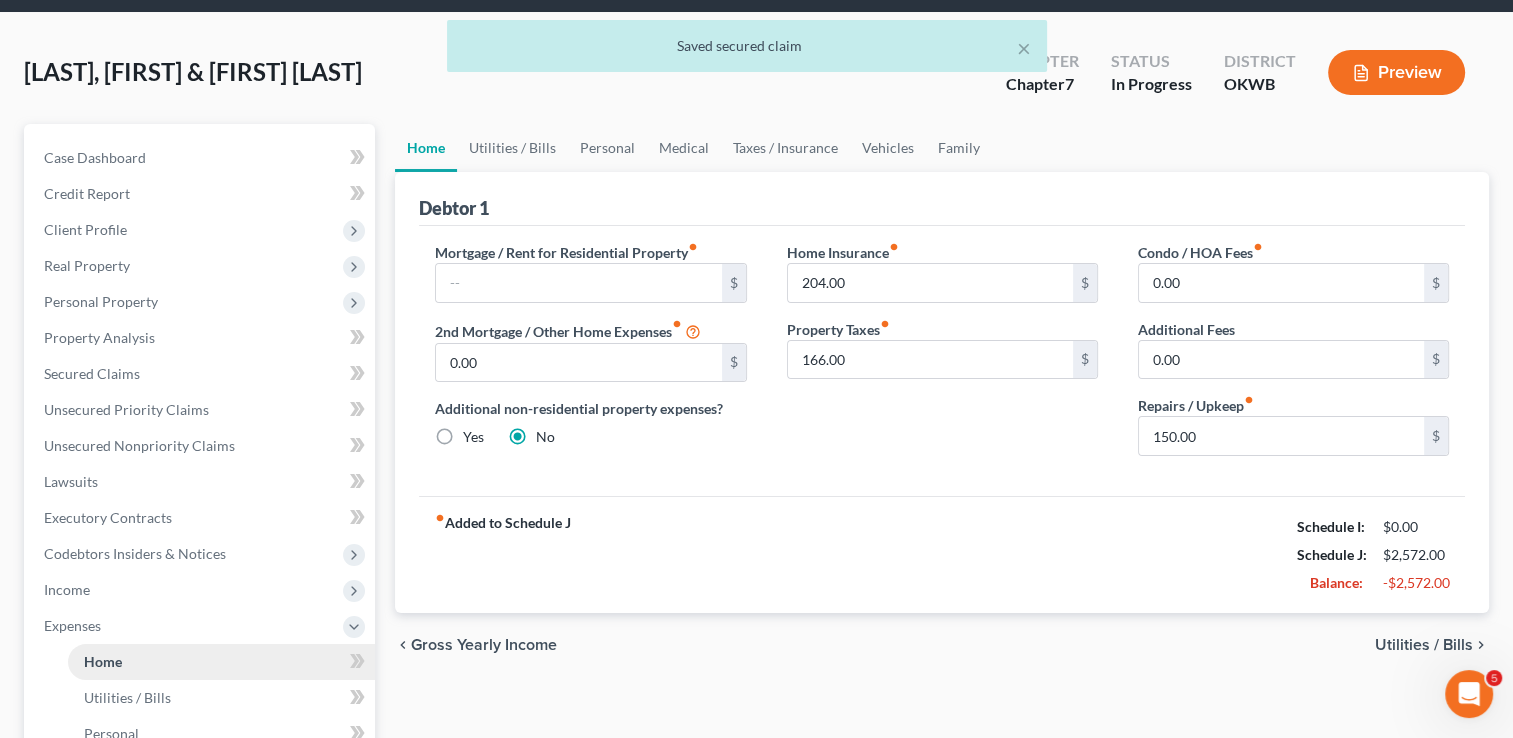 scroll, scrollTop: 0, scrollLeft: 0, axis: both 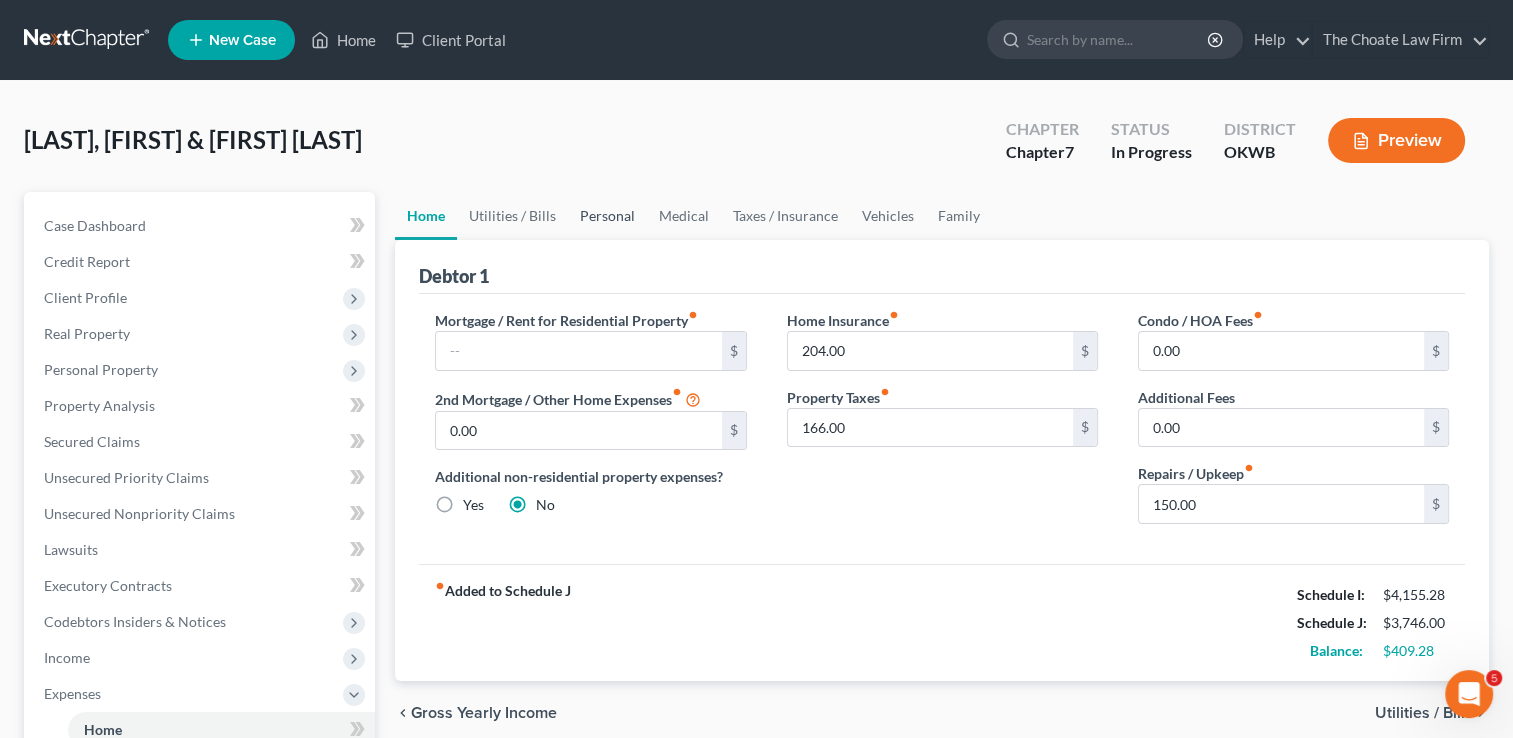 click on "Personal" at bounding box center (607, 216) 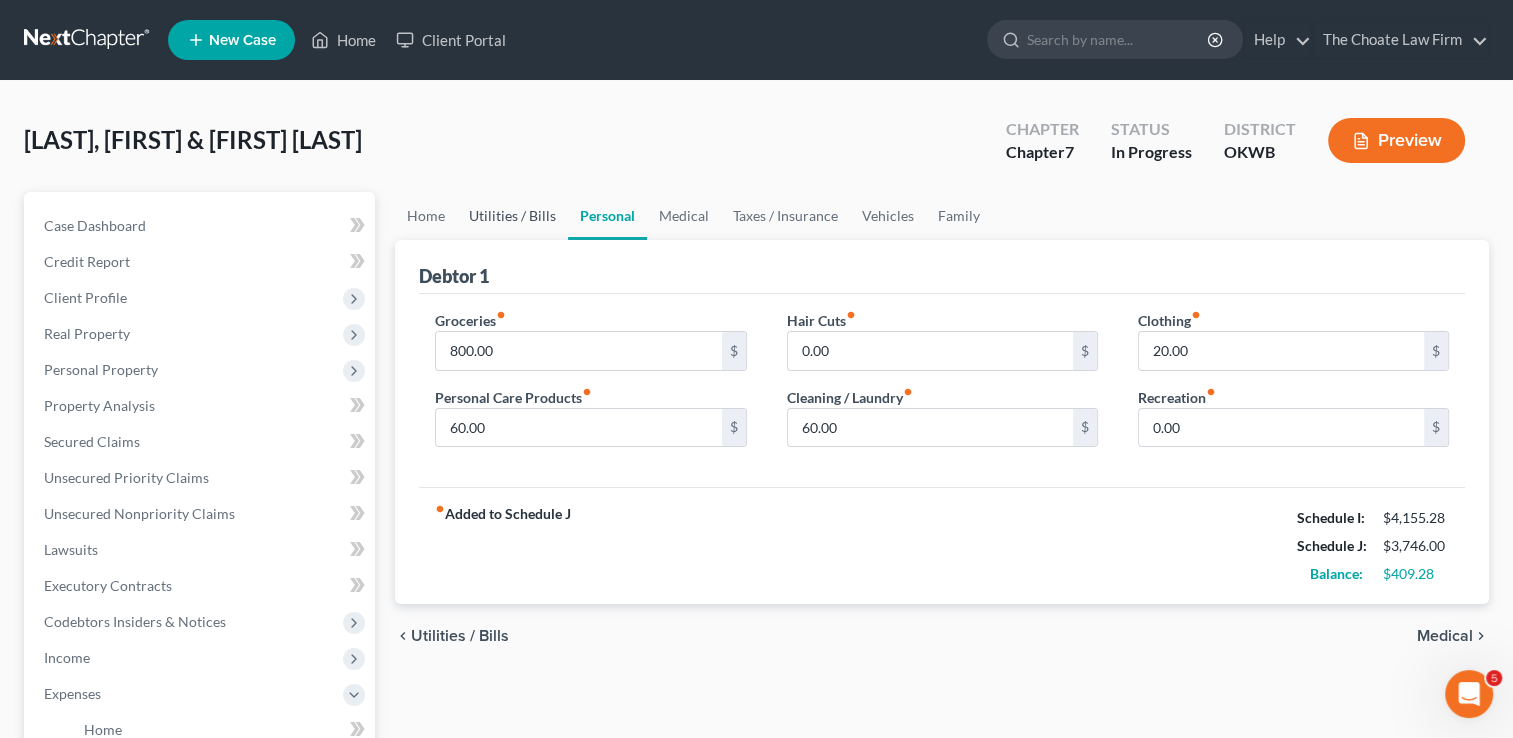 click on "Utilities / Bills" at bounding box center (512, 216) 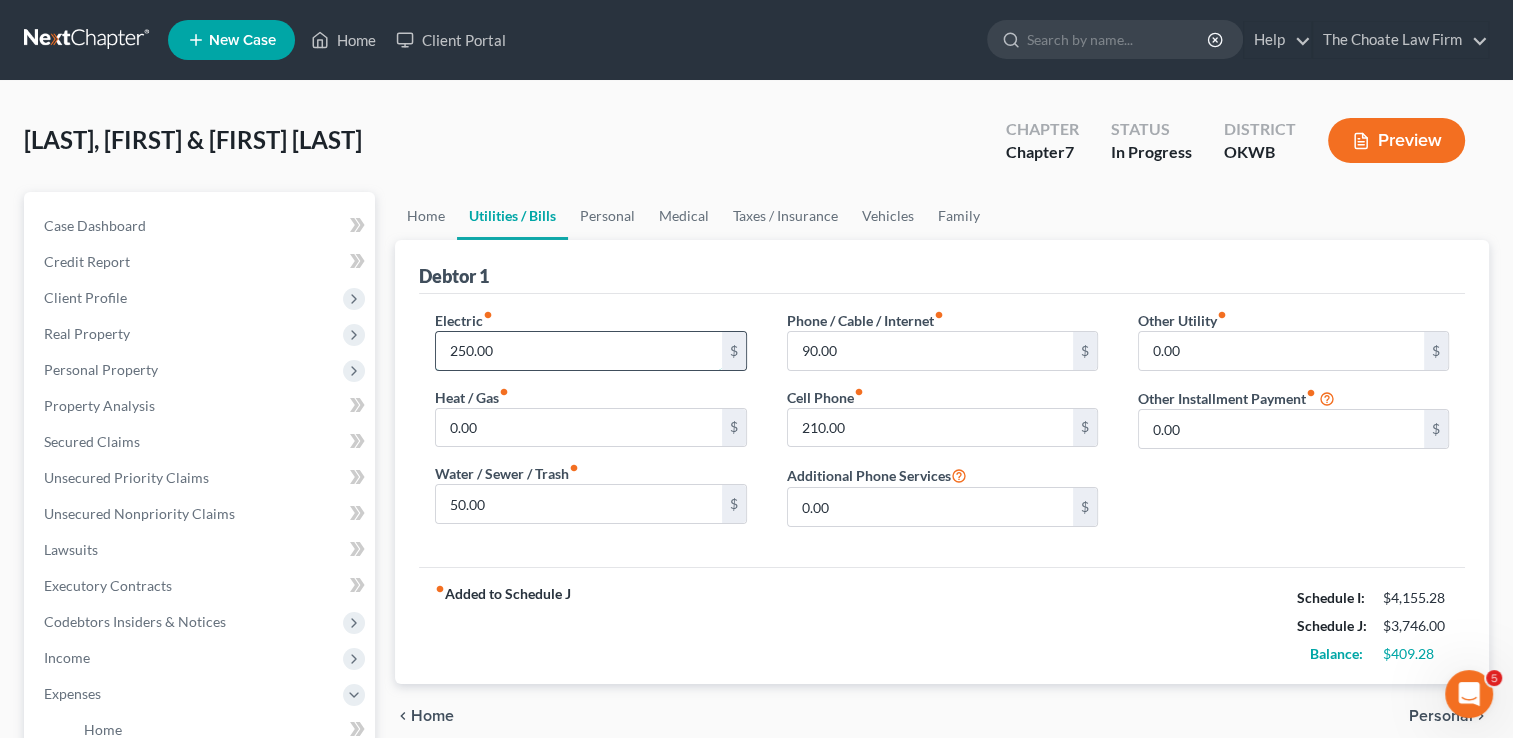 click on "250.00" at bounding box center (578, 351) 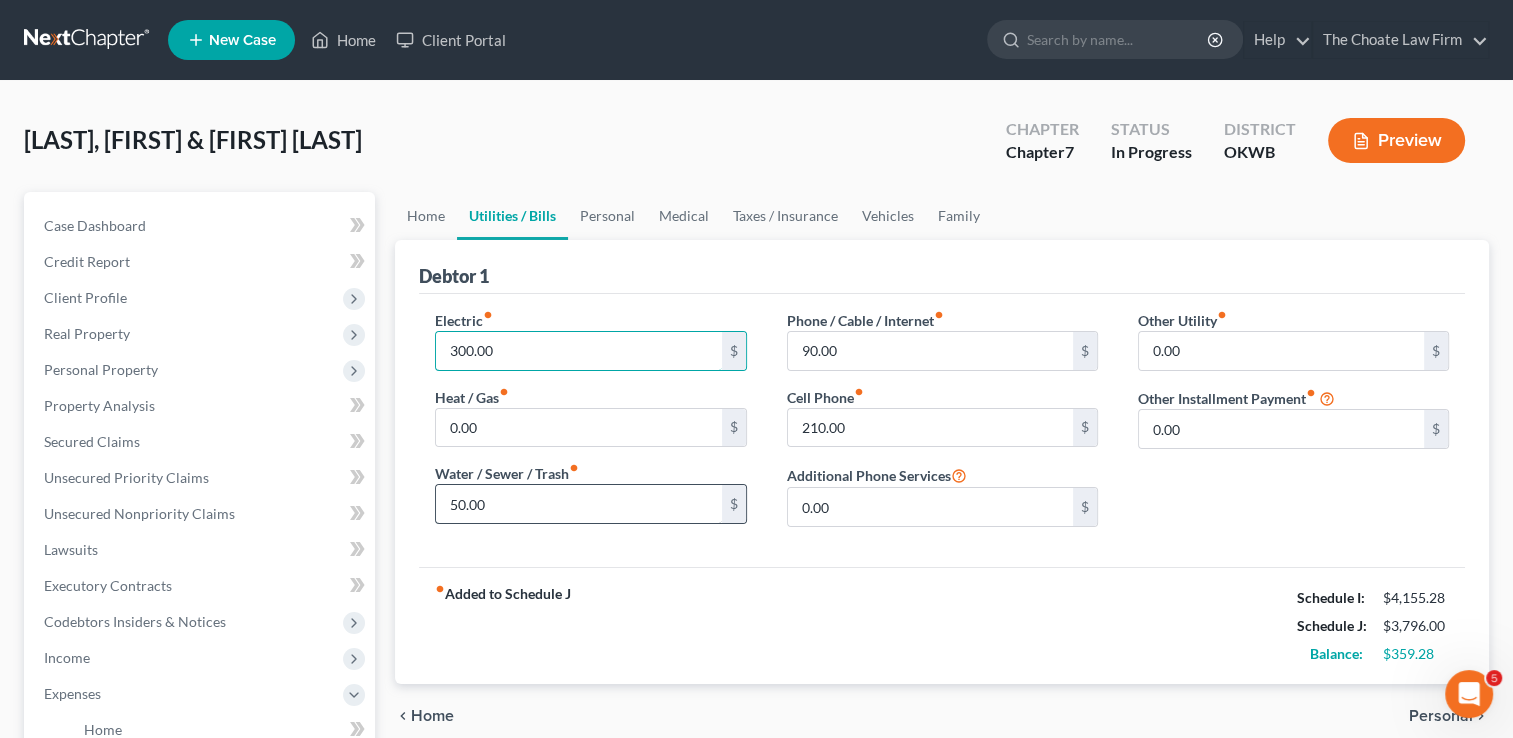 type on "300.00" 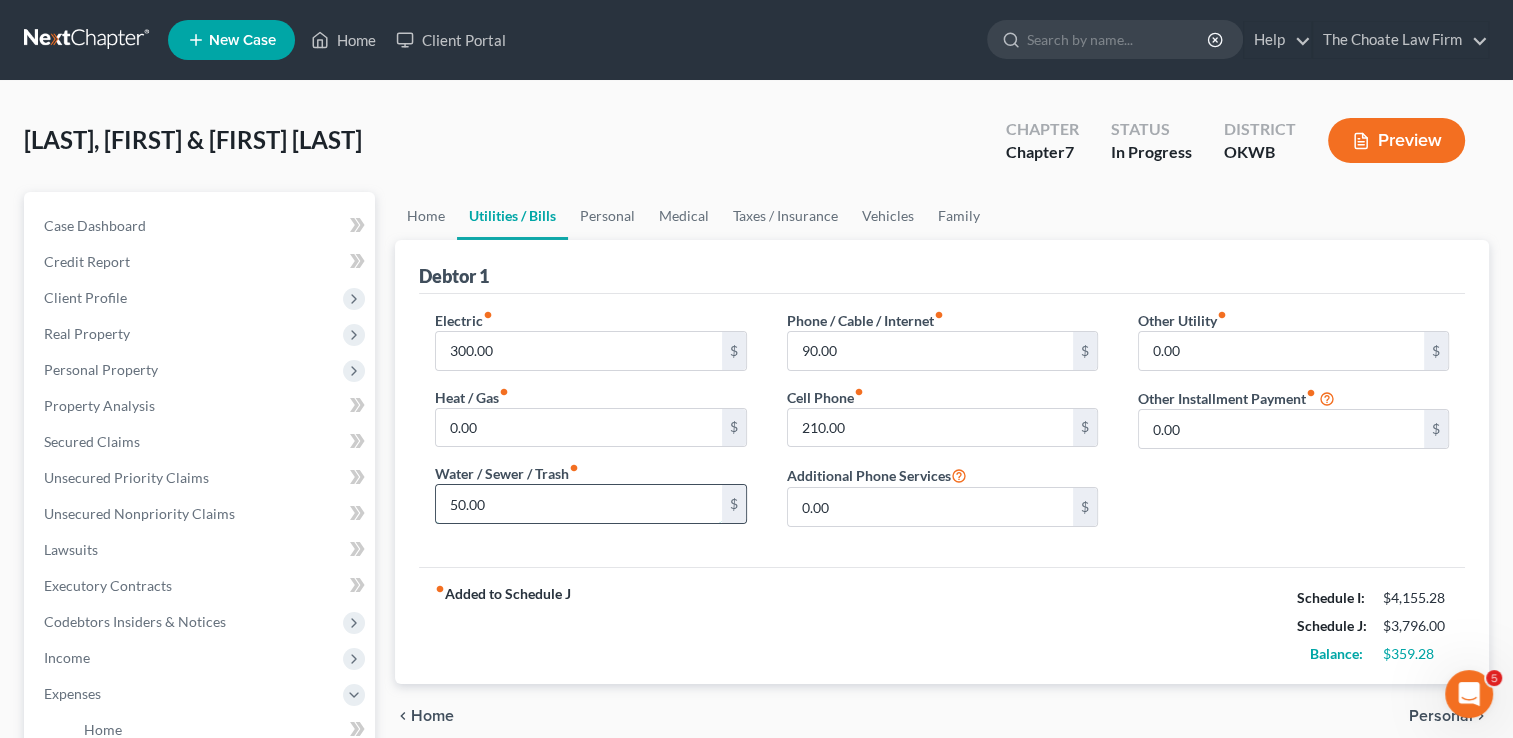 click on "50.00" at bounding box center (578, 504) 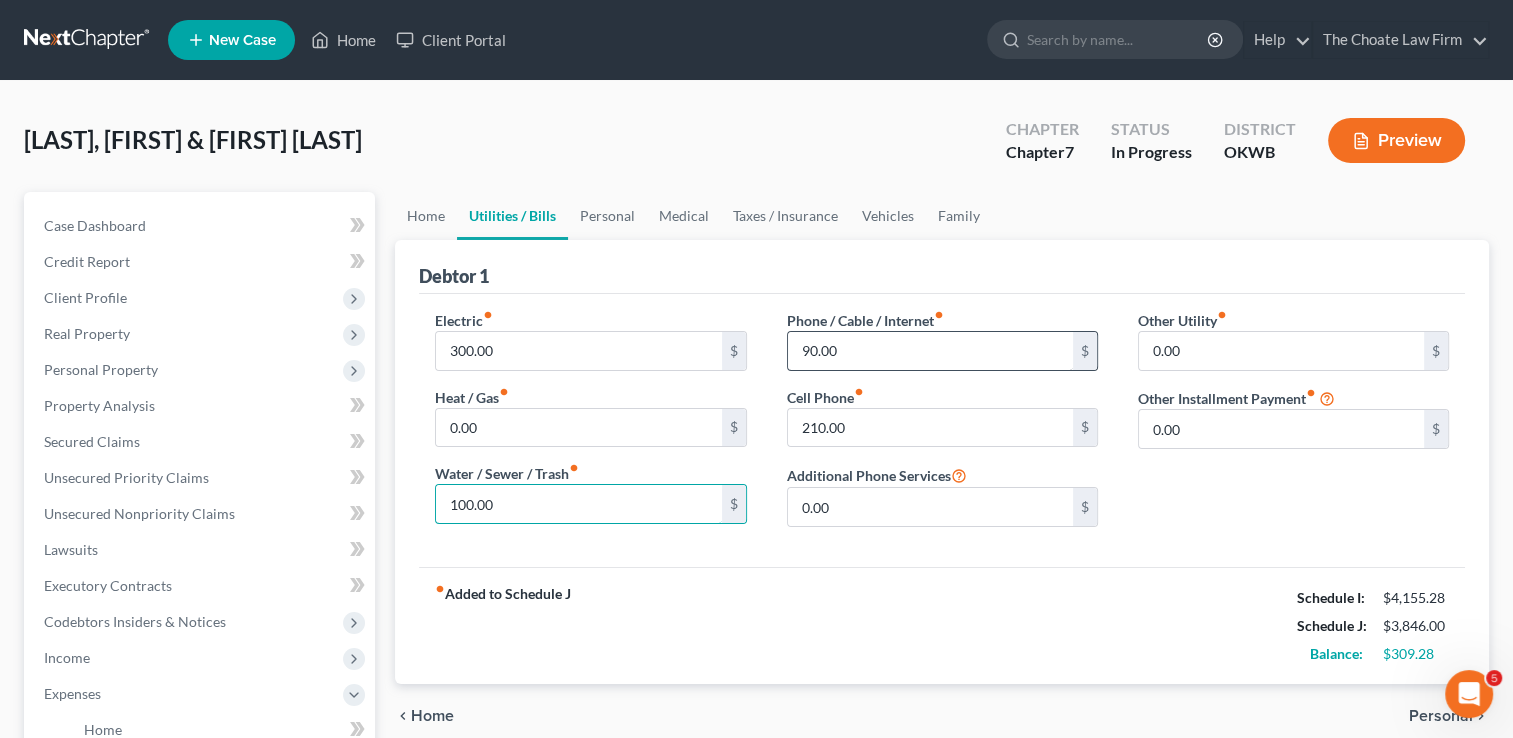 type on "100.00" 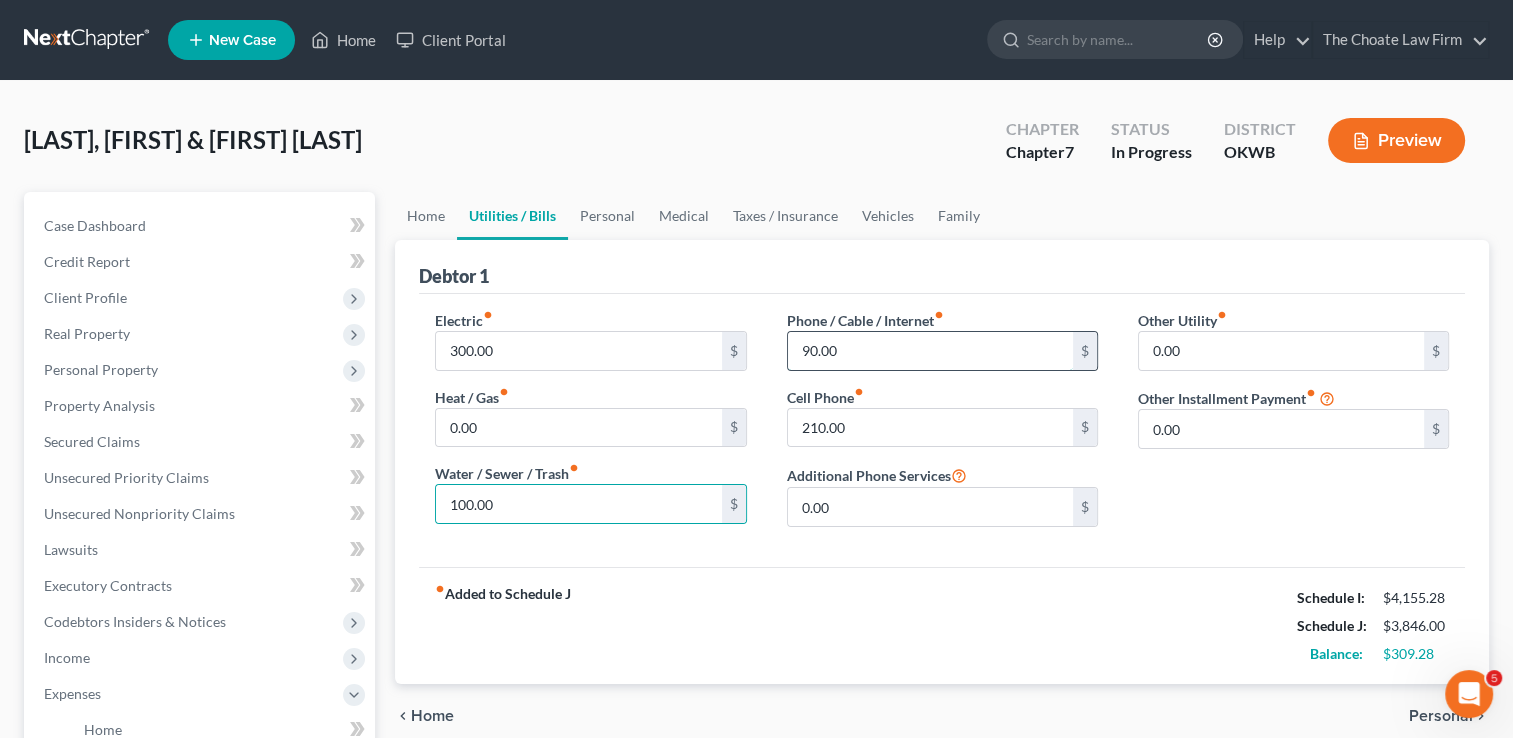 click on "90.00" at bounding box center (930, 351) 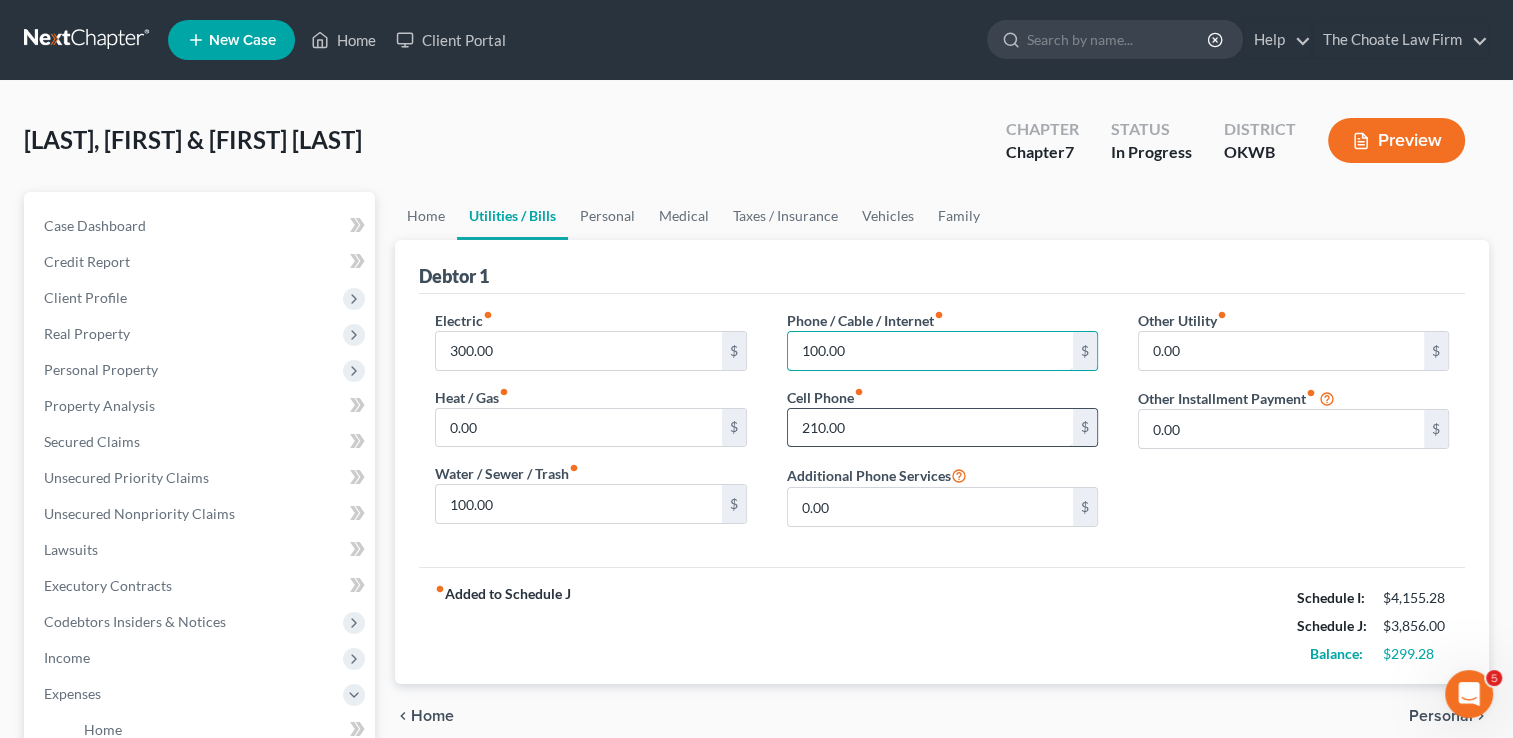 type on "100.00" 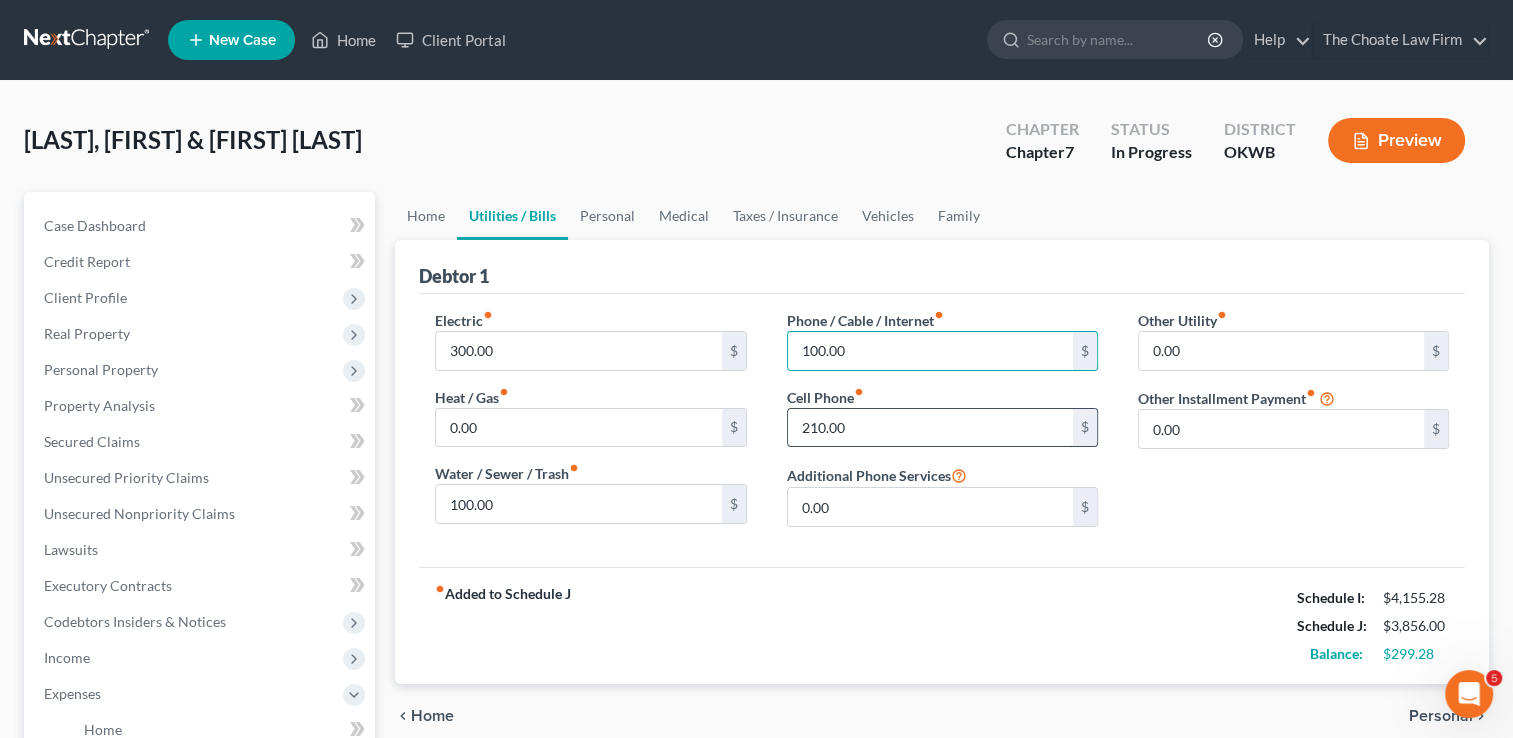 click on "210.00" at bounding box center [930, 428] 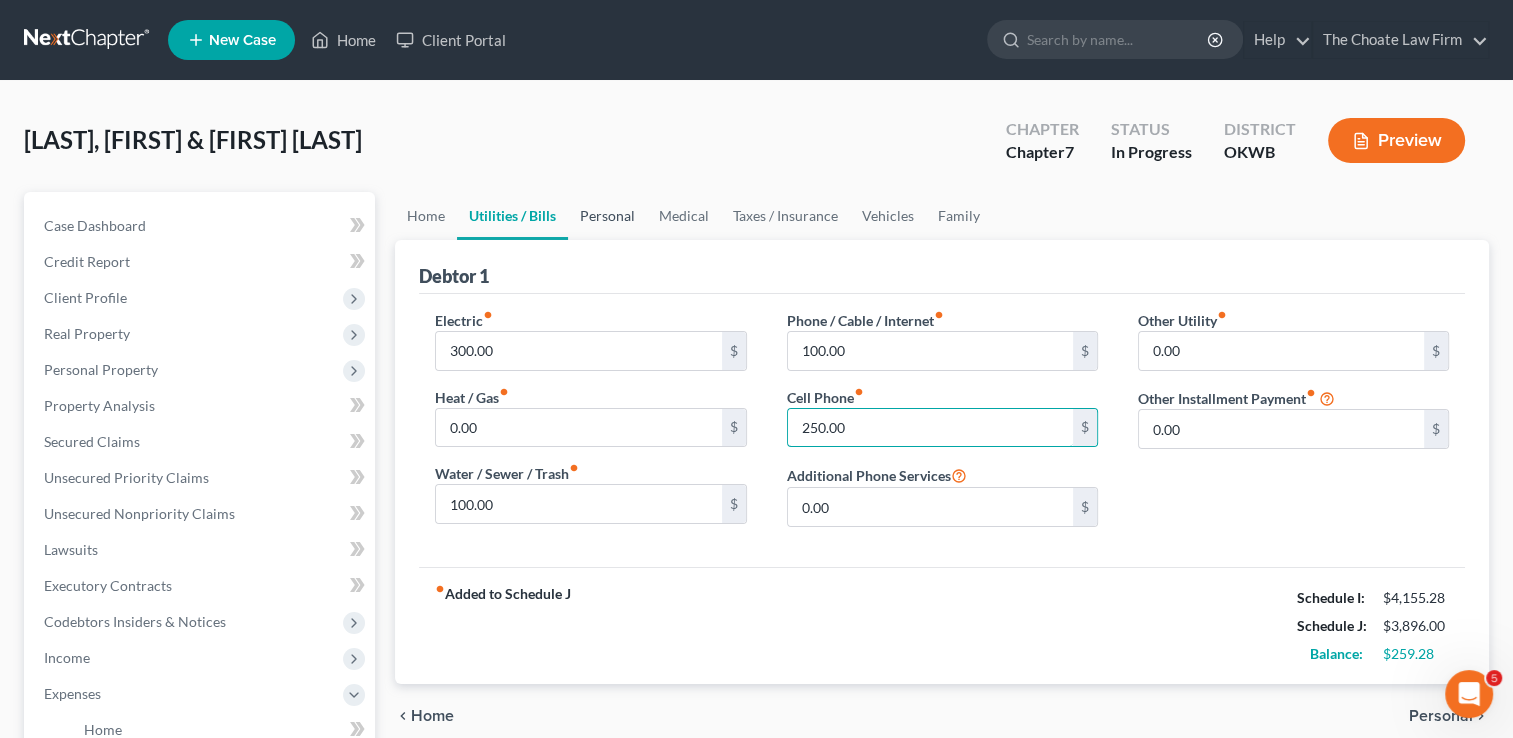 type on "250.00" 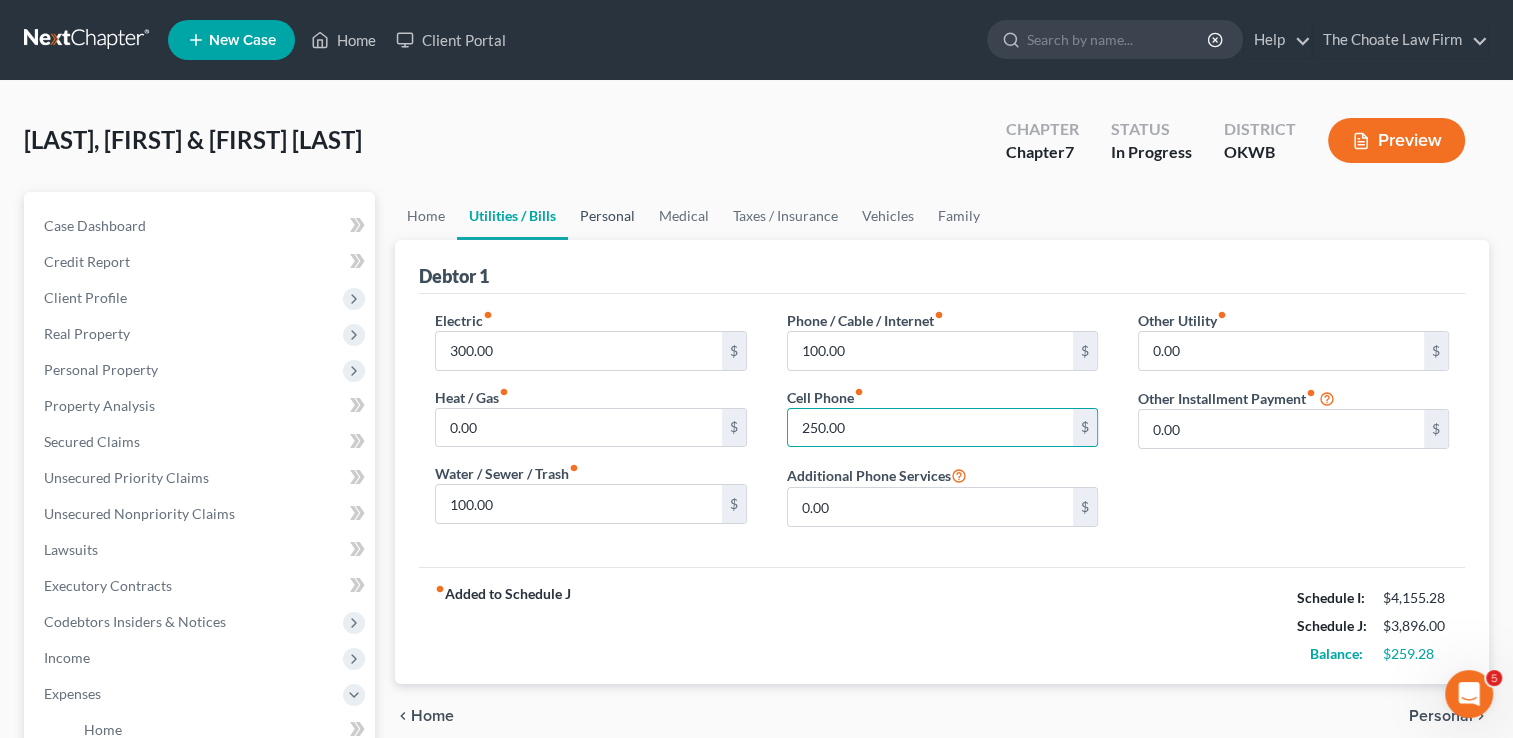 click on "Personal" at bounding box center [607, 216] 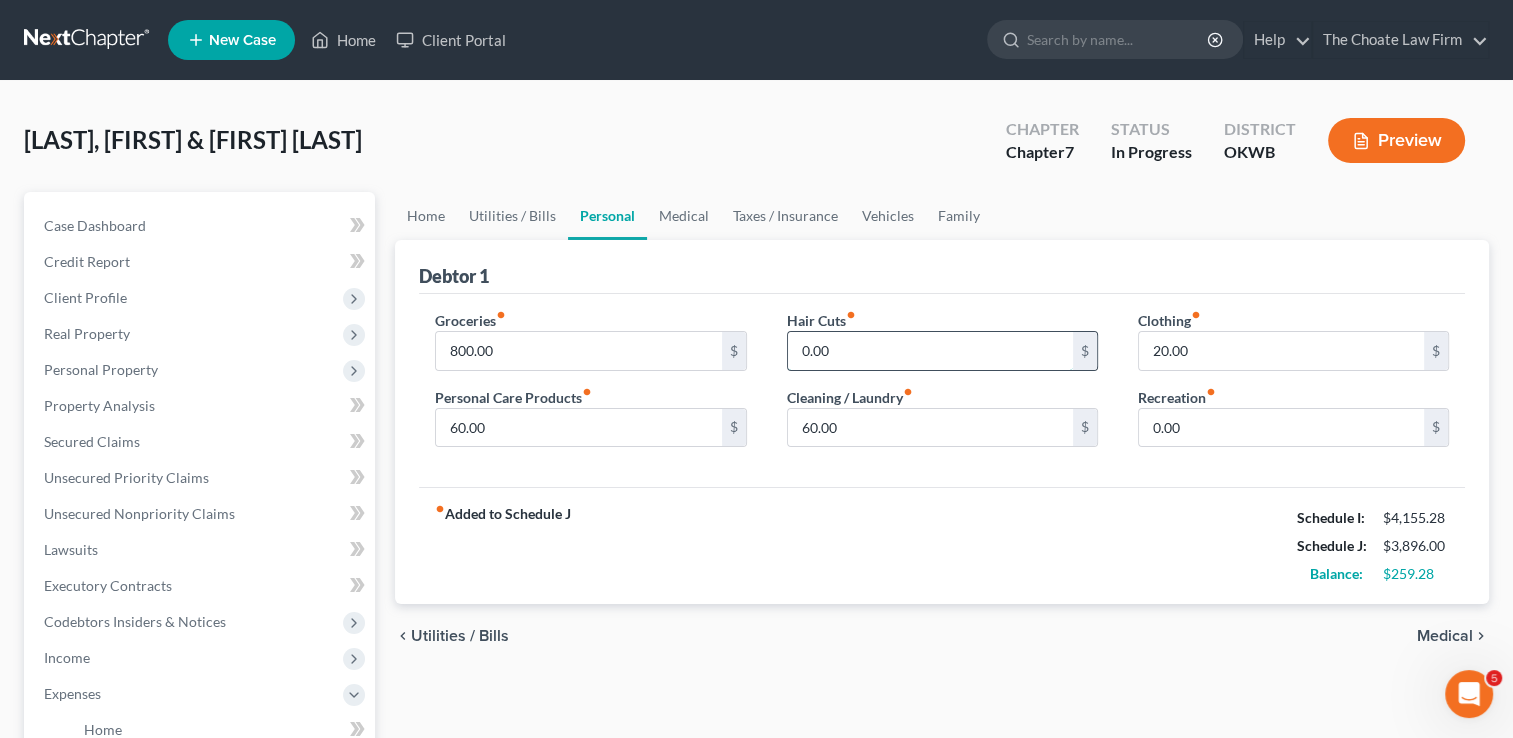 click on "0.00" at bounding box center [930, 351] 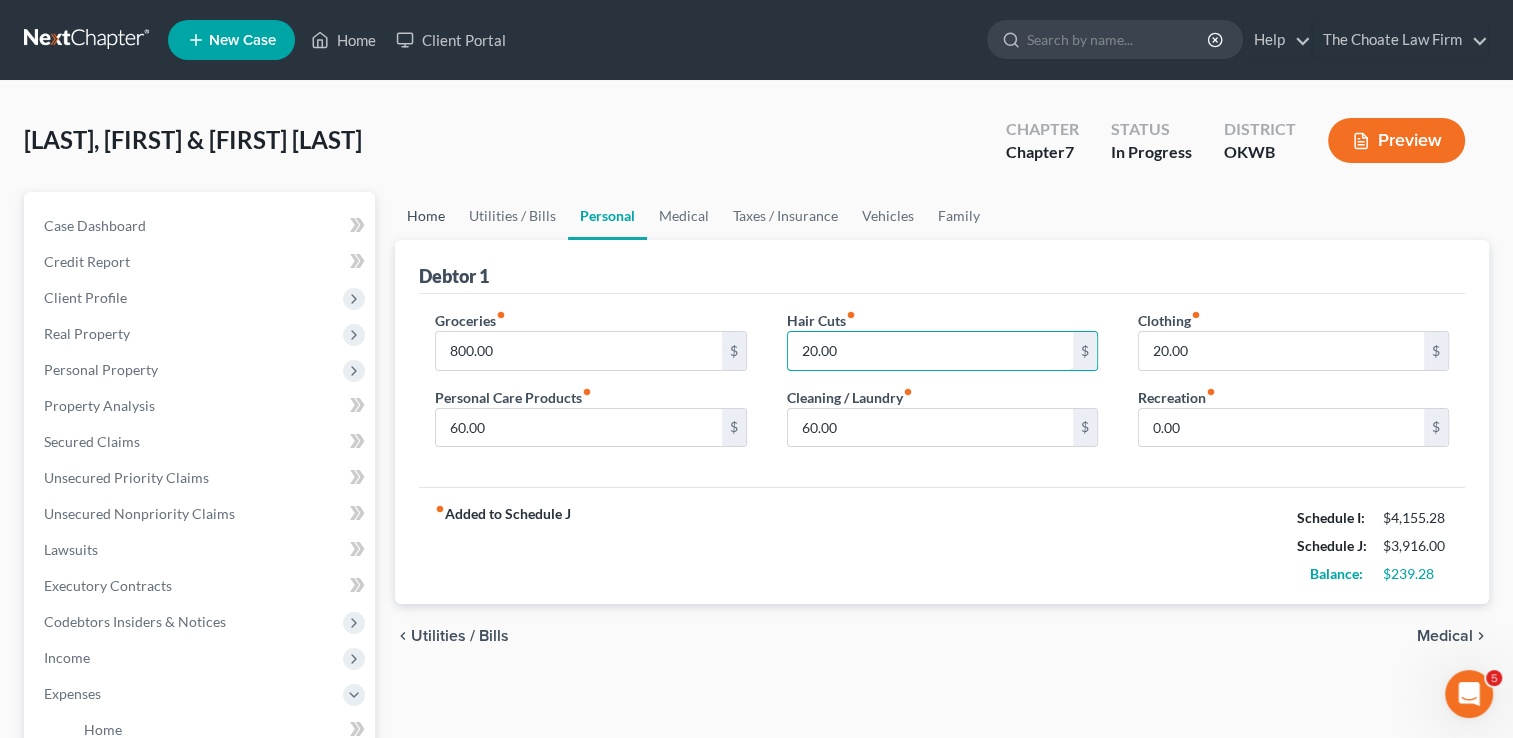 type on "20.00" 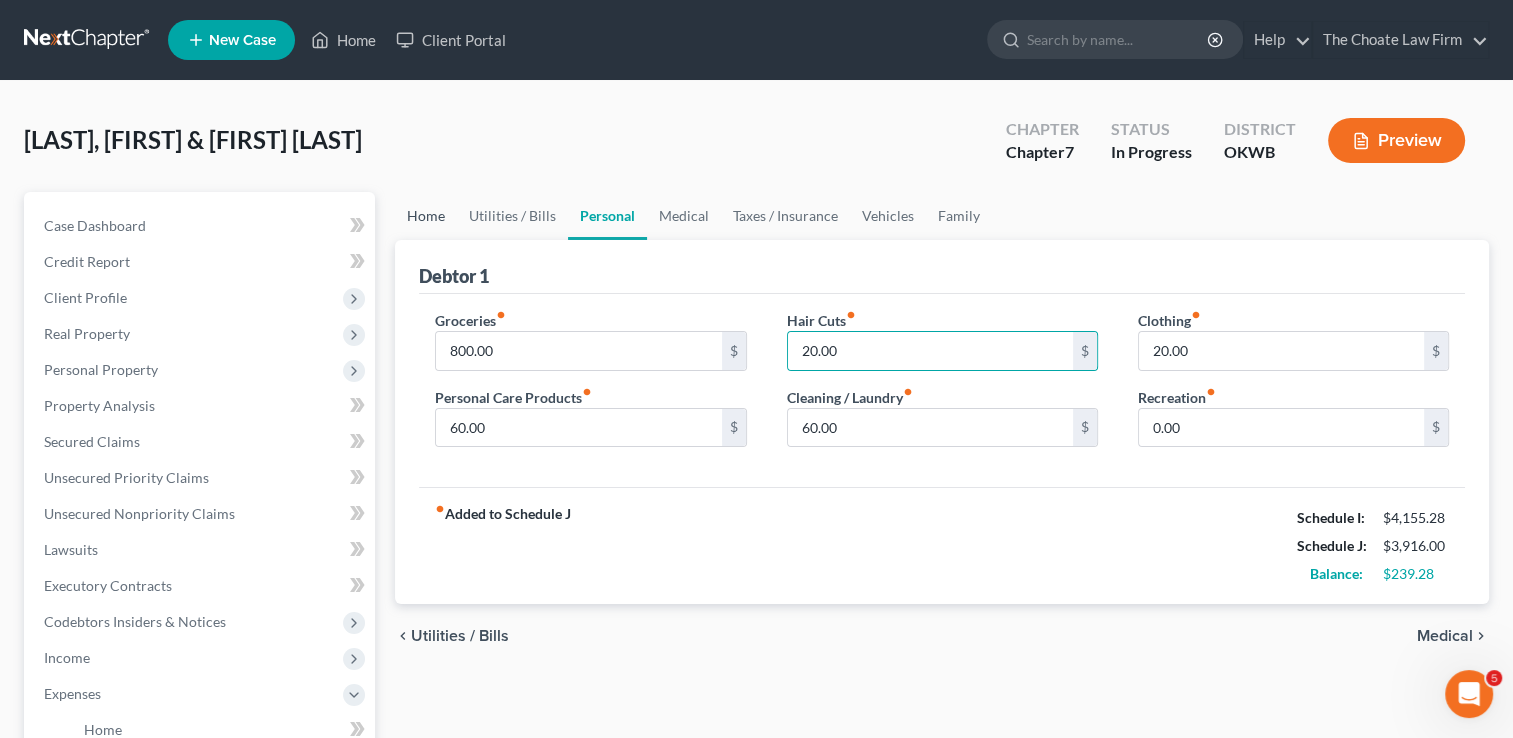 click on "Home" at bounding box center (426, 216) 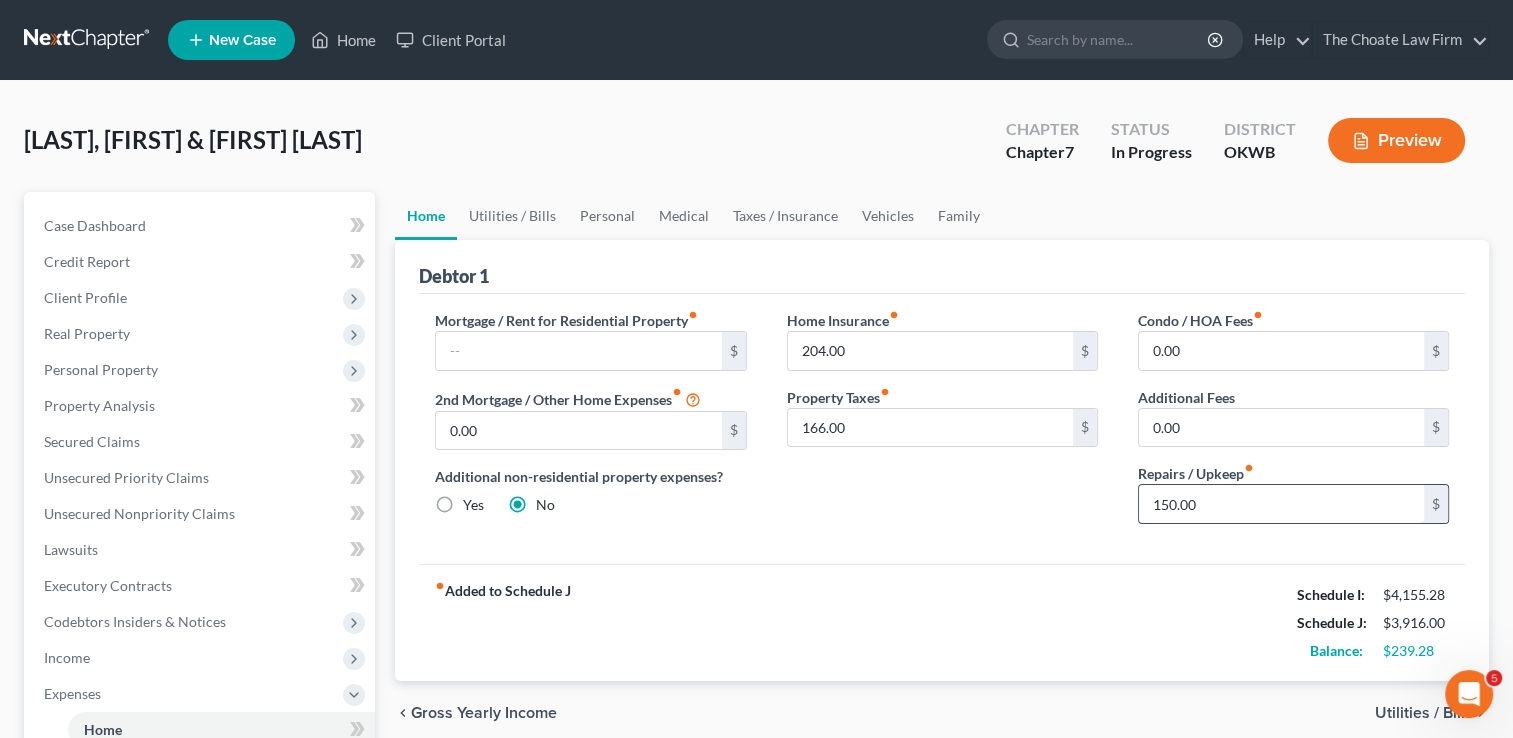 click on "150.00" at bounding box center (1281, 504) 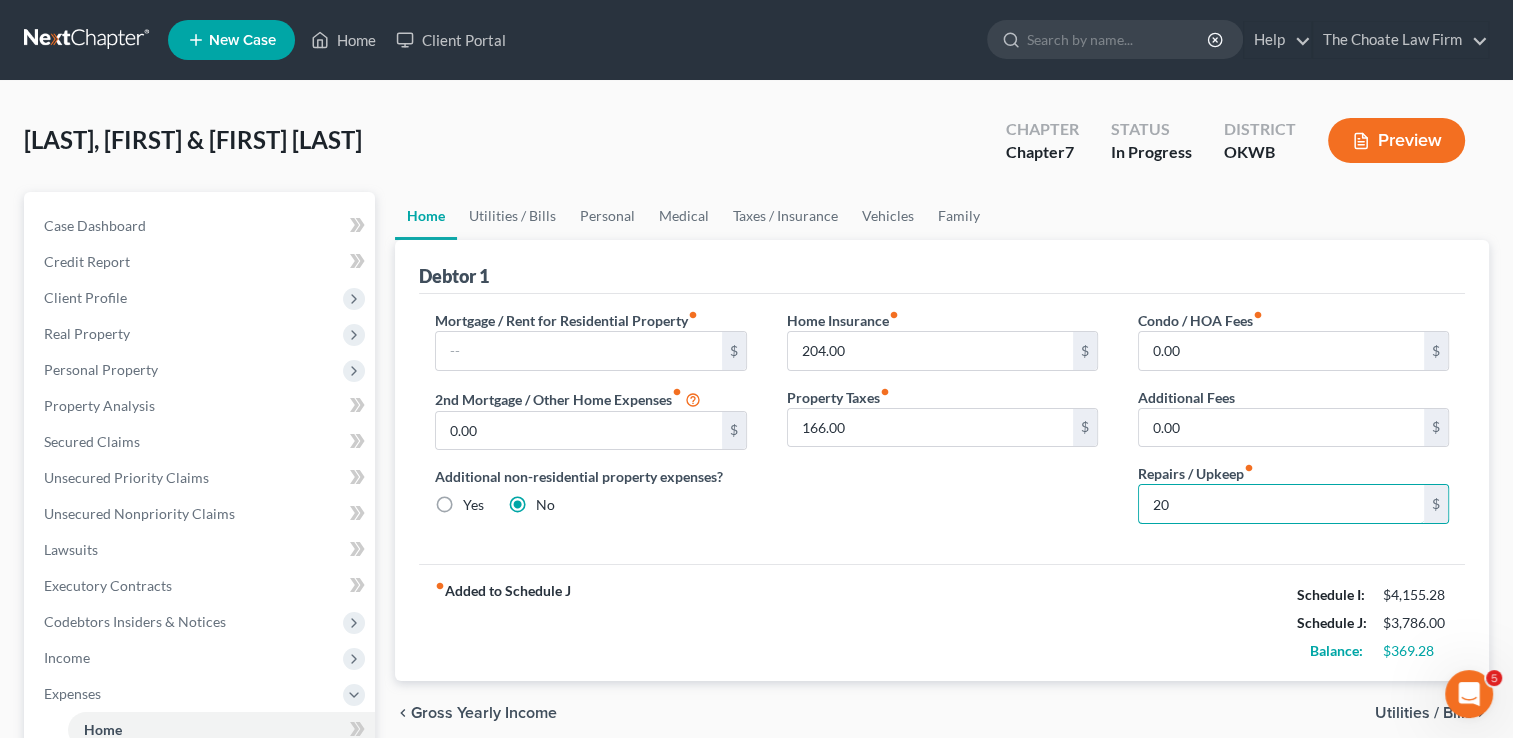type on "2" 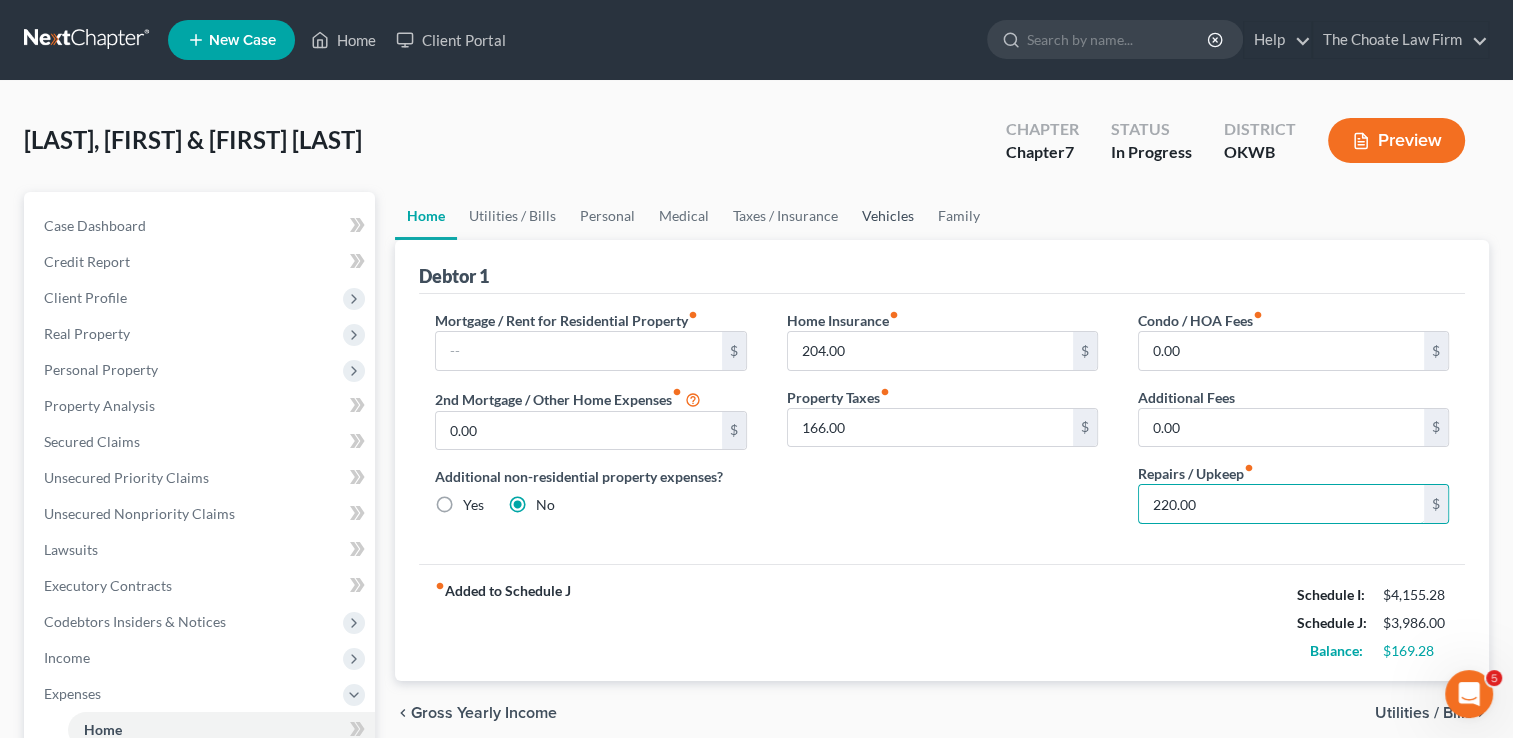 type on "220.00" 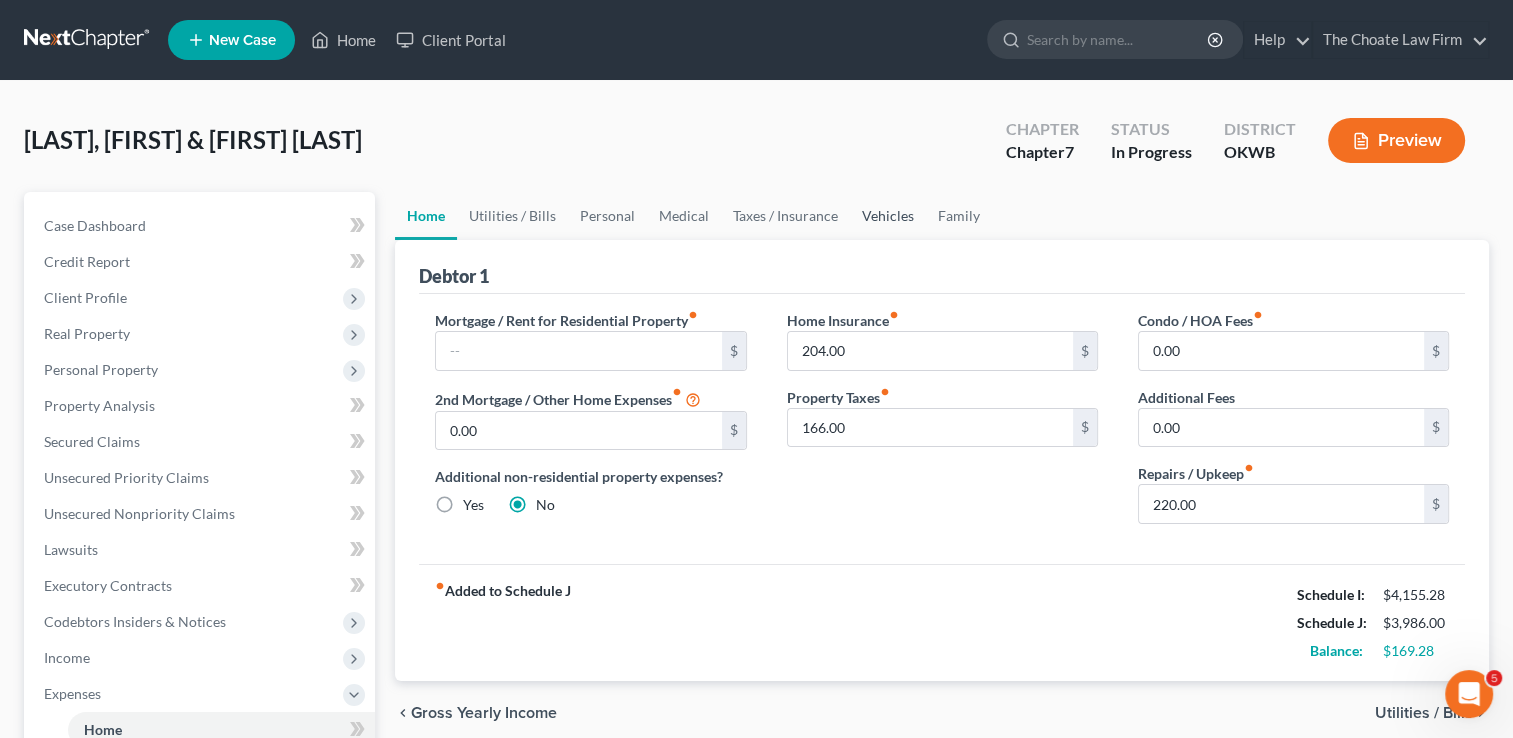 click on "Vehicles" at bounding box center (888, 216) 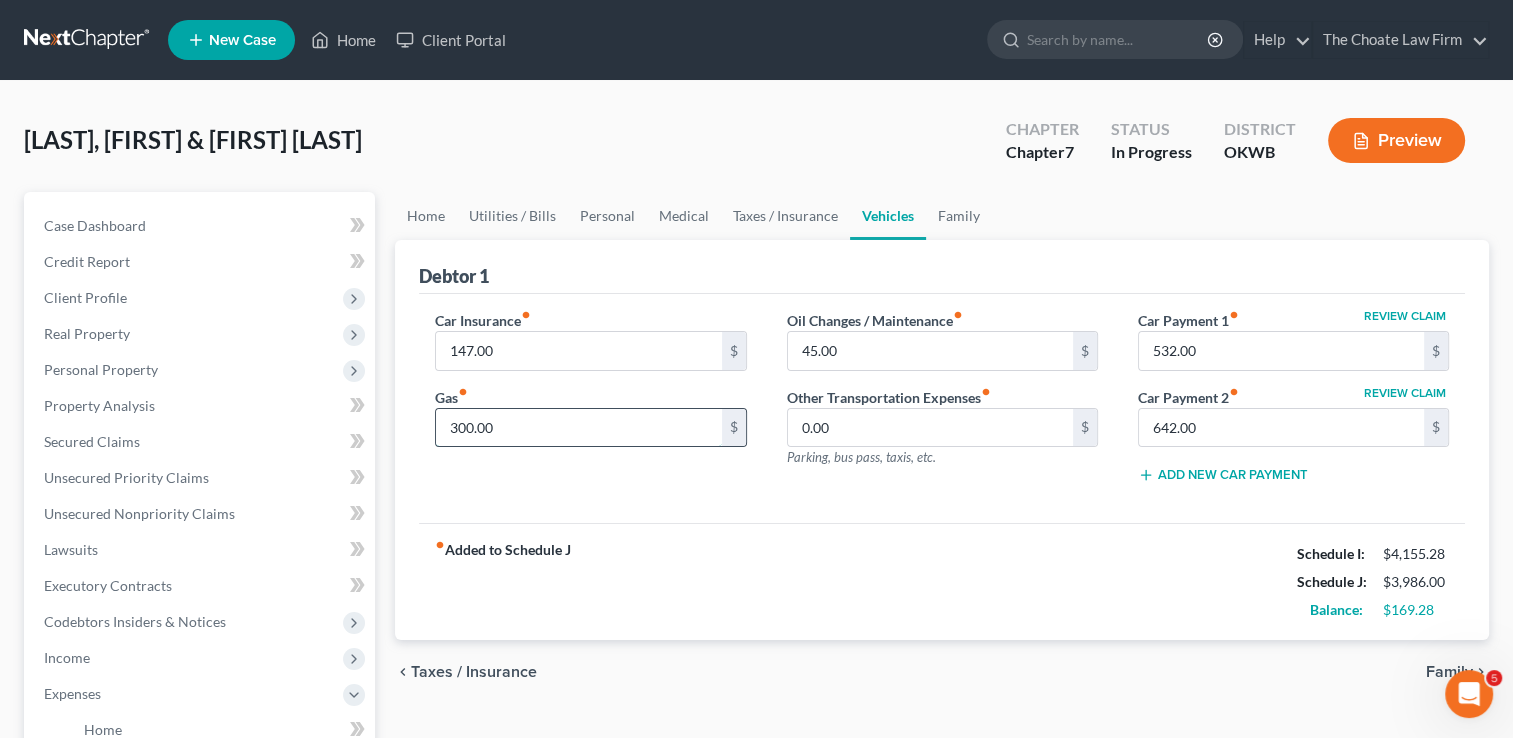 click on "300.00" at bounding box center [578, 428] 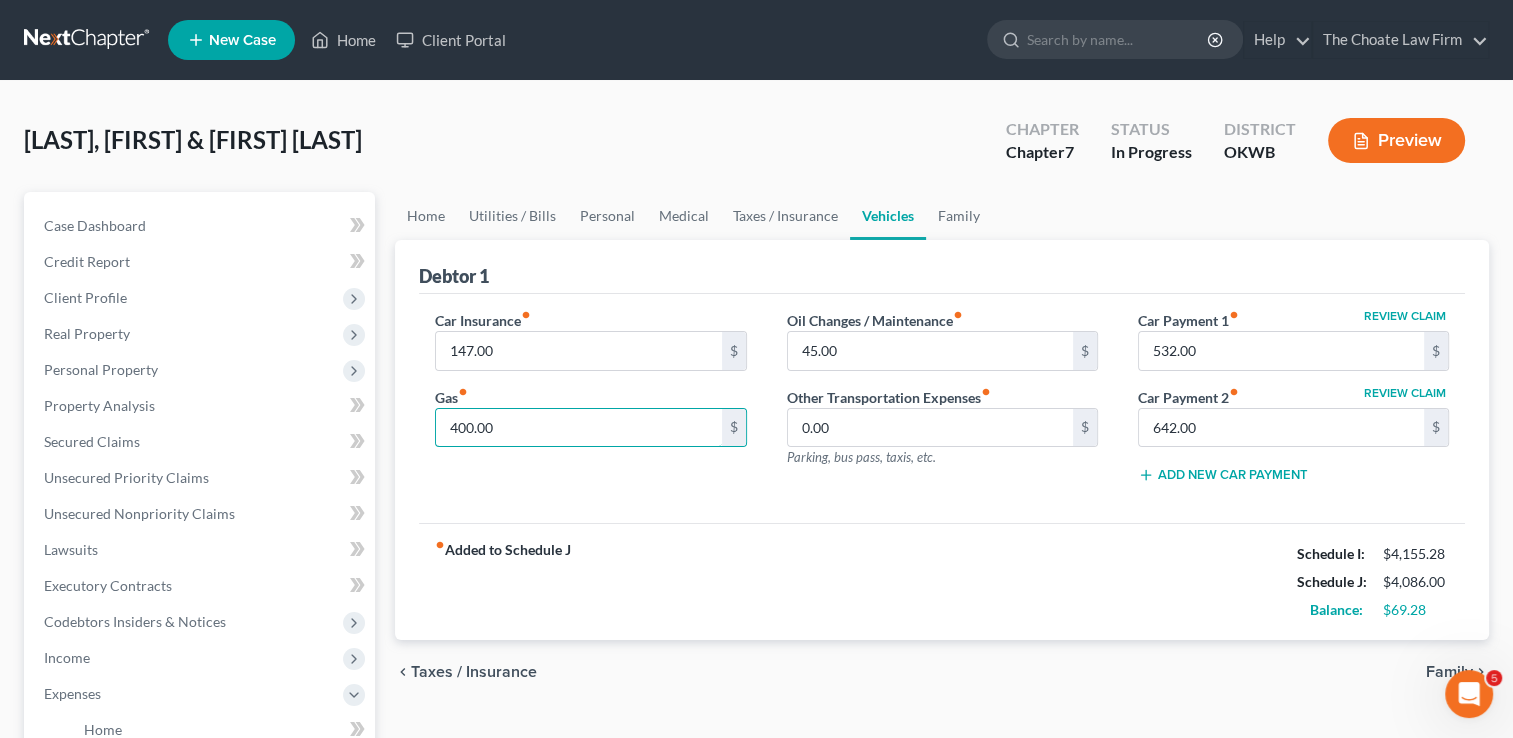 type on "400.00" 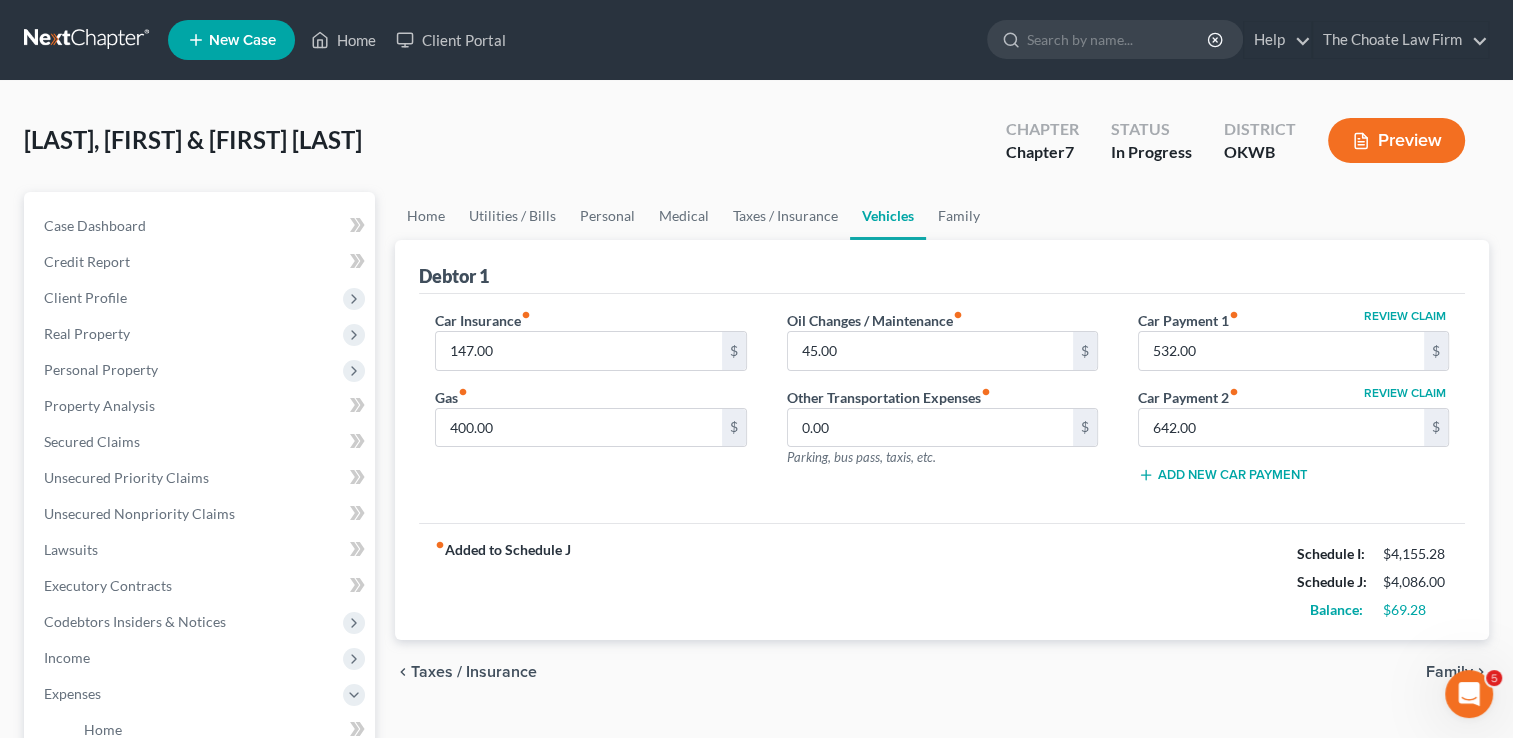 click on "Car Insurance  fiber_manual_record 147.00 $ Gas  fiber_manual_record 400.00 $ Oil Changes / Maintenance  fiber_manual_record 45.00 $ Other Transportation Expenses  fiber_manual_record 0.00 $ Parking, bus pass, taxis, etc. Review Claim Car Payment 1  fiber_manual_record 532.00 $ Review Claim Car Payment 2  fiber_manual_record 642.00 $ Add New Car Payment" at bounding box center [942, 409] 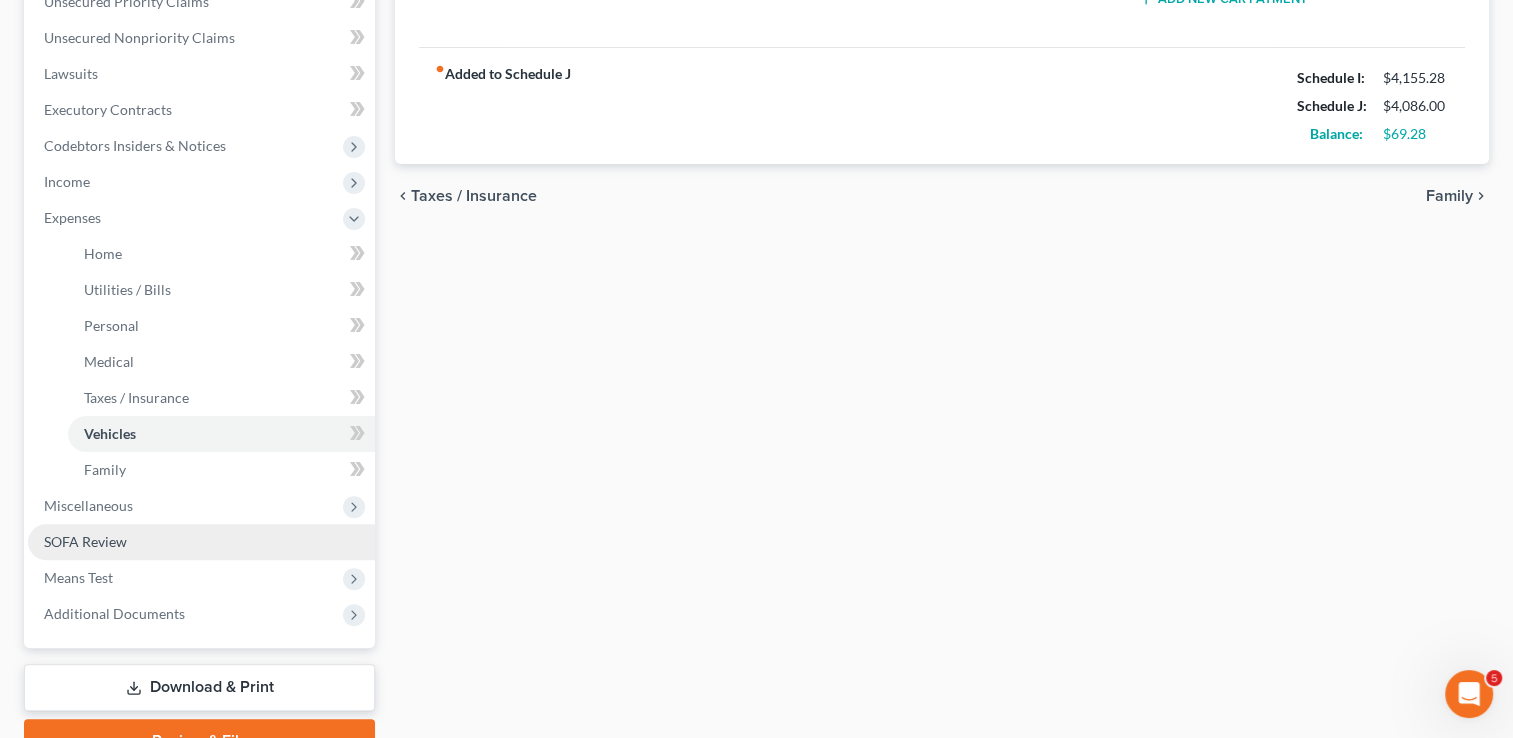 scroll, scrollTop: 500, scrollLeft: 0, axis: vertical 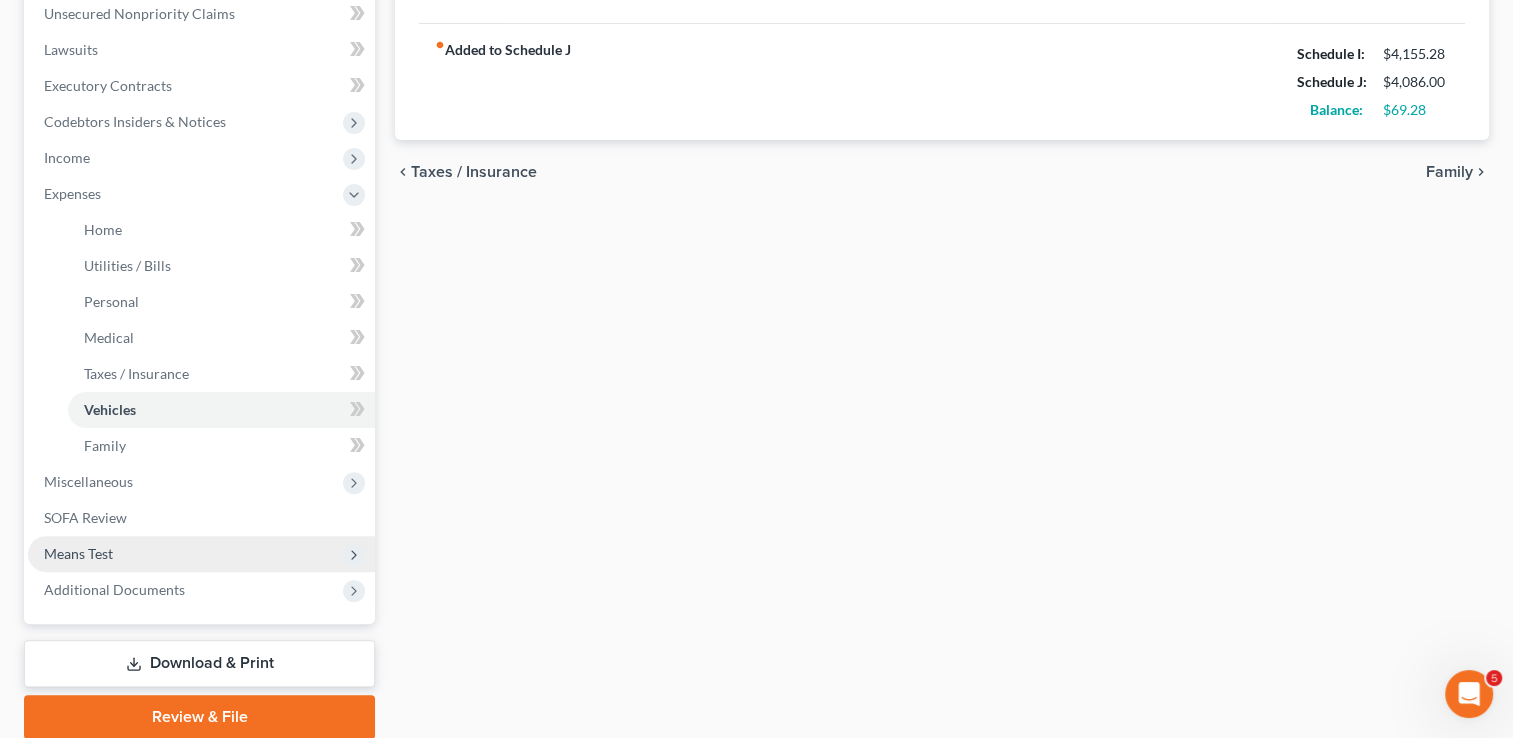 click on "Means Test" at bounding box center [201, 554] 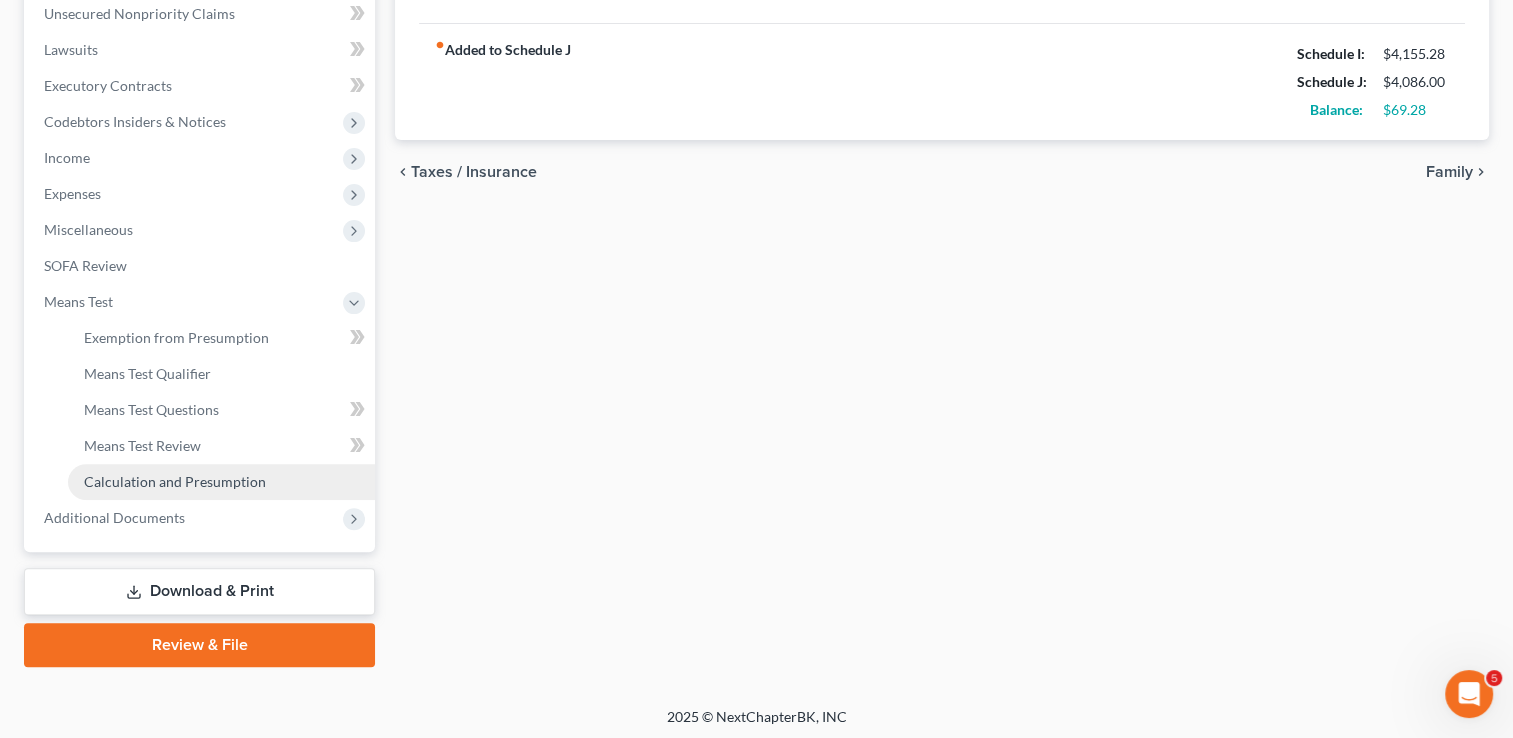 click on "Calculation and Presumption" at bounding box center [175, 481] 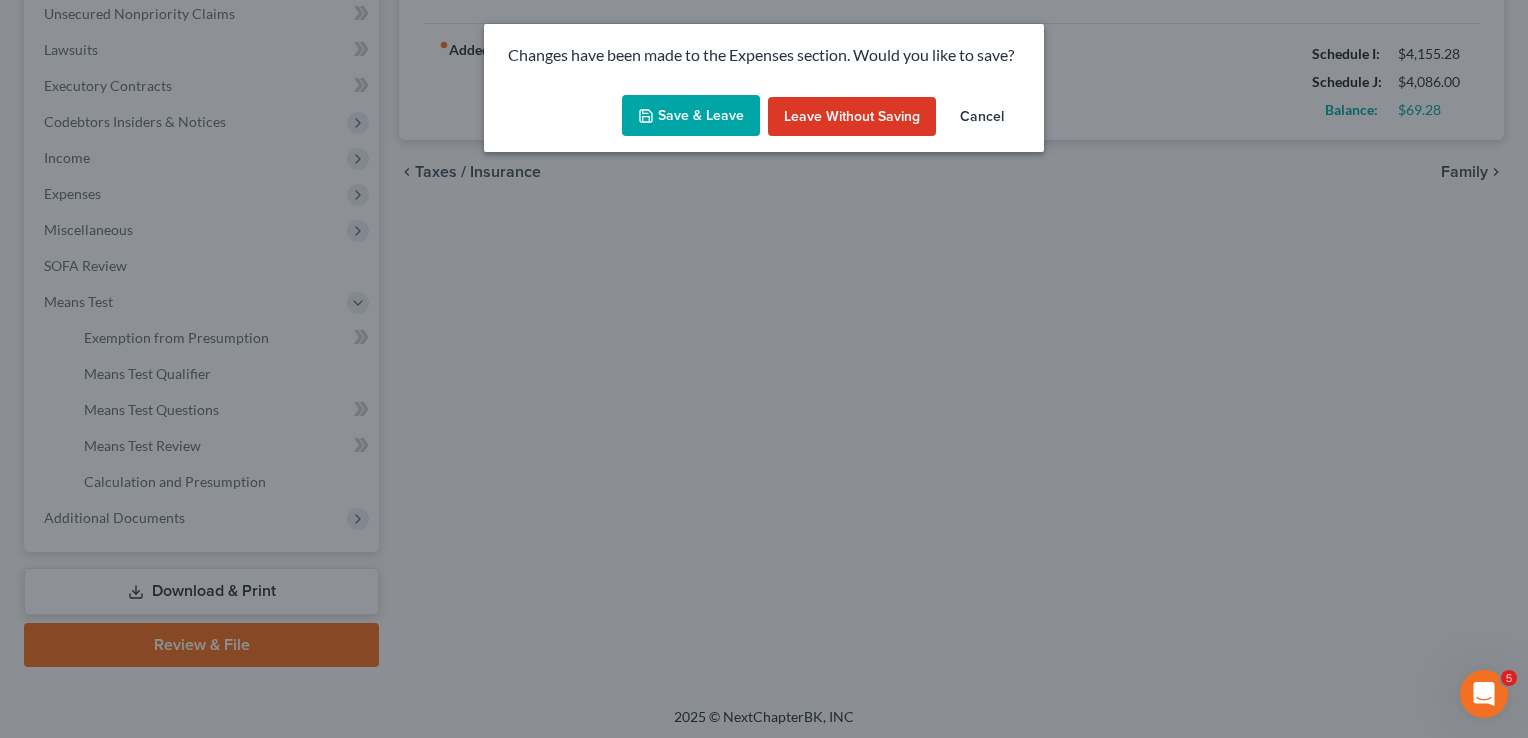 click on "Save & Leave" at bounding box center [691, 116] 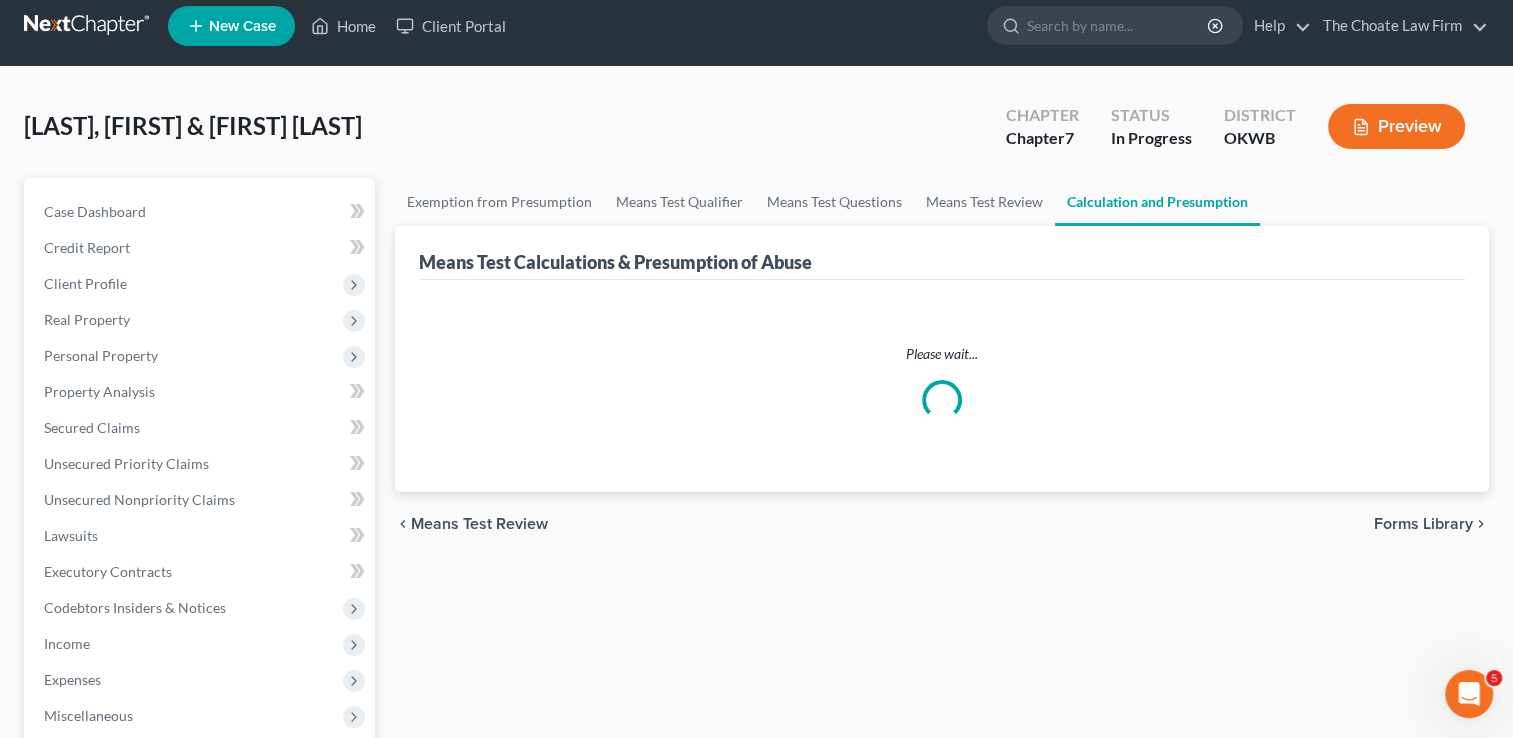 scroll, scrollTop: 0, scrollLeft: 0, axis: both 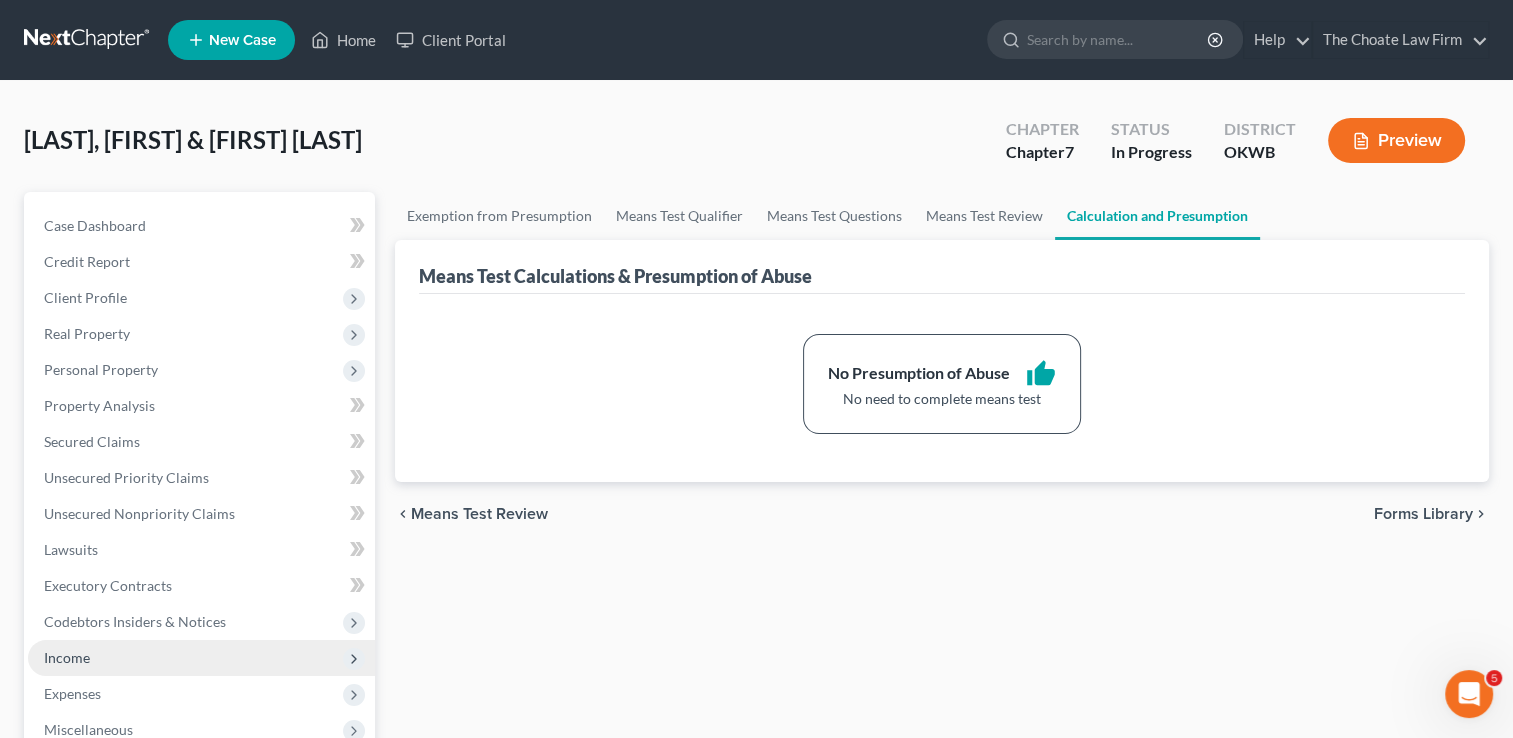 click on "Income" at bounding box center [67, 657] 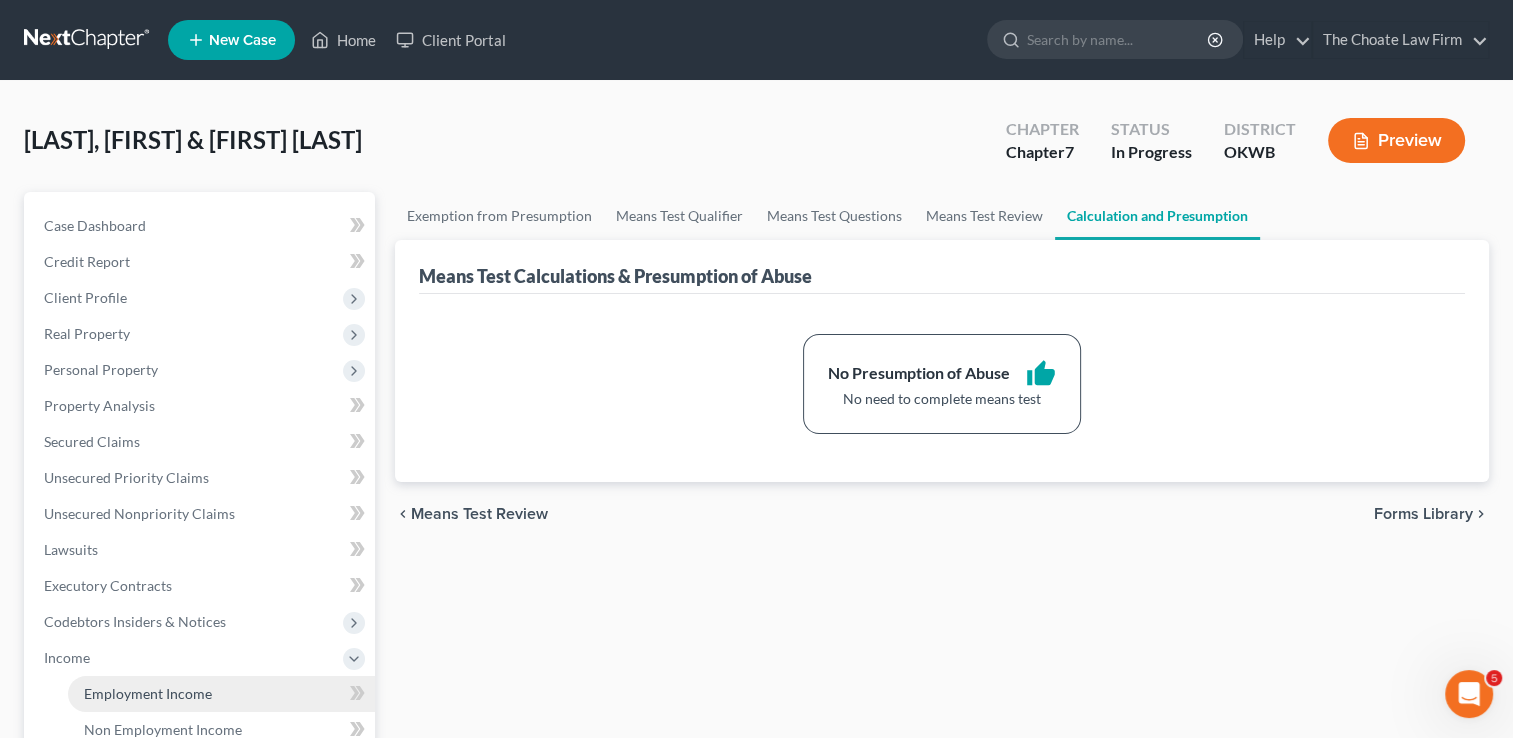 click on "Employment Income" at bounding box center (148, 693) 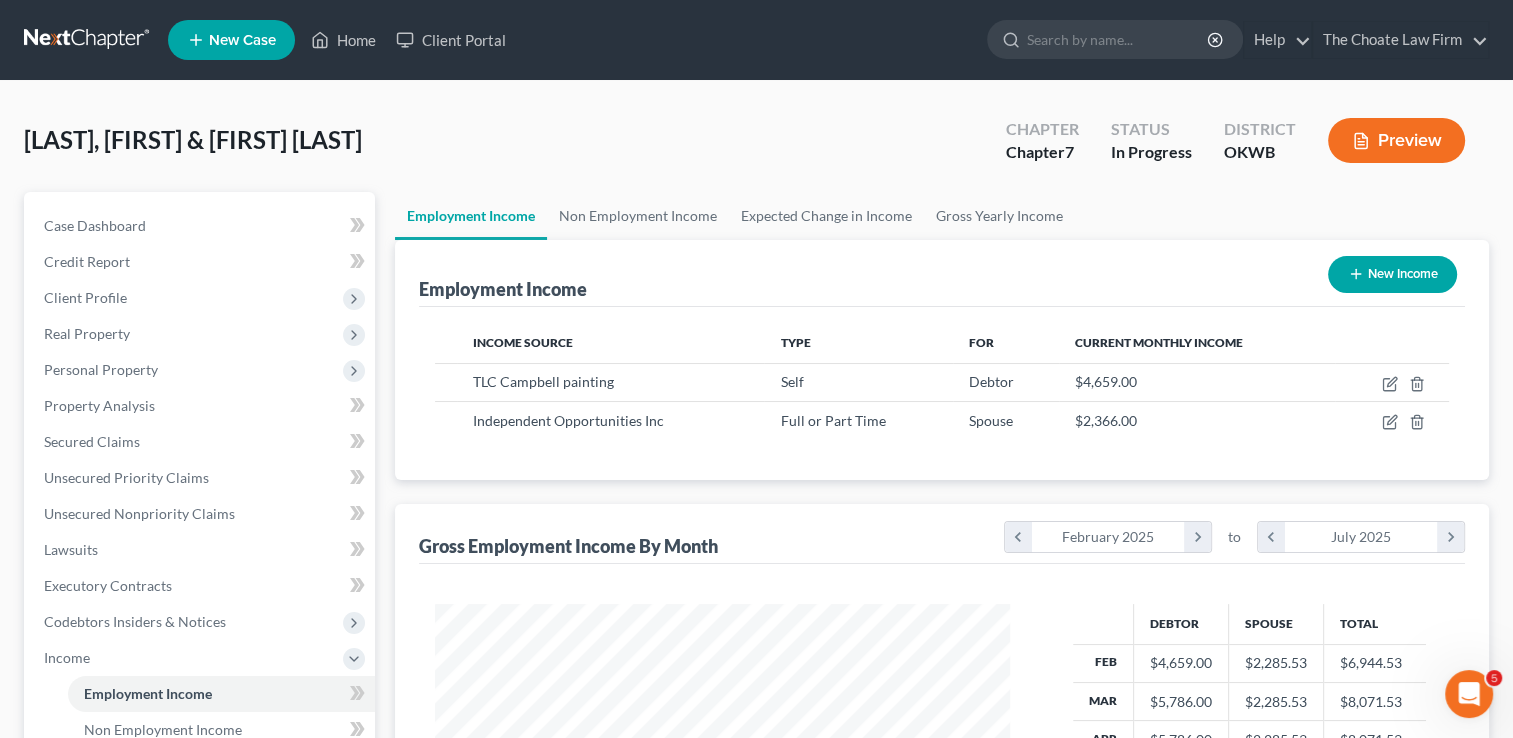 scroll, scrollTop: 999643, scrollLeft: 999385, axis: both 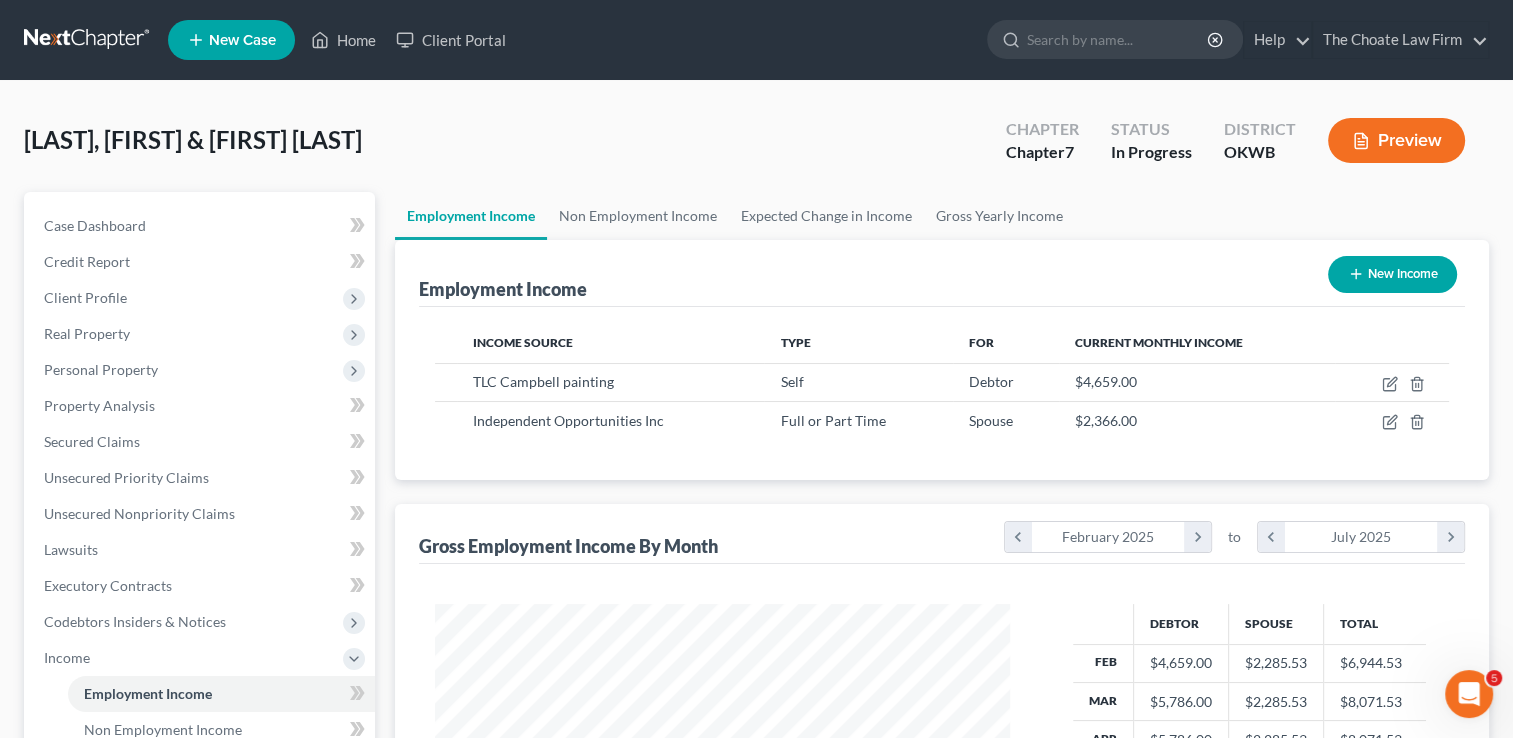 click at bounding box center (88, 40) 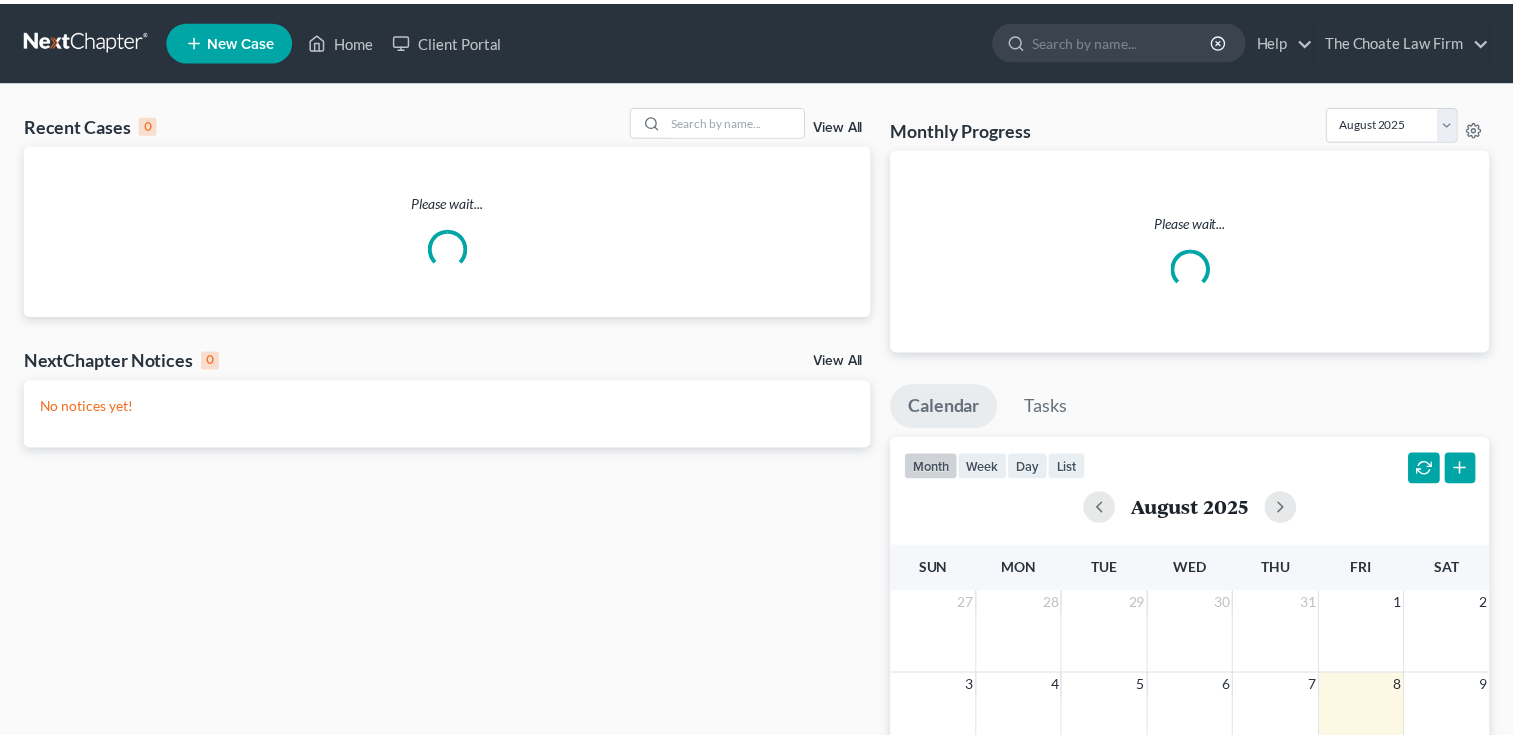 scroll, scrollTop: 0, scrollLeft: 0, axis: both 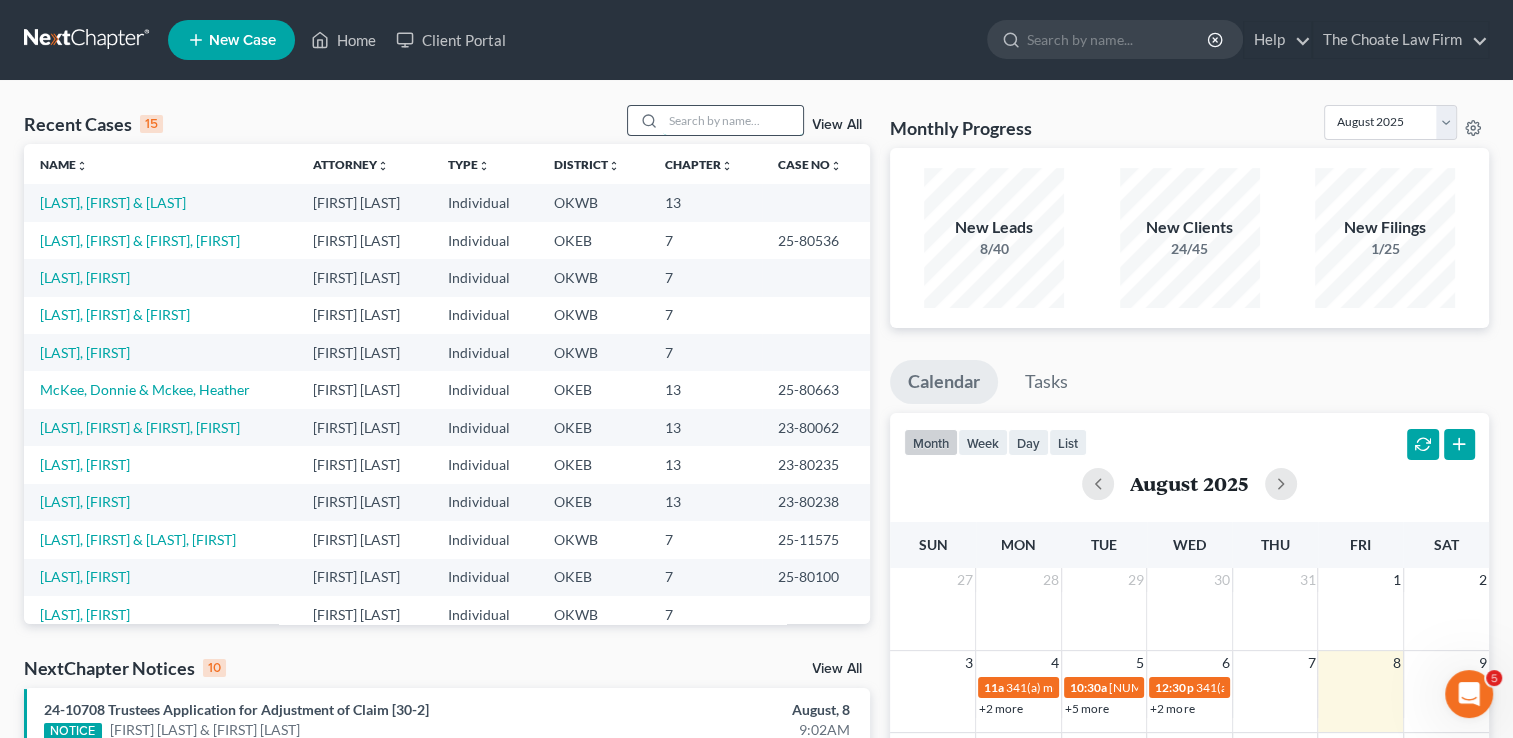 click at bounding box center (733, 120) 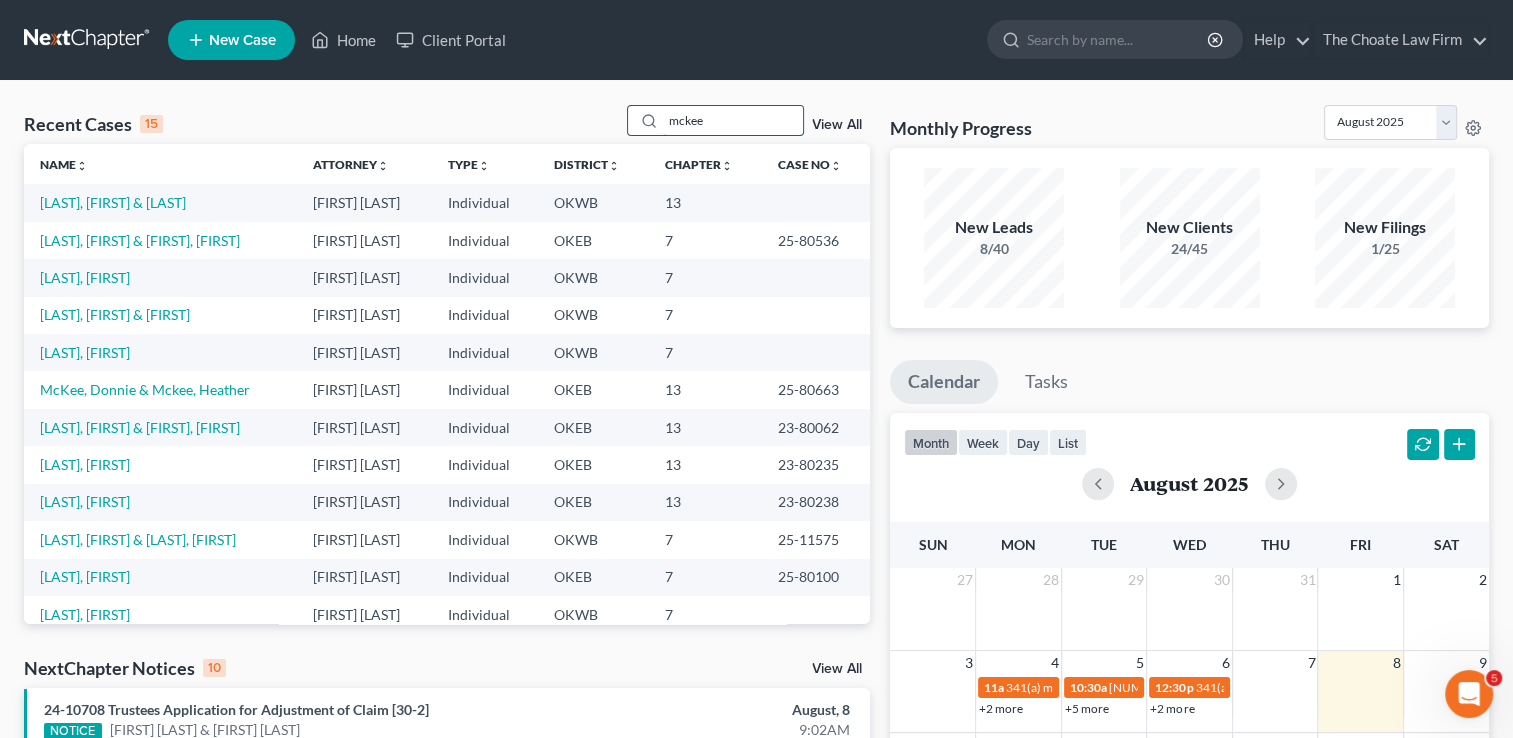 type on "mckee" 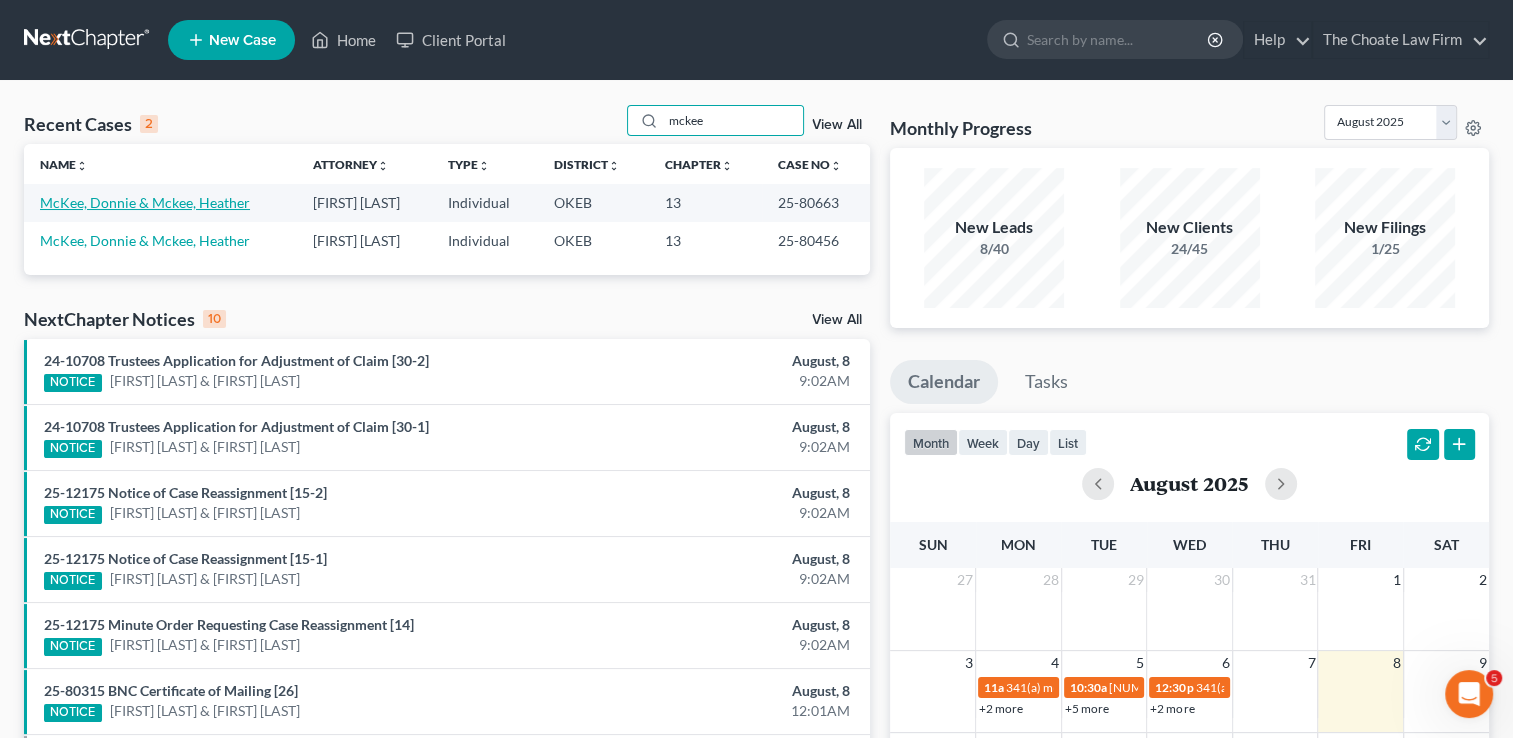 click on "McKee, Donnie & Mckee, Heather" at bounding box center [145, 202] 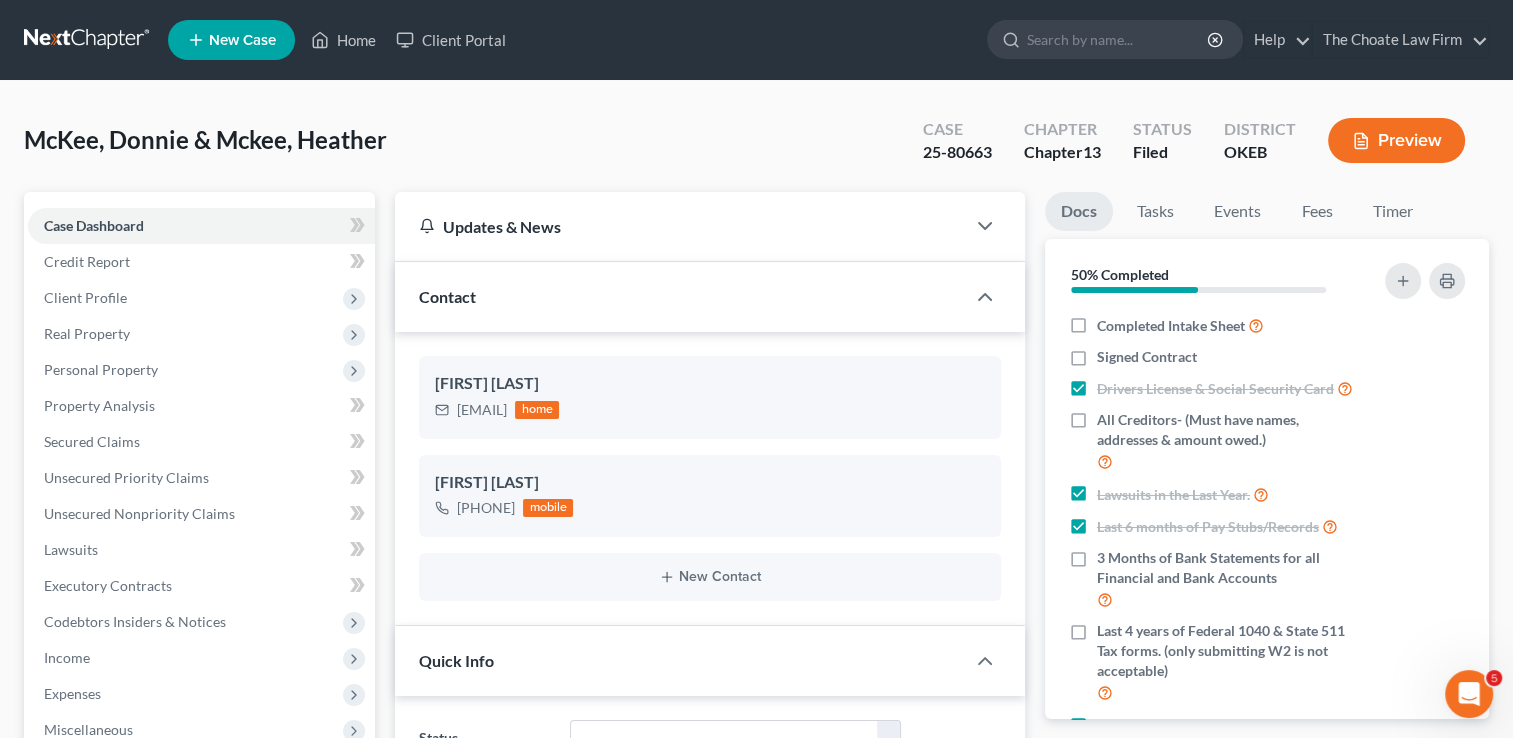 scroll, scrollTop: 1725, scrollLeft: 0, axis: vertical 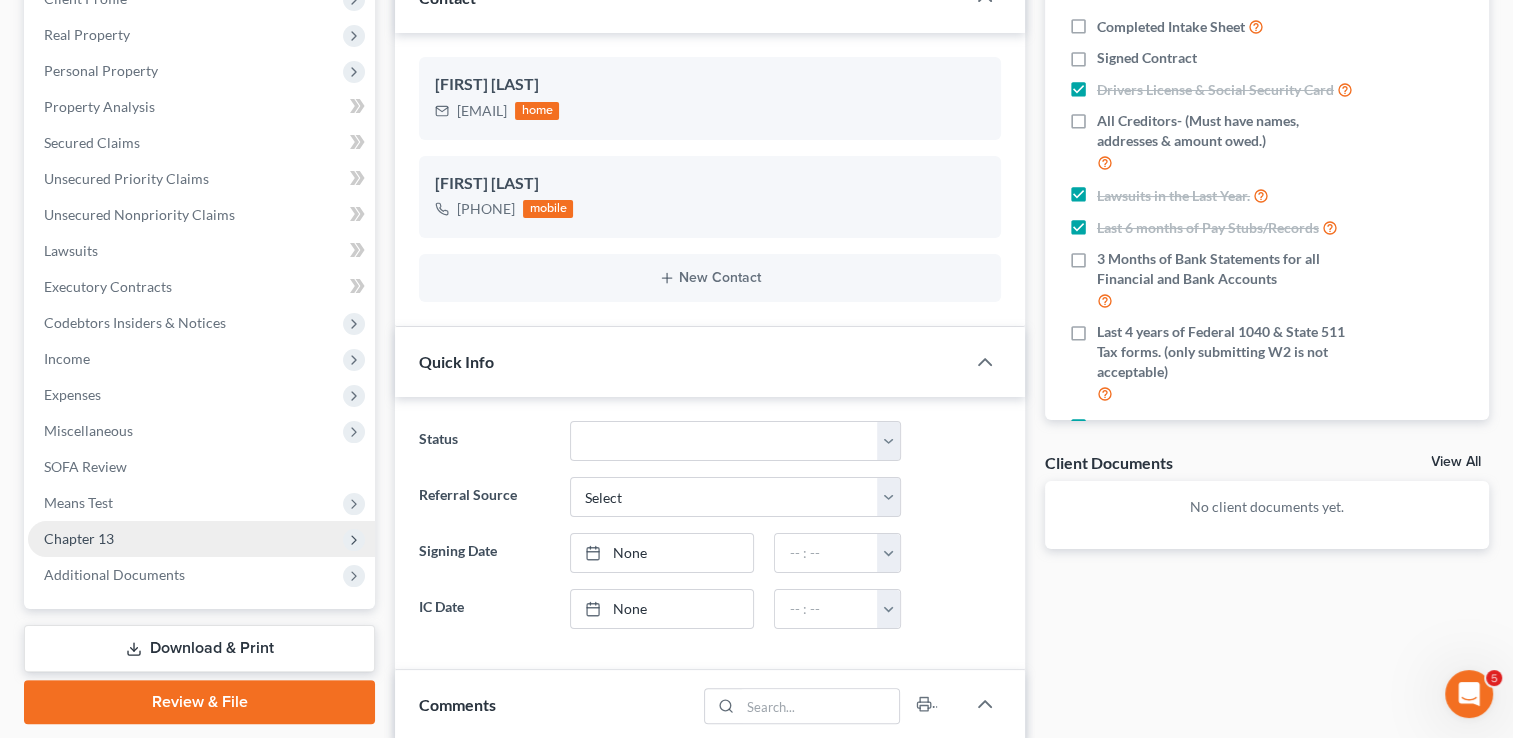 click on "Chapter 13" at bounding box center [201, 539] 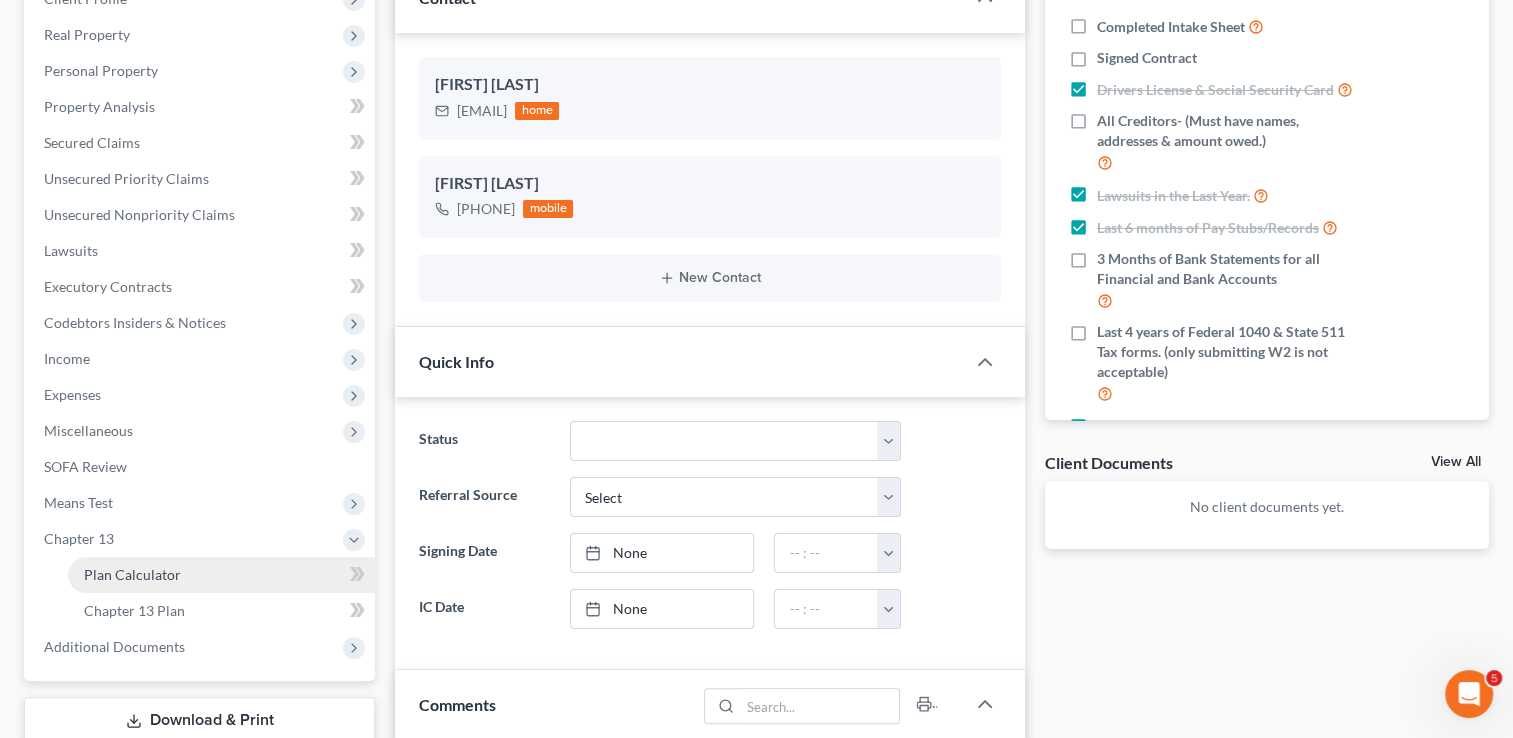 click on "Plan Calculator" at bounding box center [221, 575] 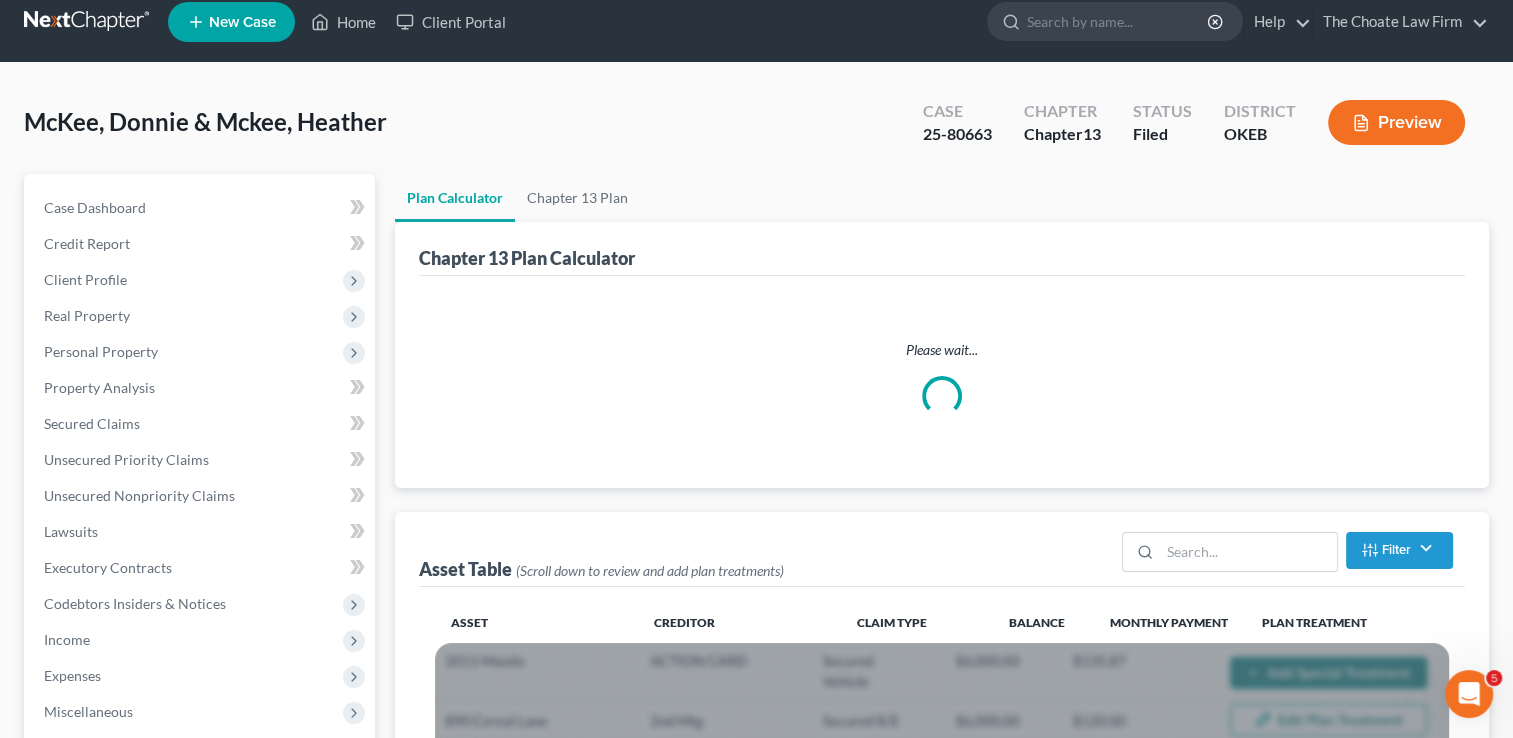 scroll, scrollTop: 0, scrollLeft: 0, axis: both 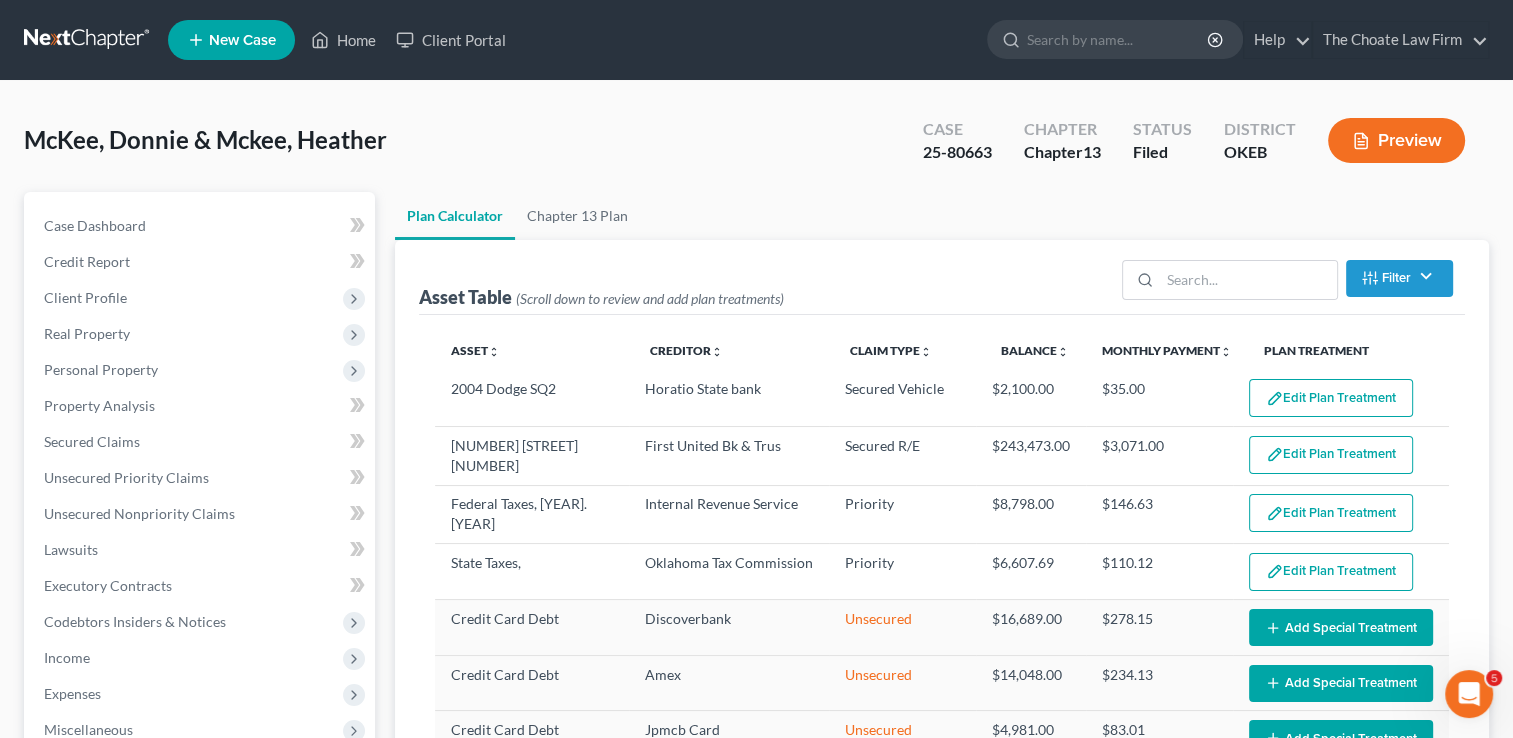 select on "59" 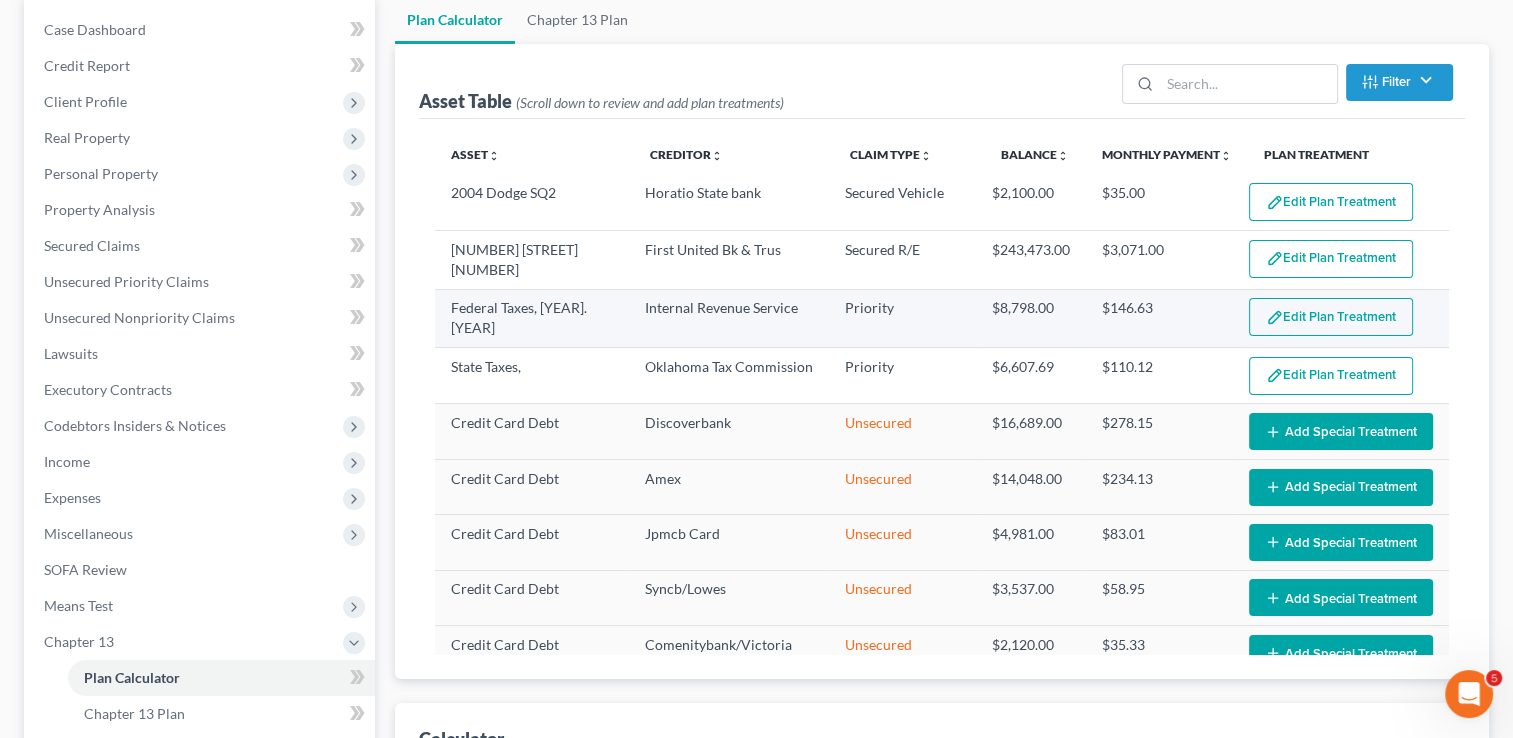 scroll, scrollTop: 200, scrollLeft: 0, axis: vertical 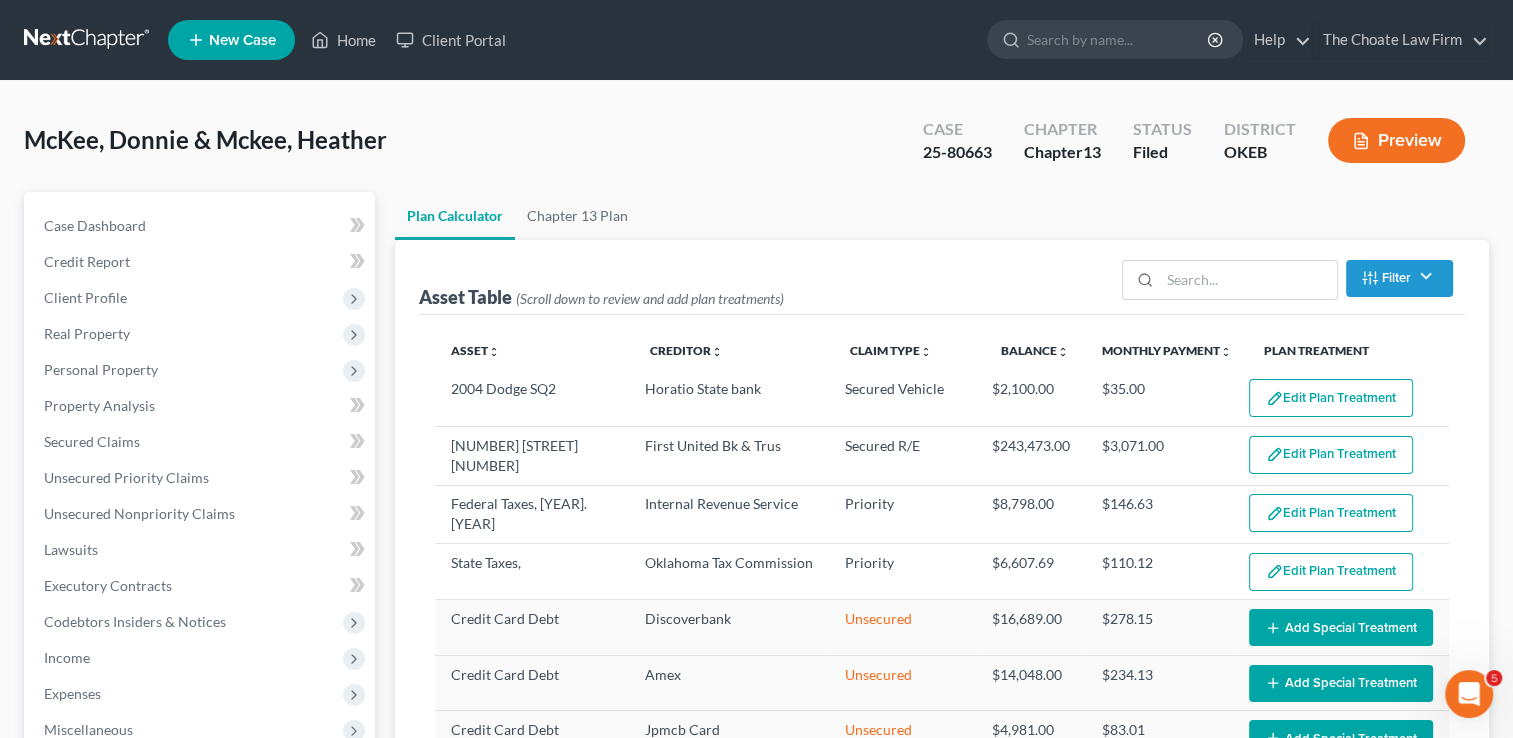 click at bounding box center (88, 40) 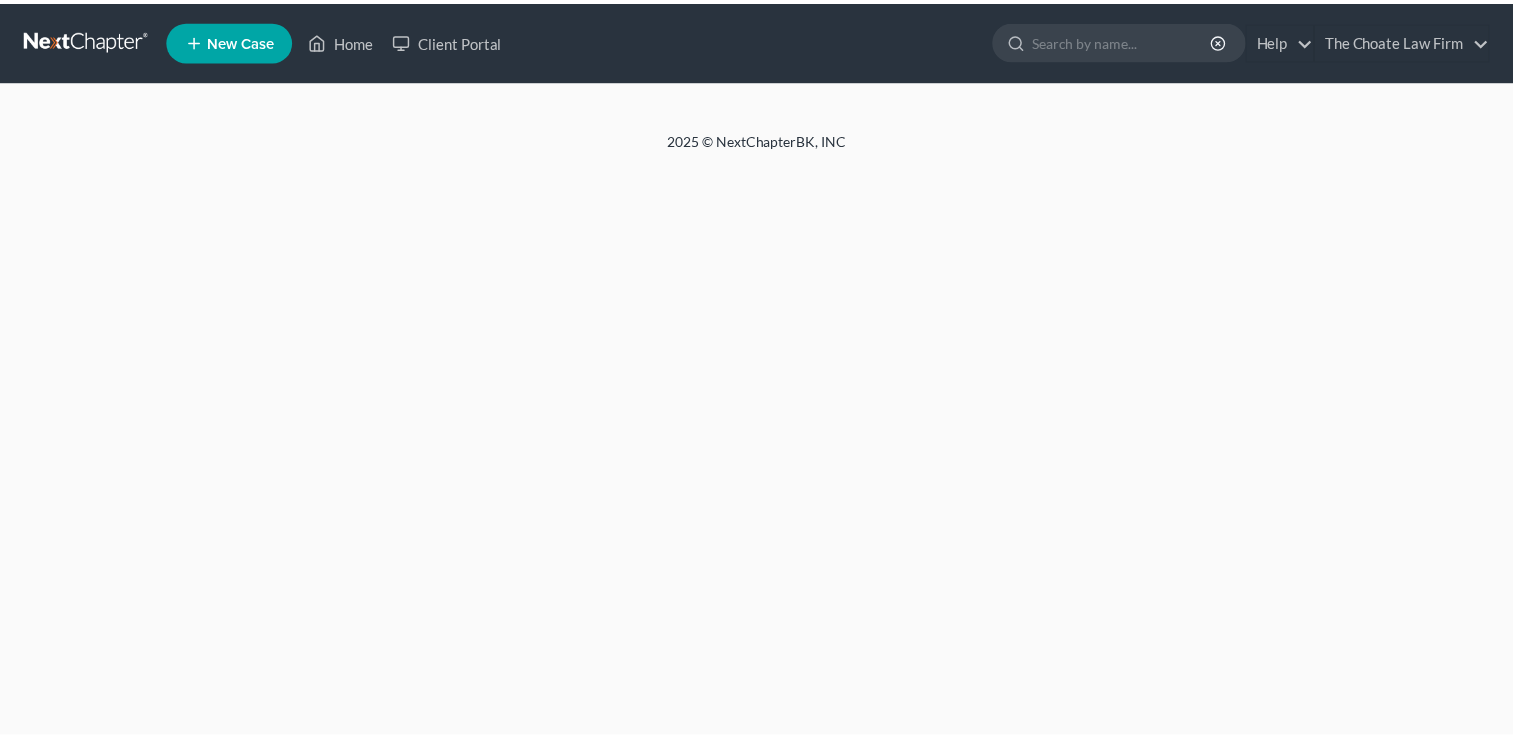 scroll, scrollTop: 0, scrollLeft: 0, axis: both 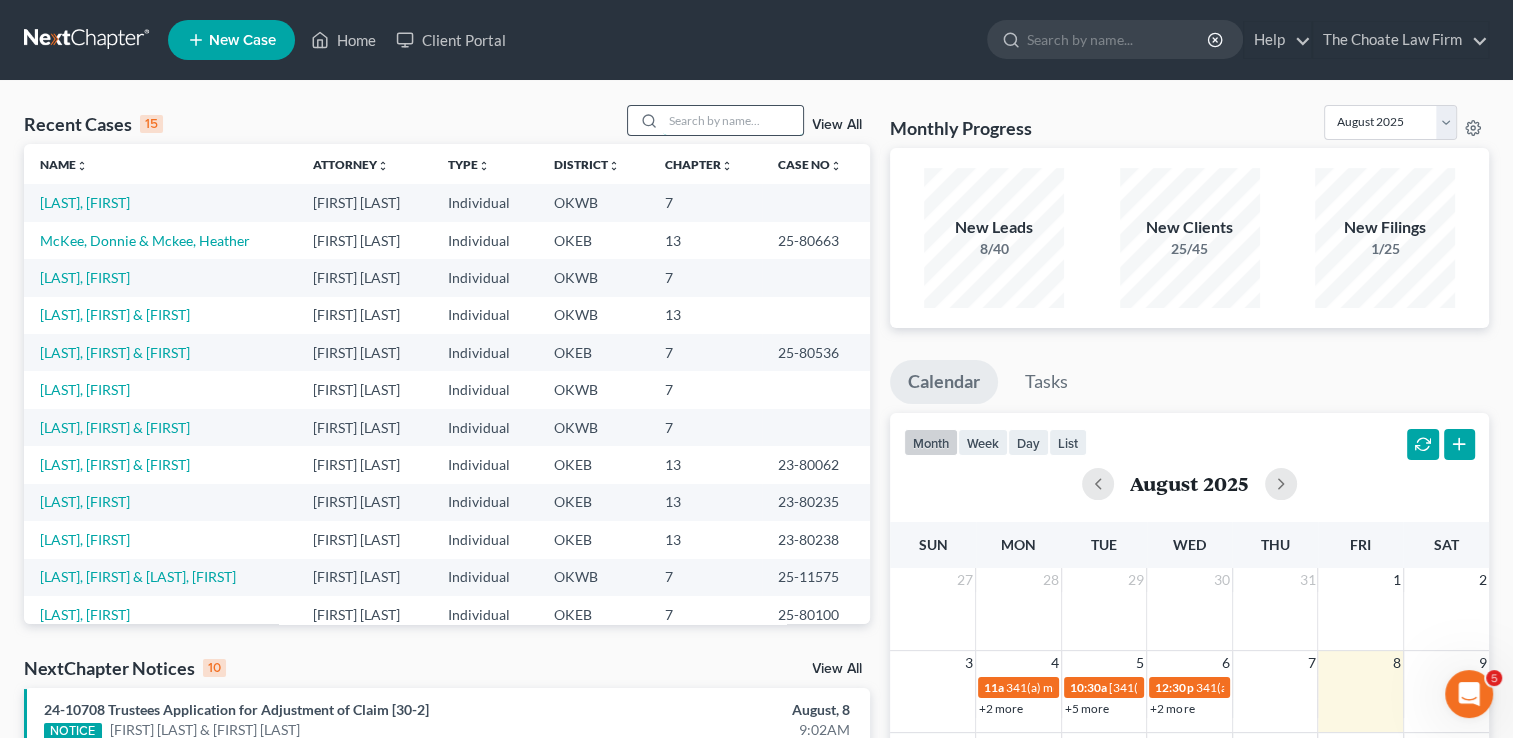 click at bounding box center [733, 120] 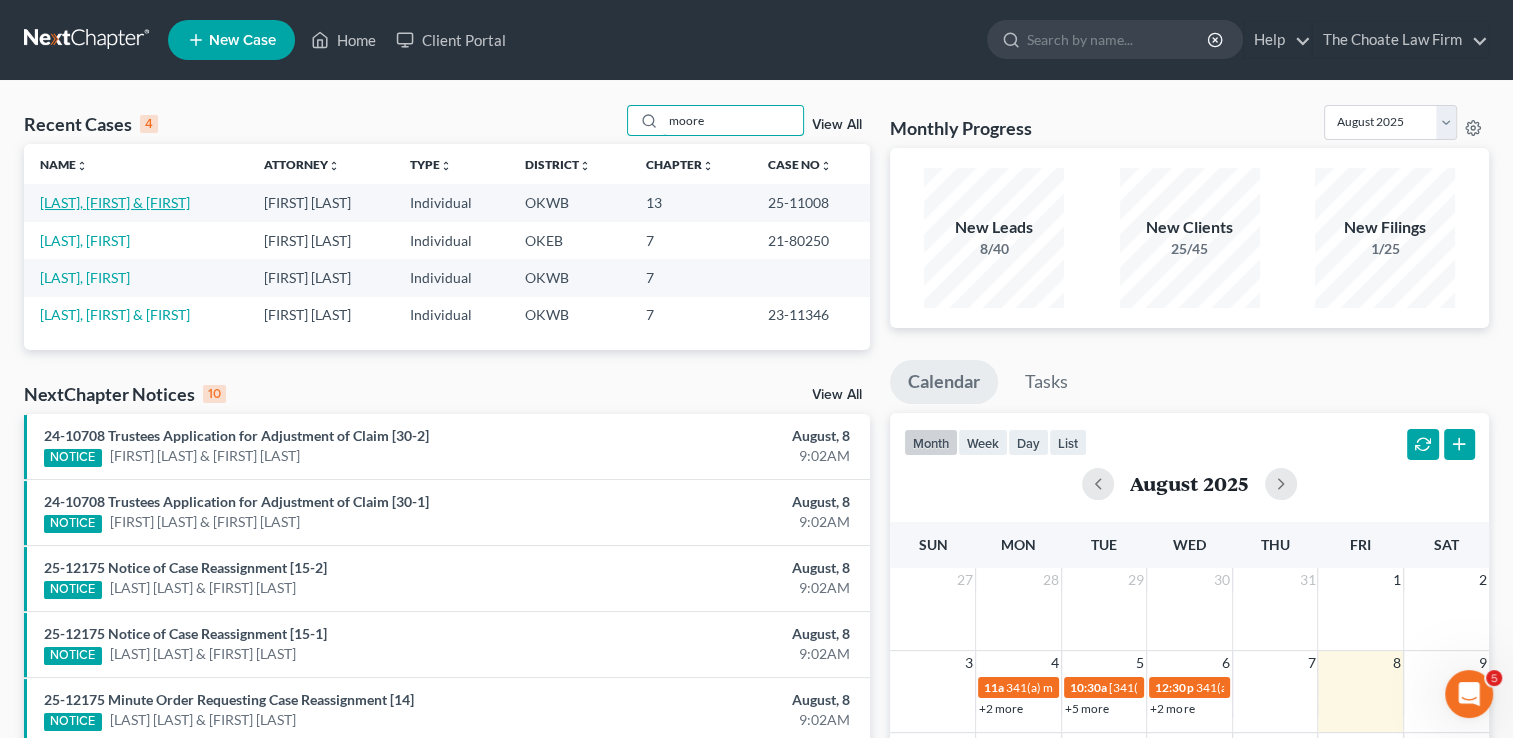 type on "moore" 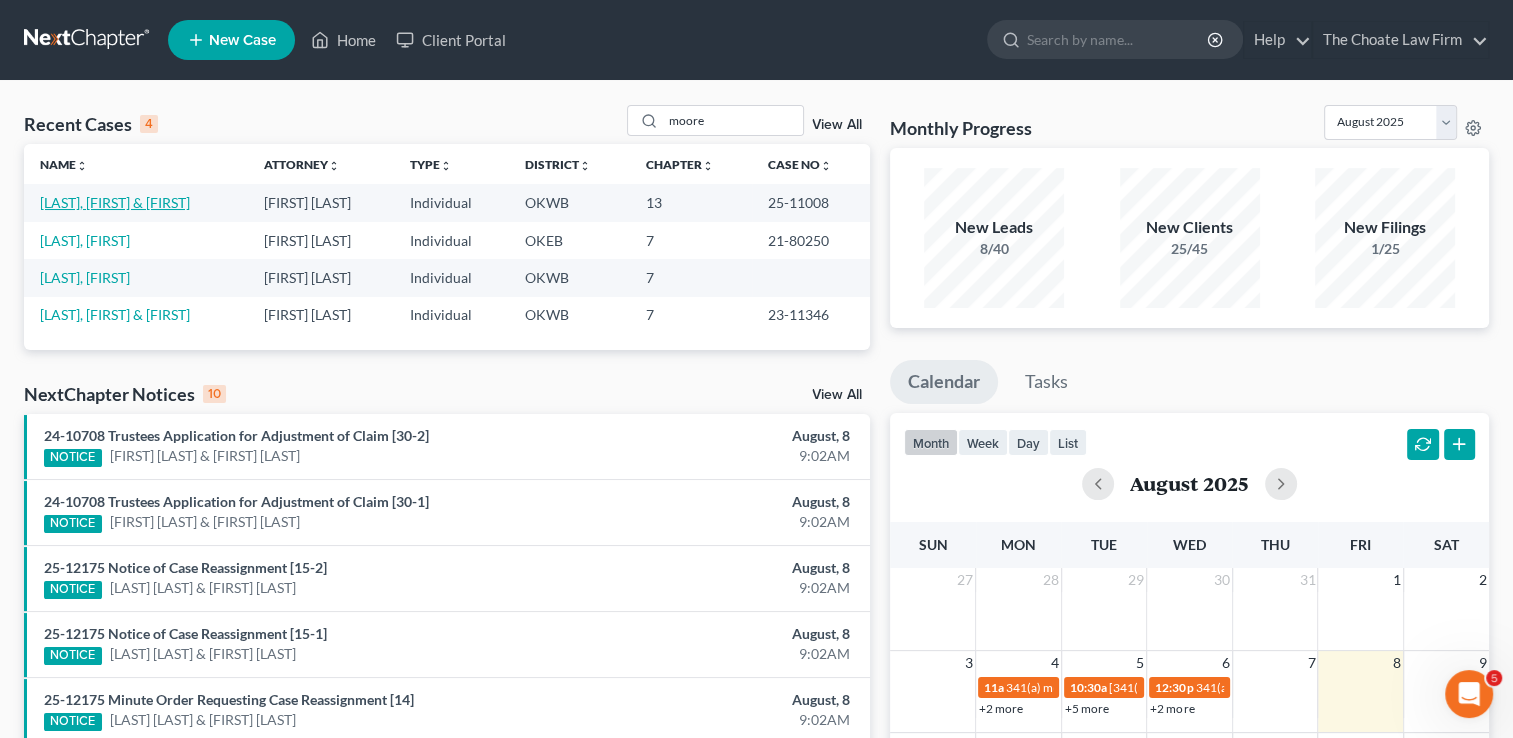 click on "[LAST], [FIRST] & [FIRST]" at bounding box center [115, 202] 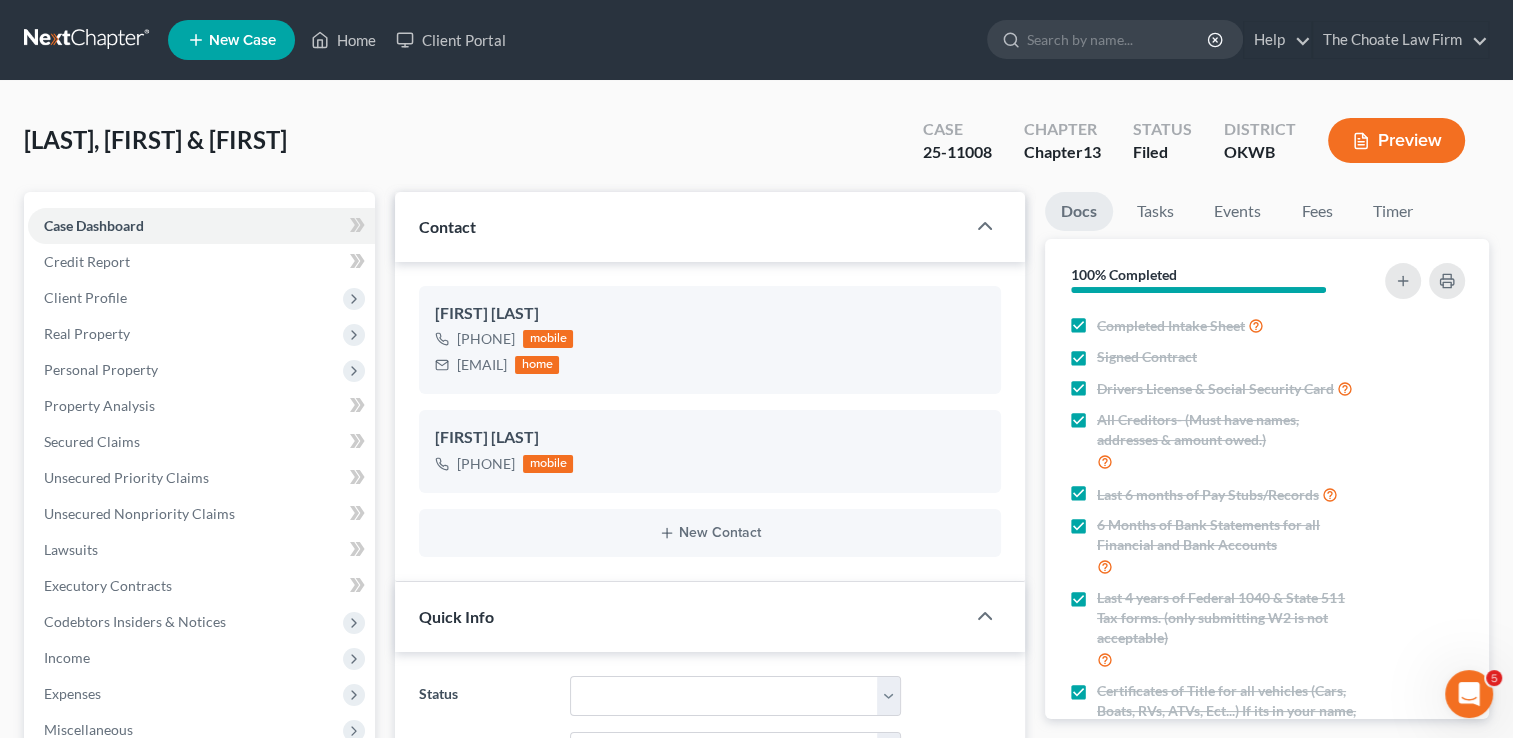 scroll, scrollTop: 1543, scrollLeft: 0, axis: vertical 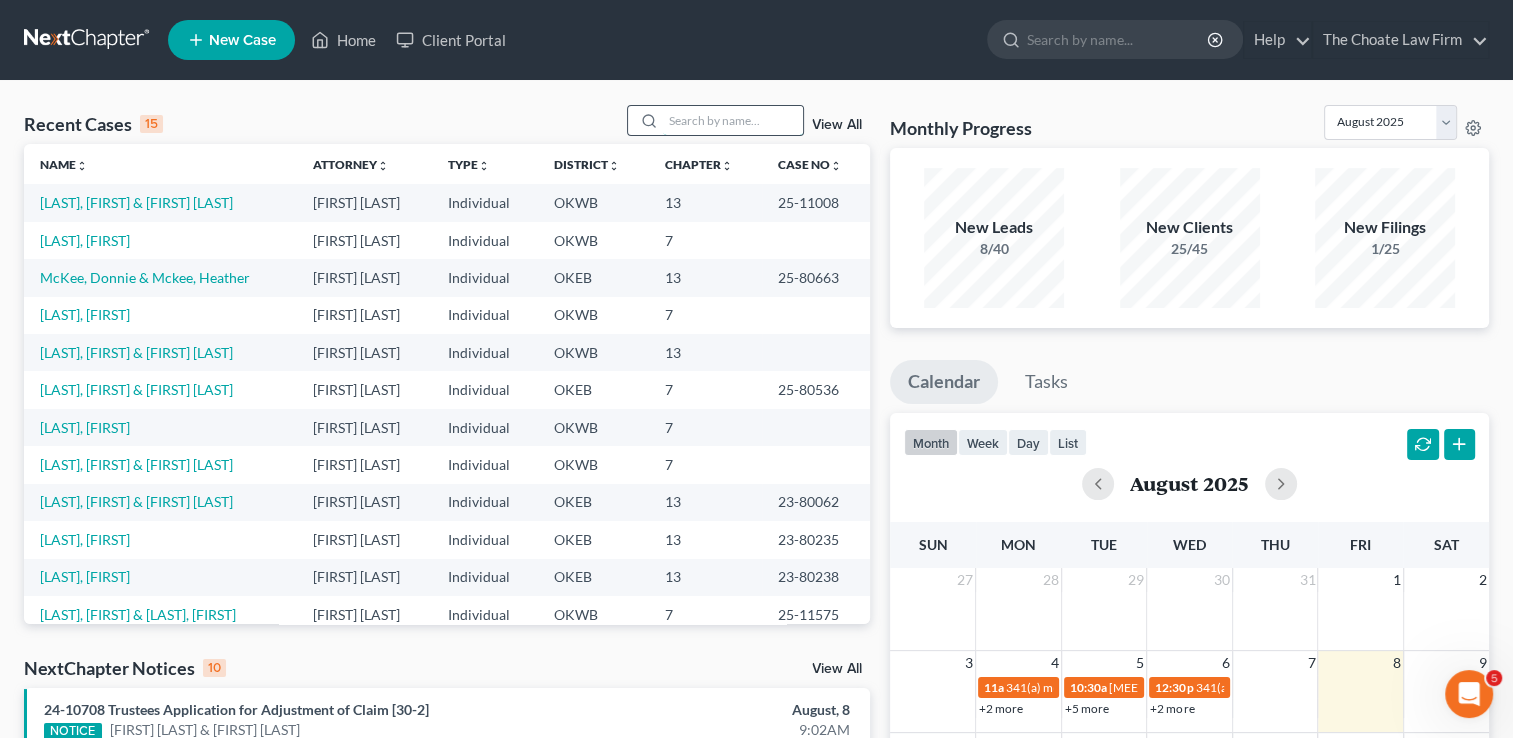 click at bounding box center [733, 120] 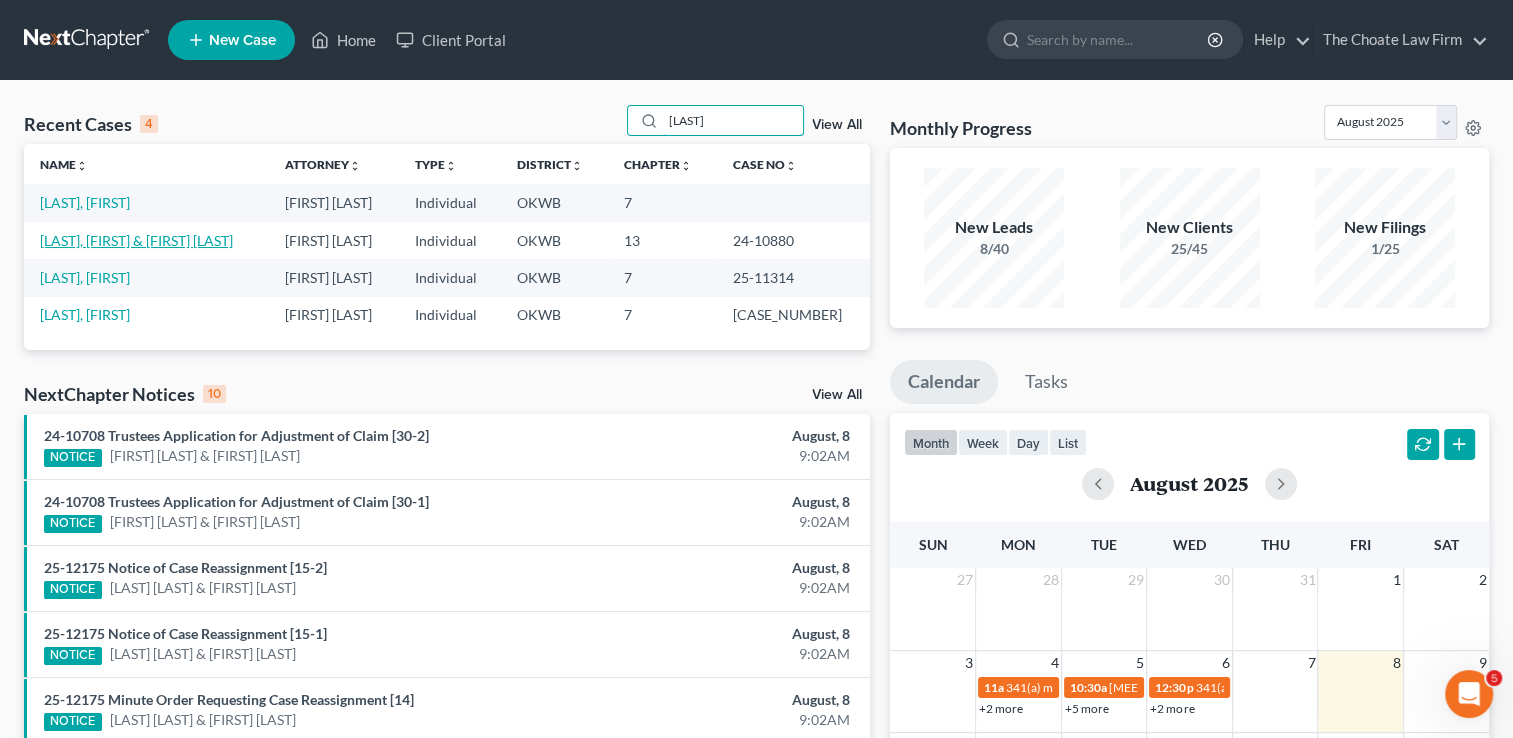 type on "[LAST]" 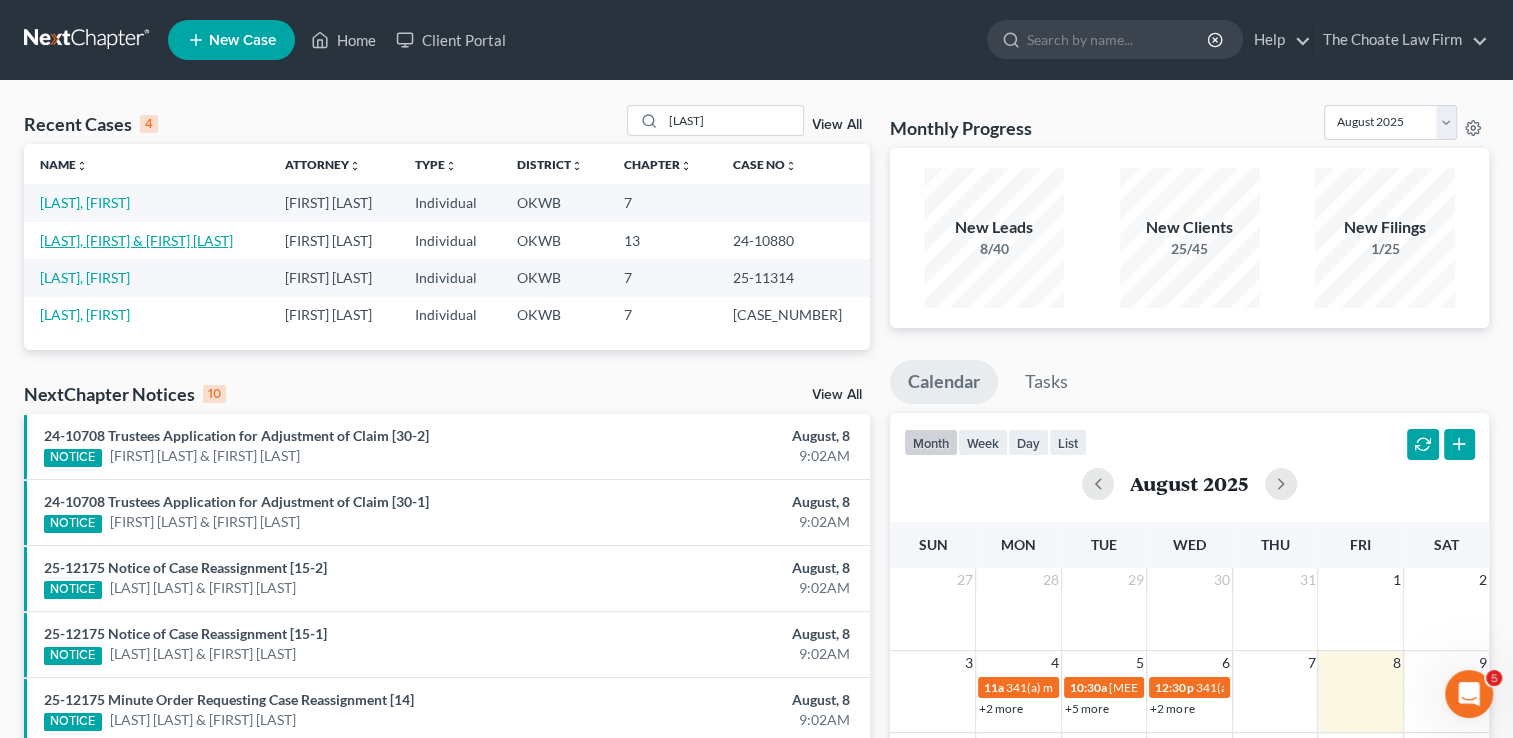 click on "[LAST], [FIRST] & [FIRST] [LAST]" at bounding box center (136, 240) 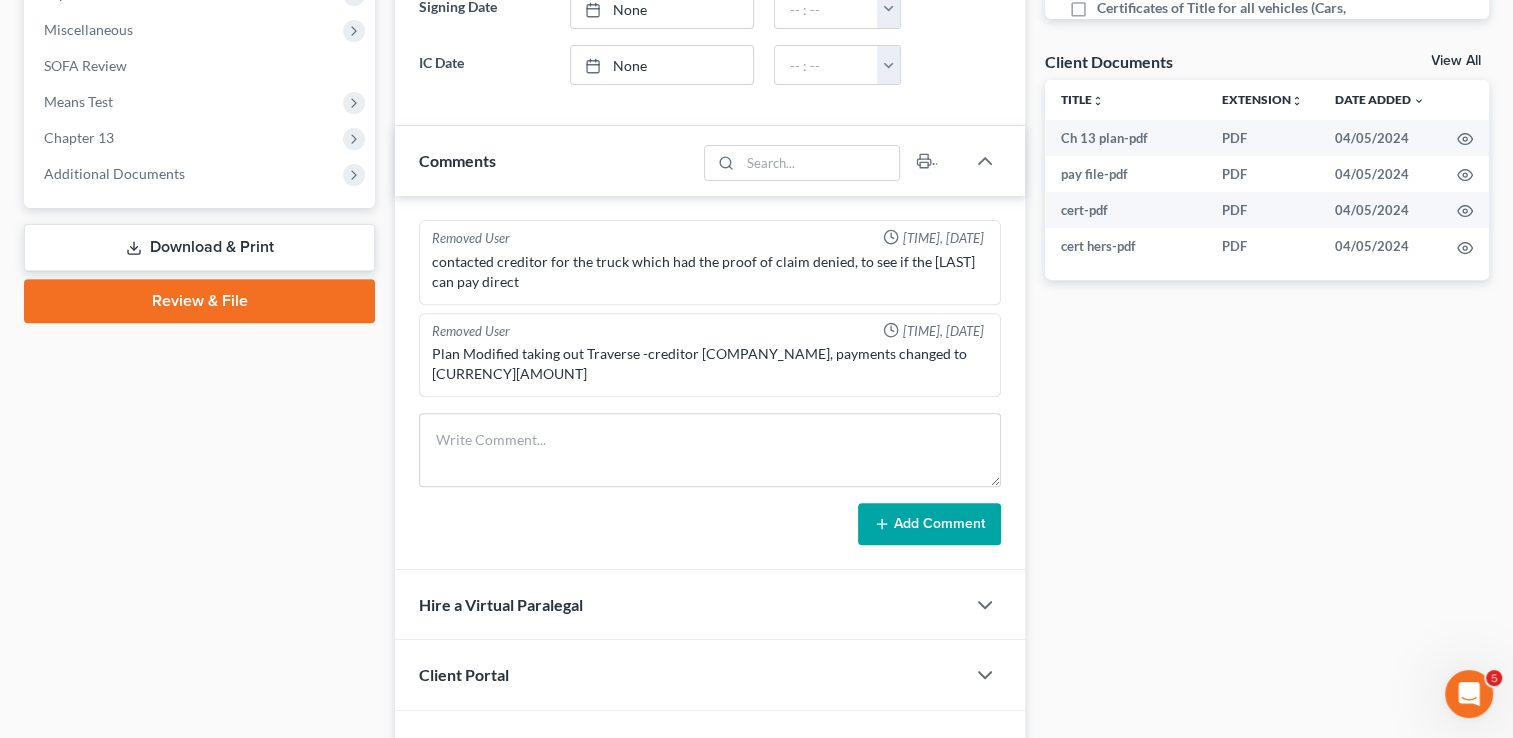 click on "Download & Print" at bounding box center (199, 247) 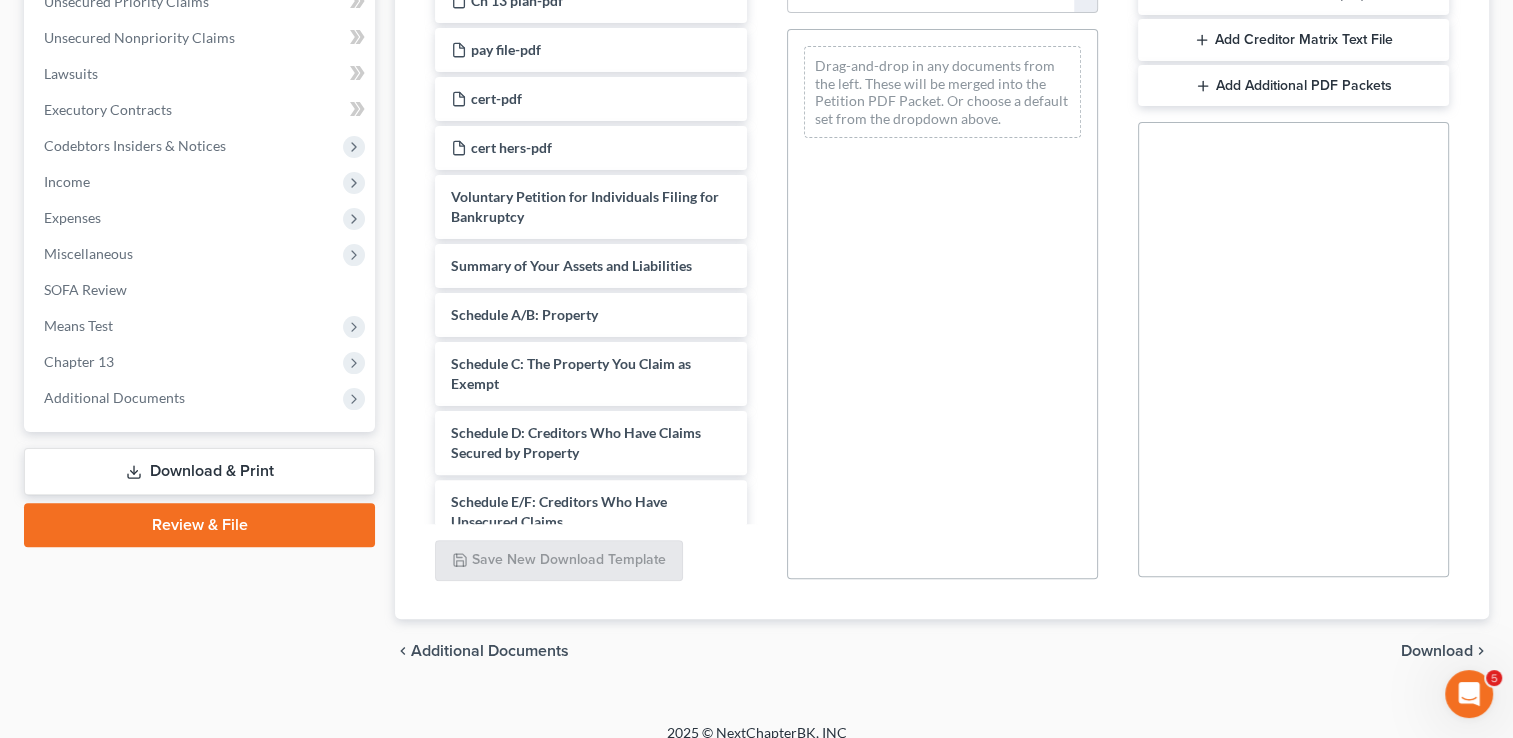 scroll, scrollTop: 495, scrollLeft: 0, axis: vertical 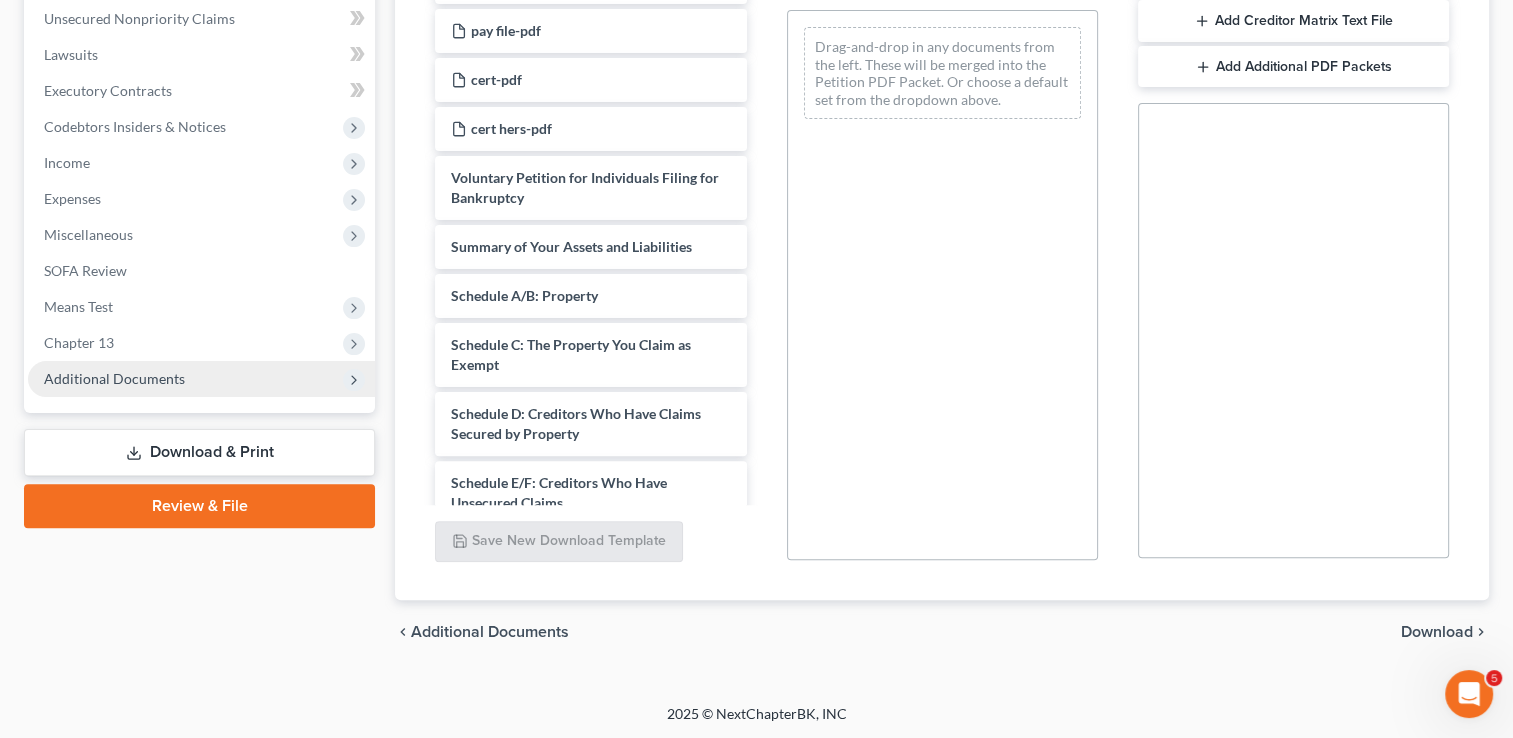 click on "Additional Documents" at bounding box center [114, 378] 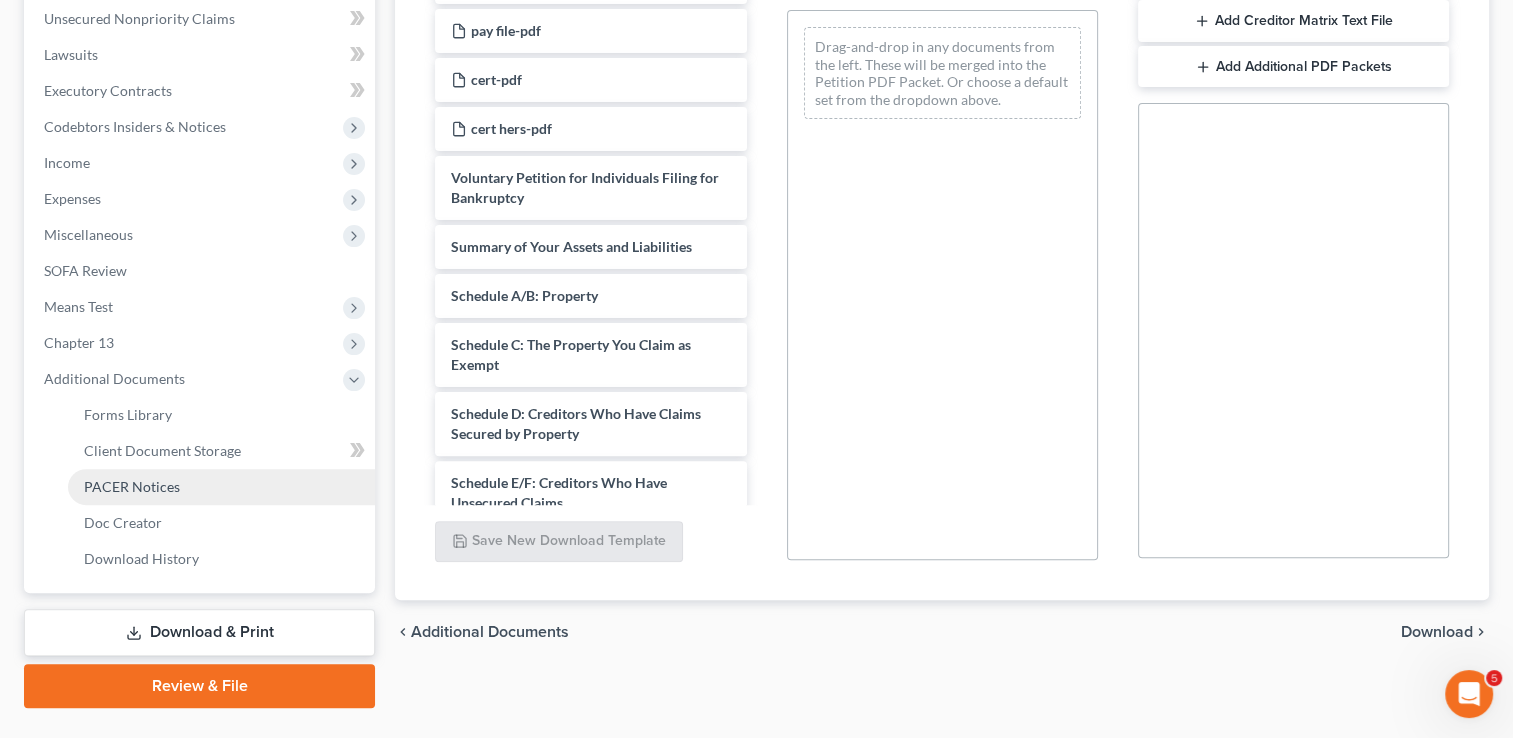 click on "PACER Notices" at bounding box center [132, 486] 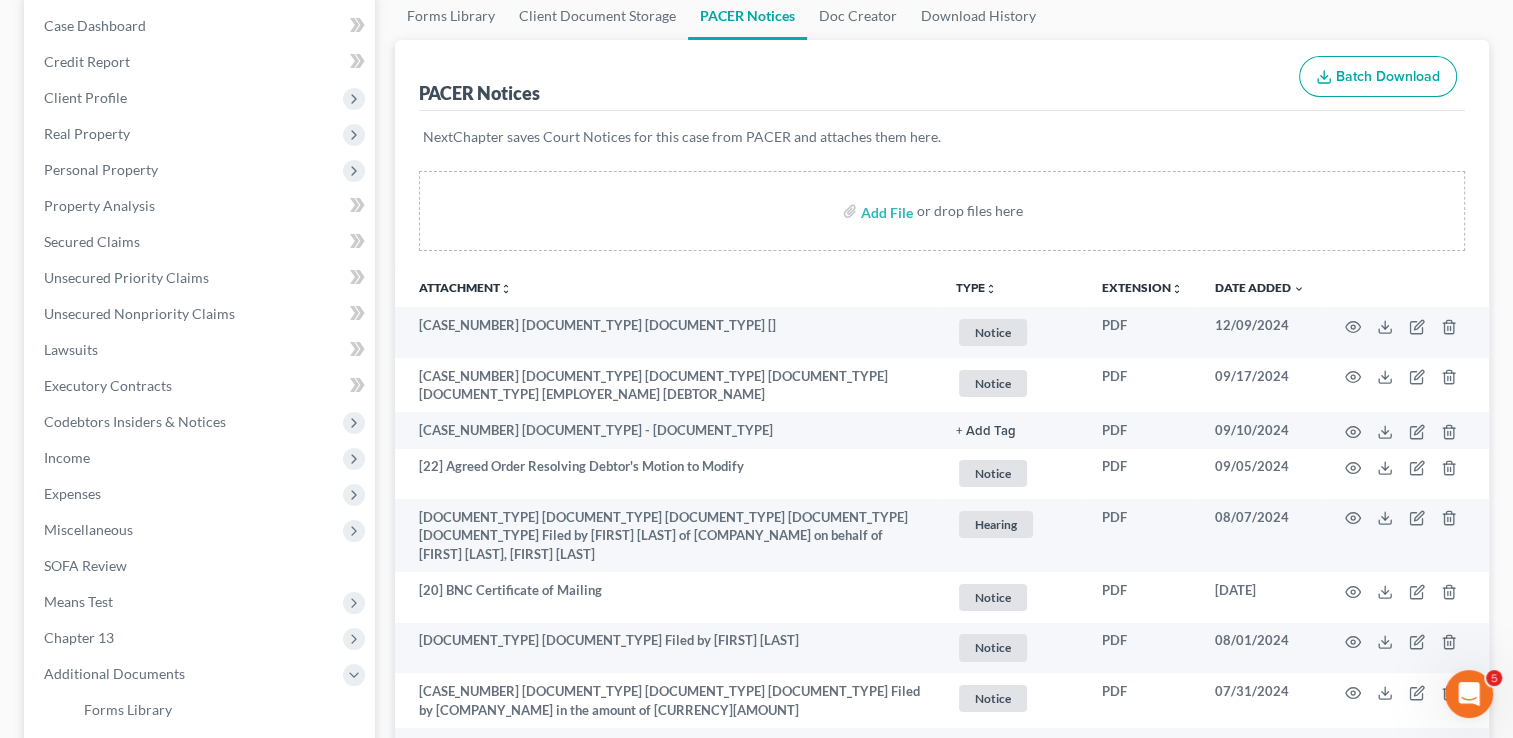 scroll, scrollTop: 0, scrollLeft: 0, axis: both 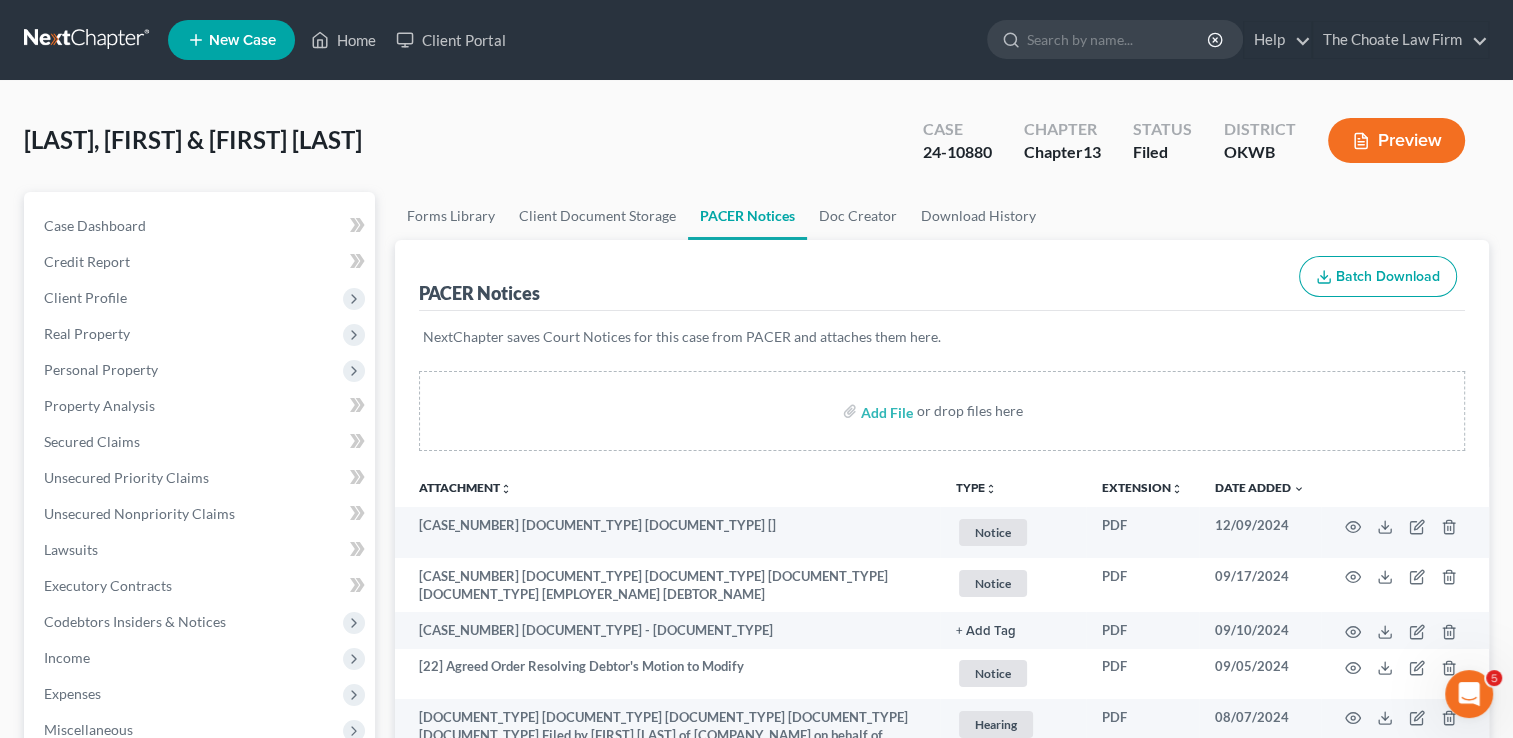 click at bounding box center [88, 40] 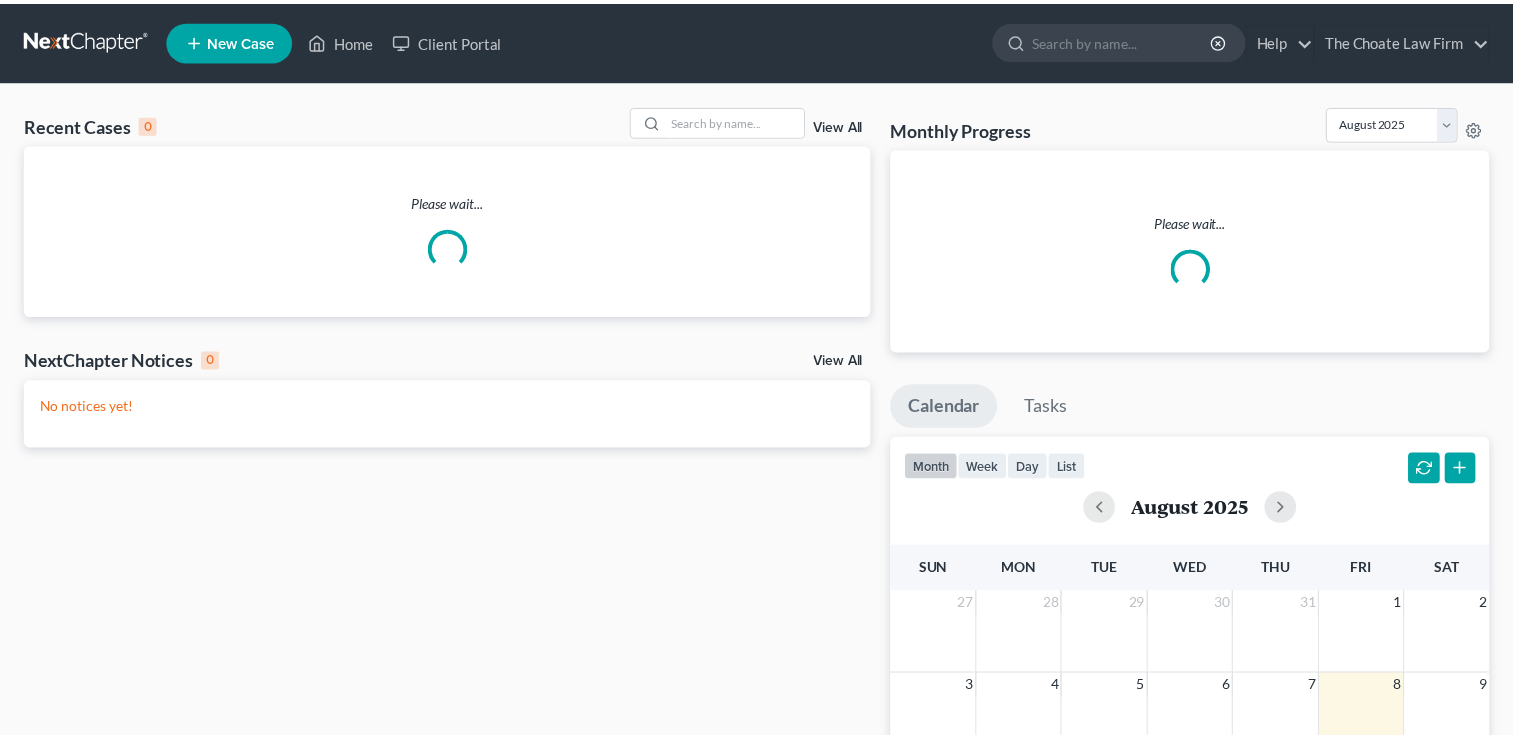 scroll, scrollTop: 0, scrollLeft: 0, axis: both 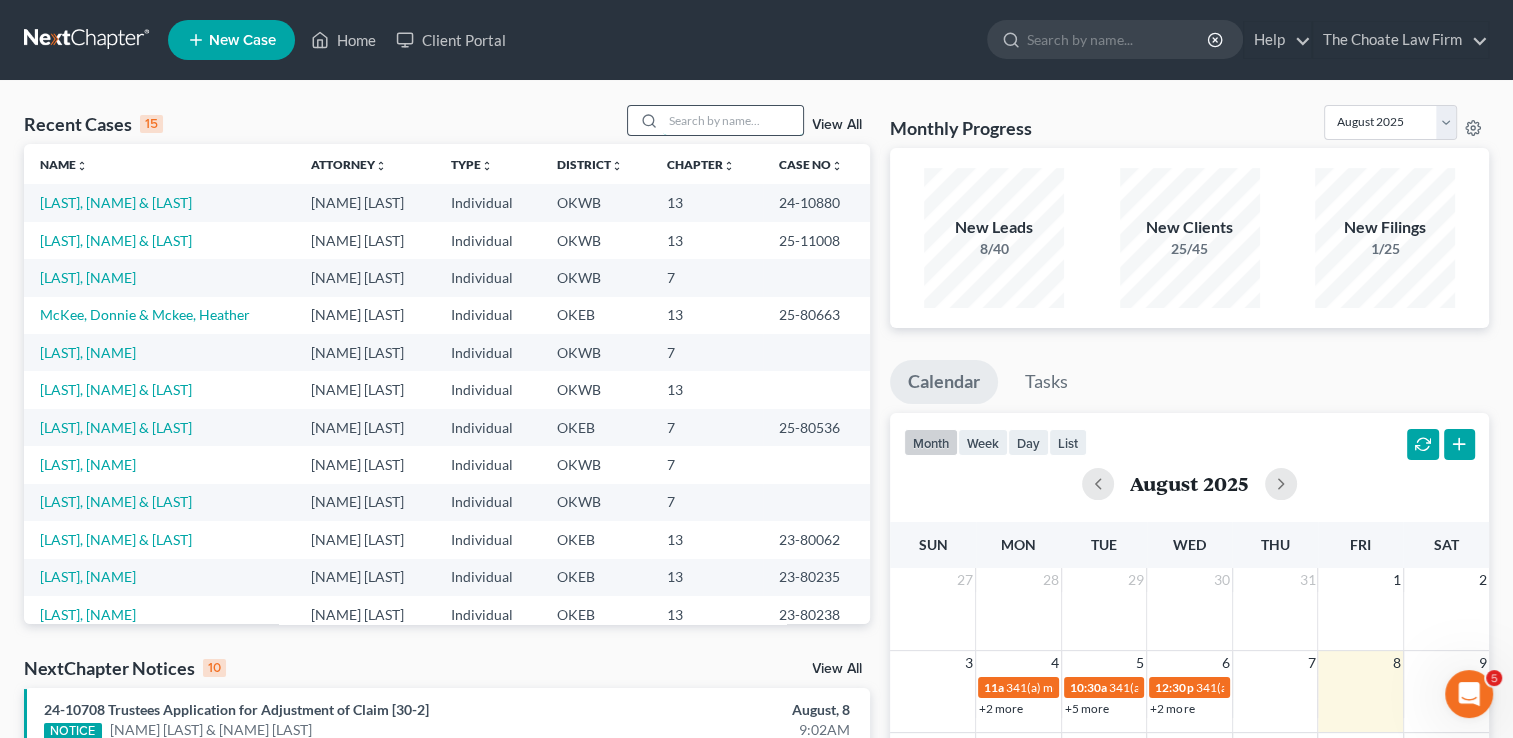 click at bounding box center (733, 120) 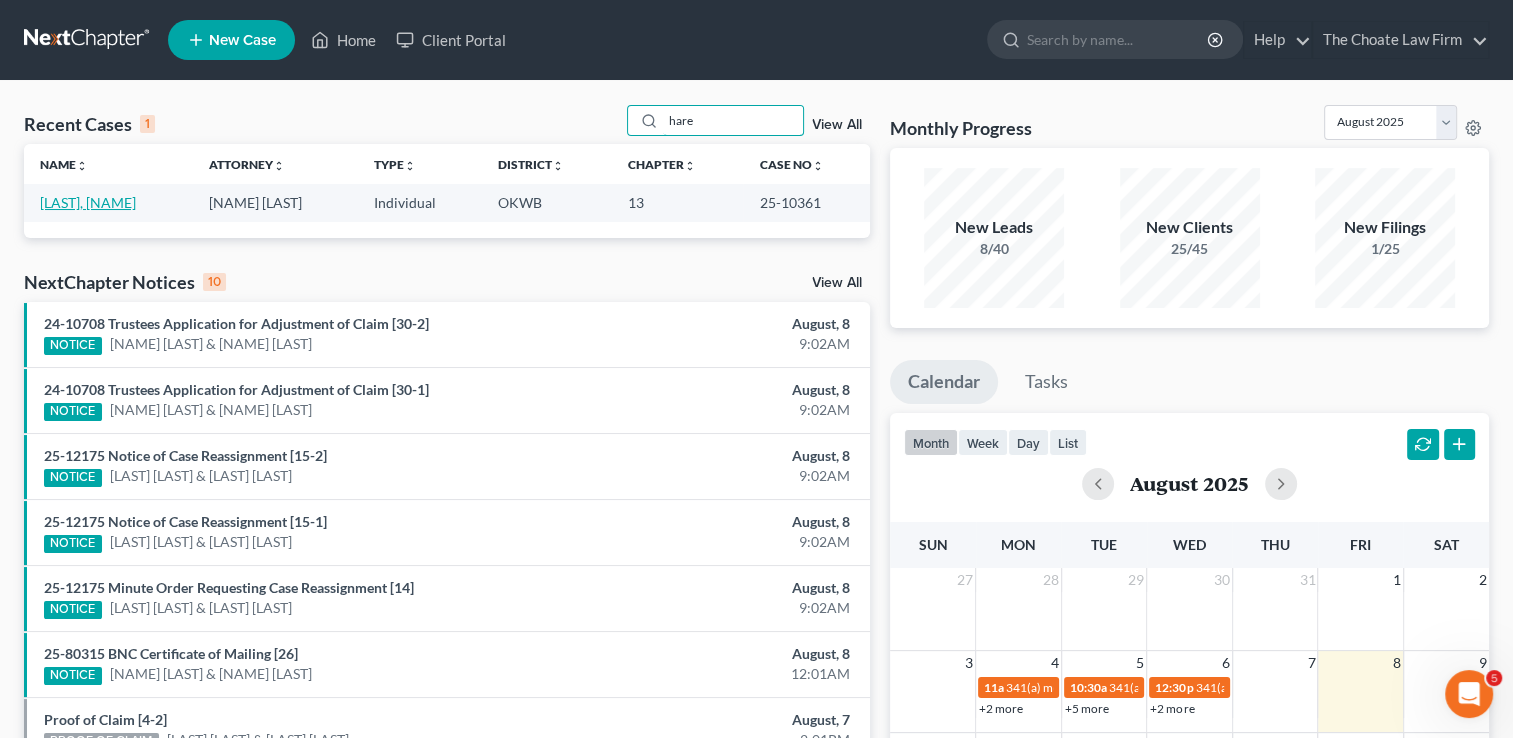 type on "hare" 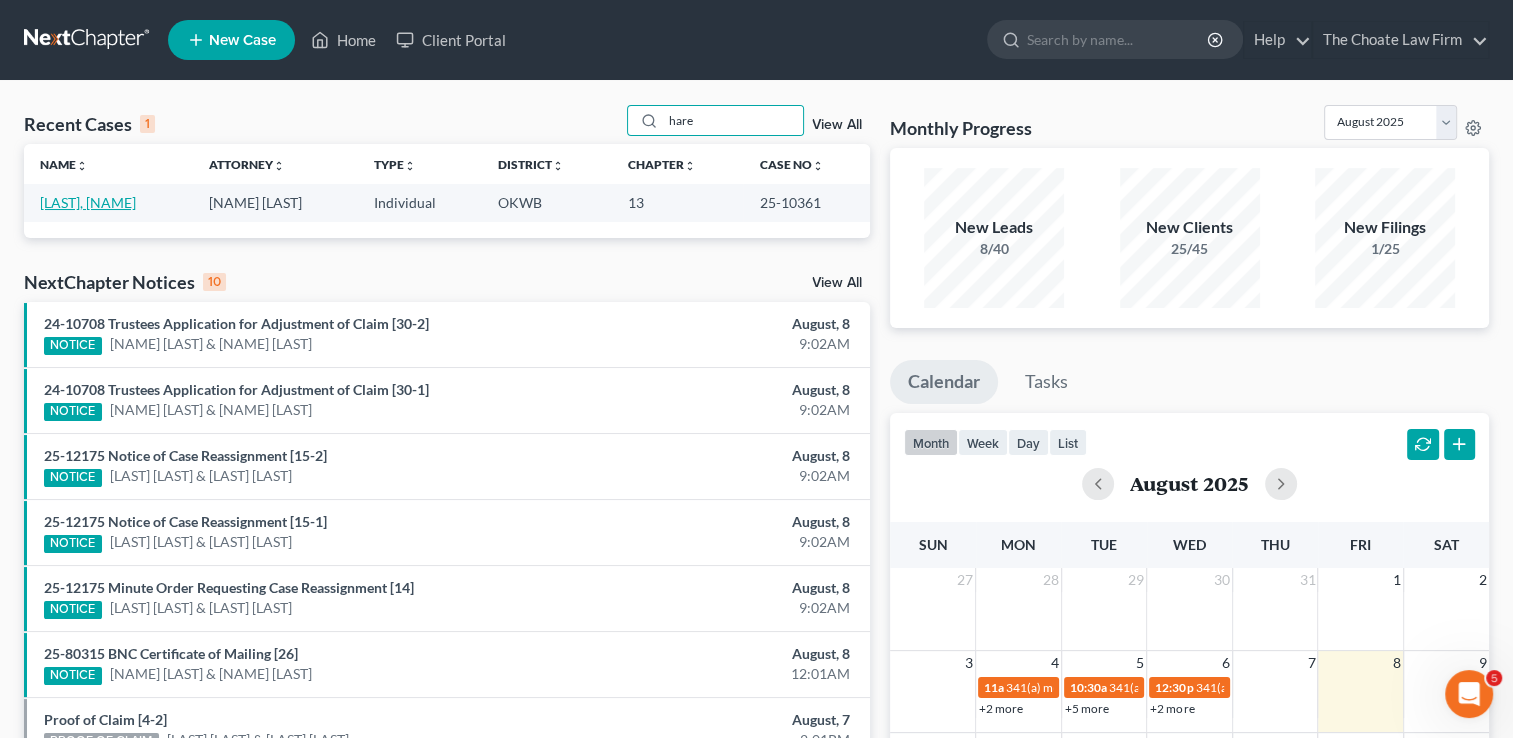 click on "[LAST], [NAME]" at bounding box center (88, 202) 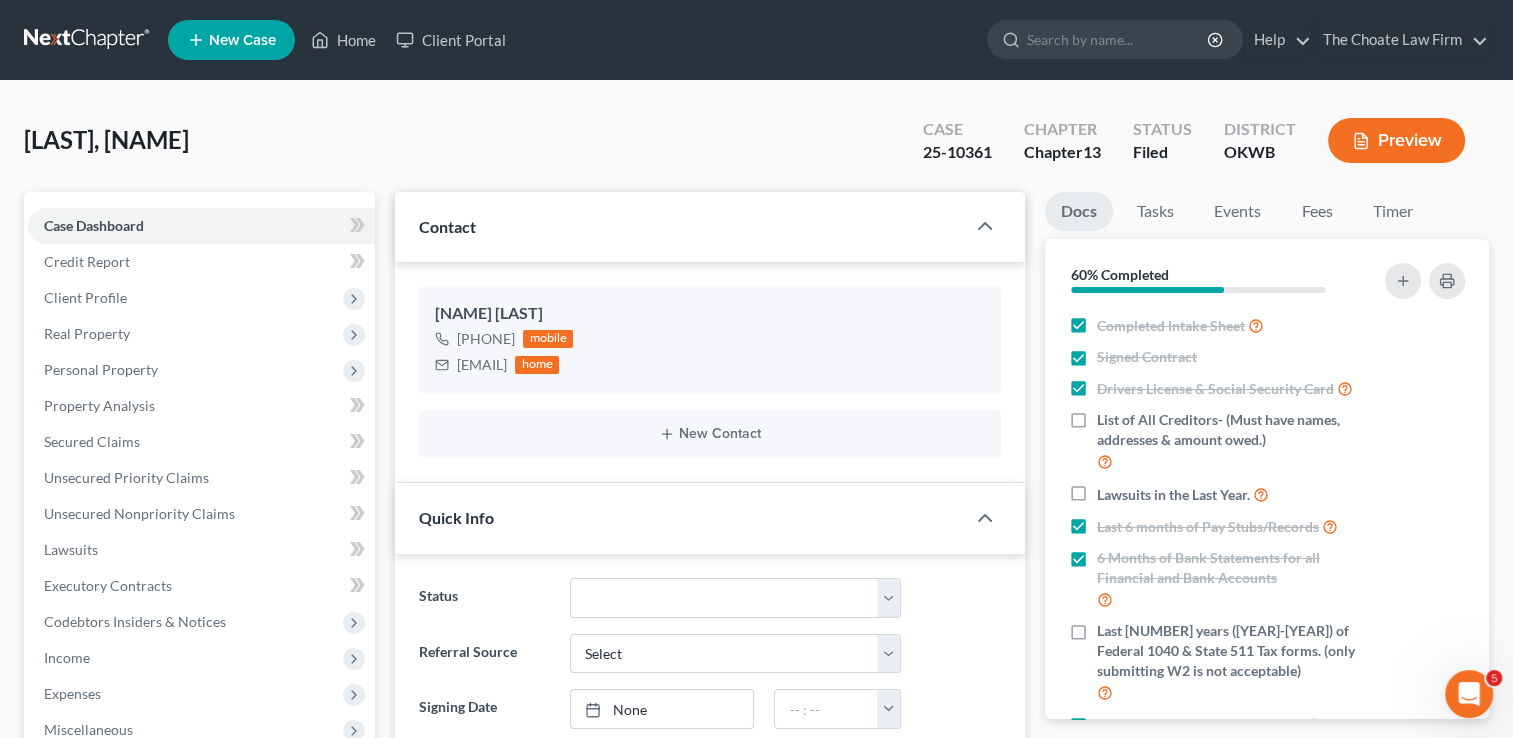 scroll, scrollTop: 1458, scrollLeft: 0, axis: vertical 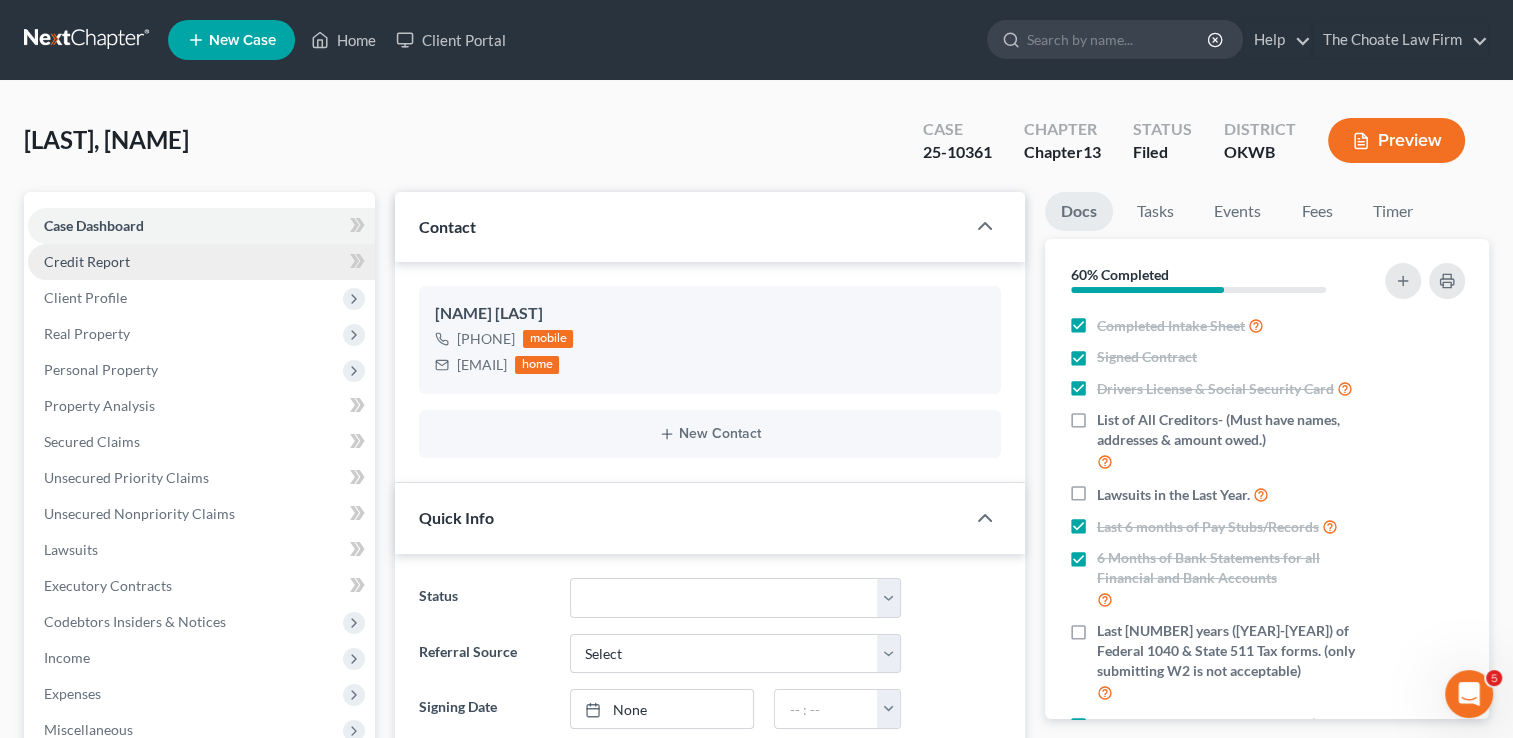 click on "Credit Report" at bounding box center [87, 261] 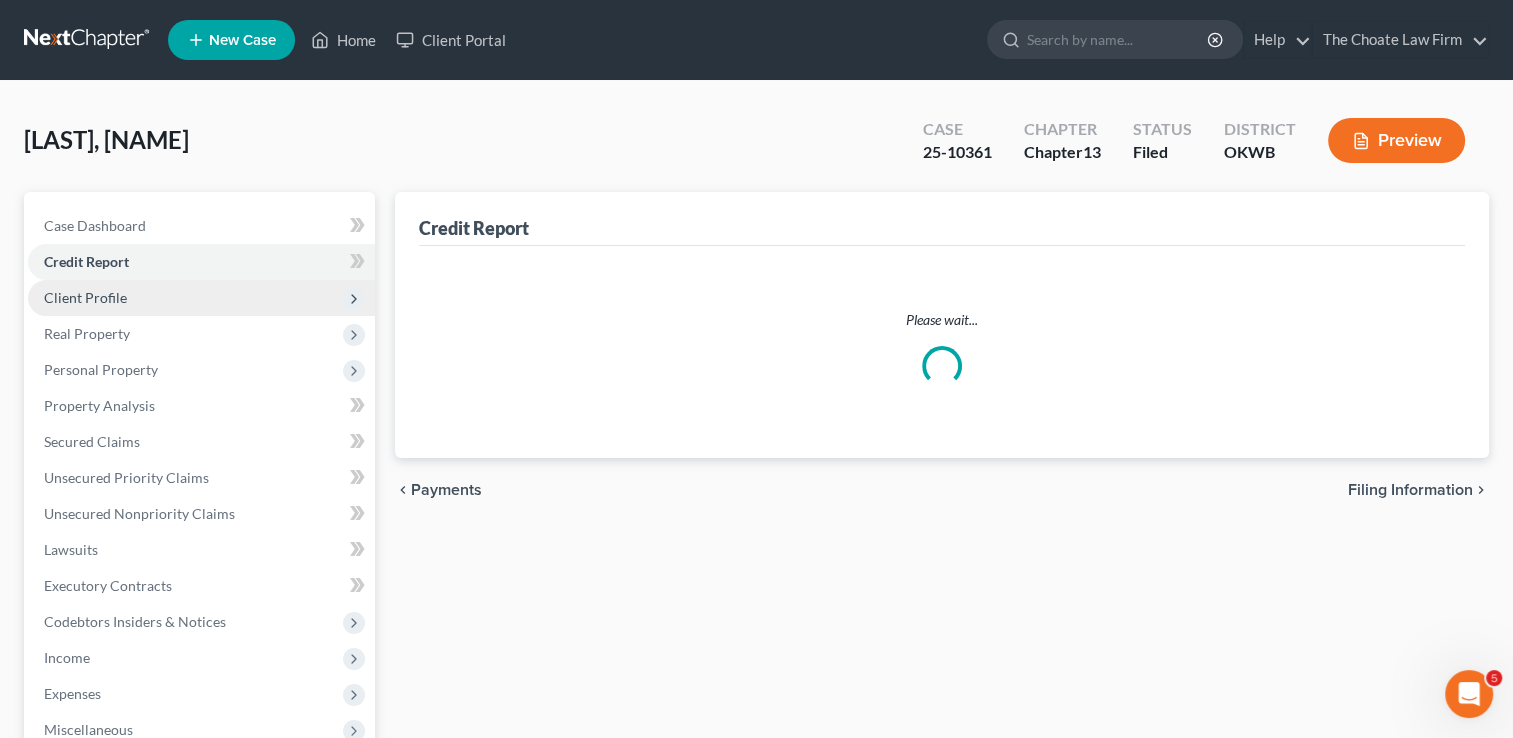 click on "Client Profile" at bounding box center [85, 297] 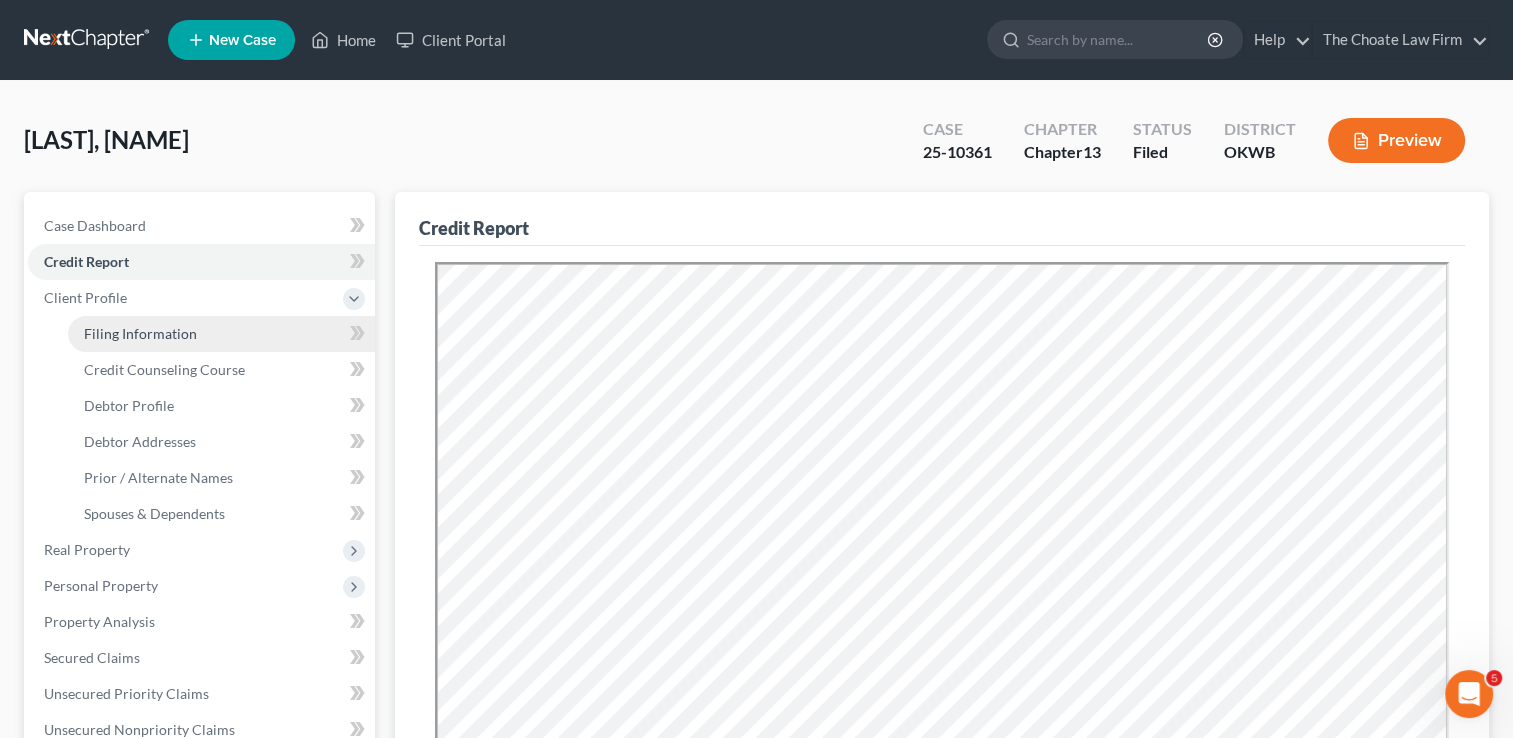 scroll, scrollTop: 0, scrollLeft: 0, axis: both 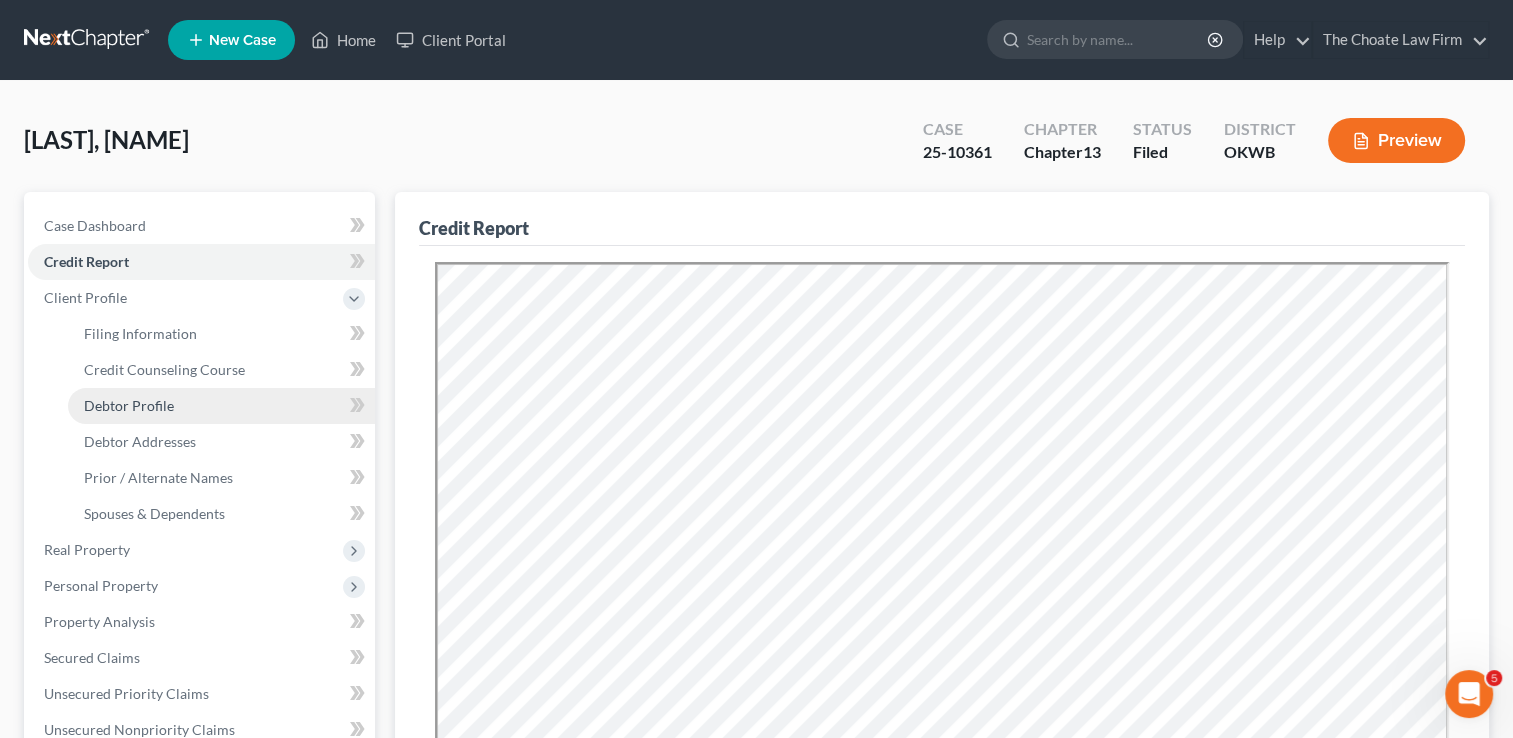 click on "Debtor Profile" at bounding box center [129, 405] 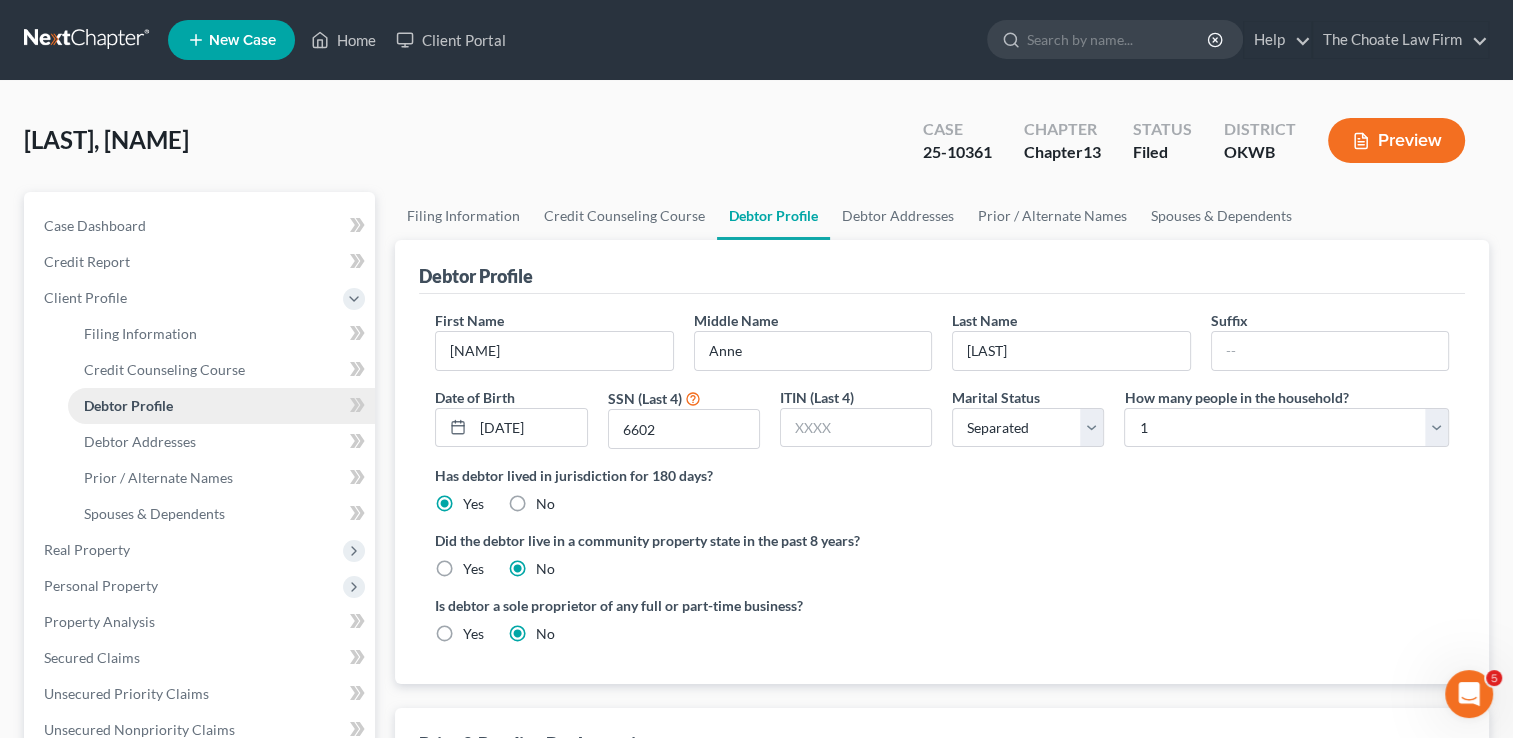 radio on "true" 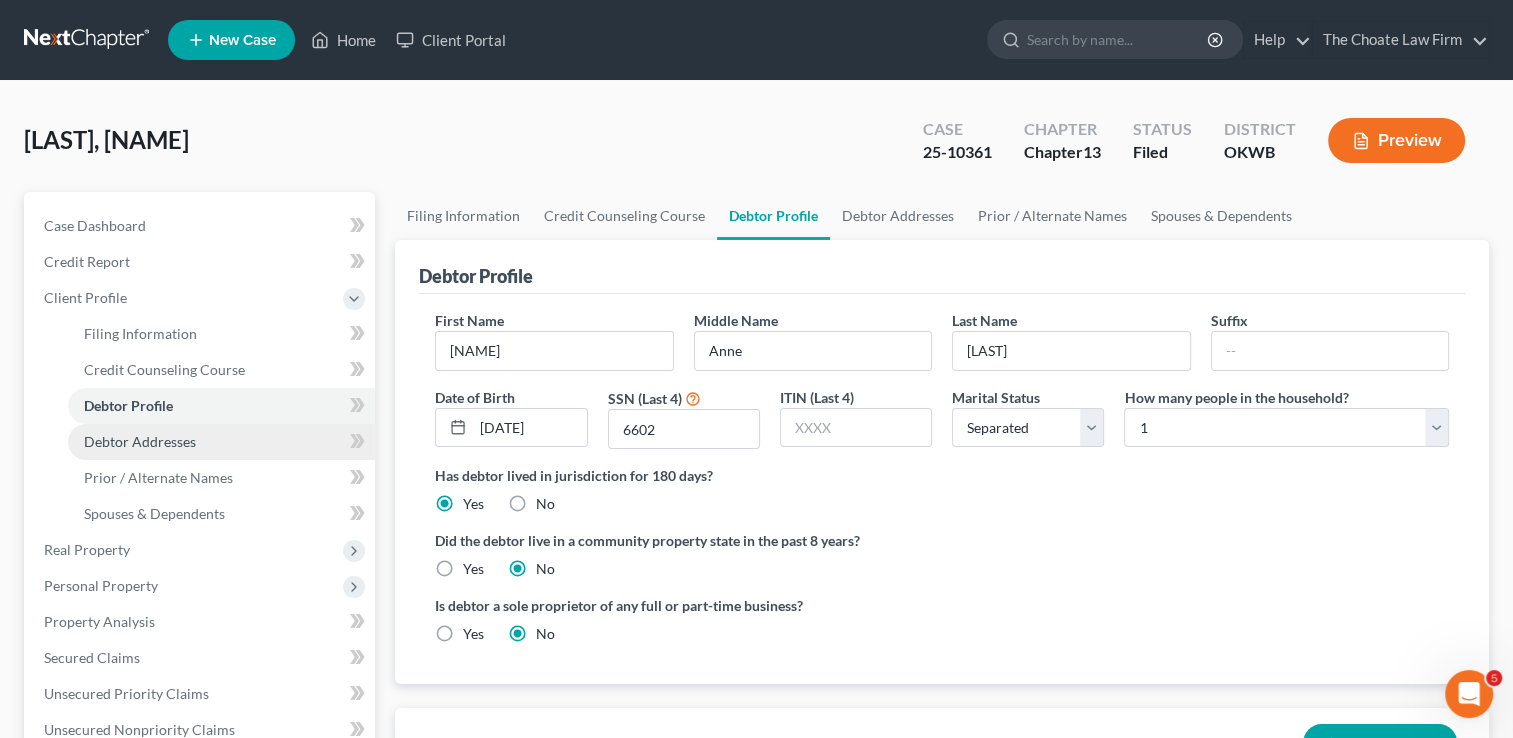 drag, startPoint x: 154, startPoint y: 438, endPoint x: 180, endPoint y: 446, distance: 27.202942 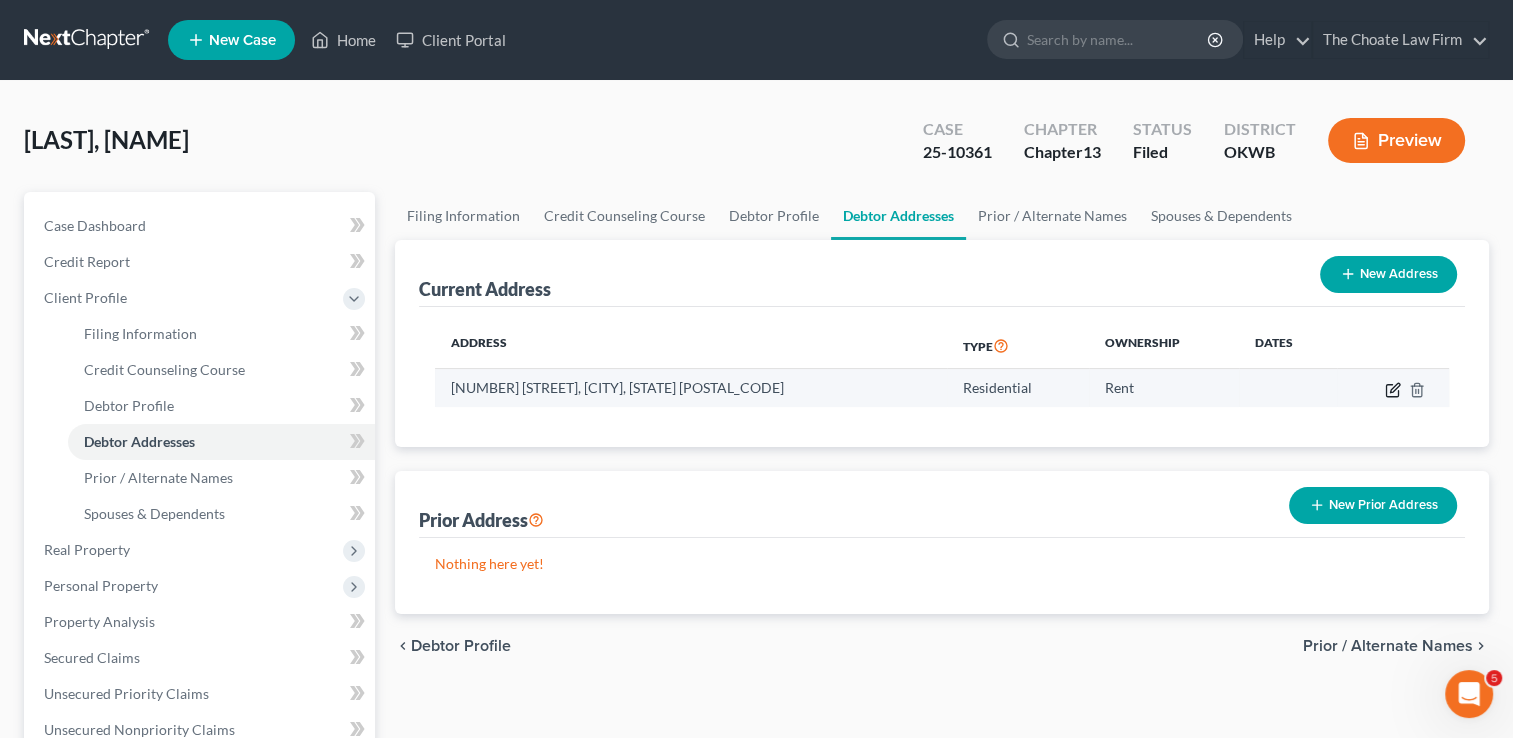 click 